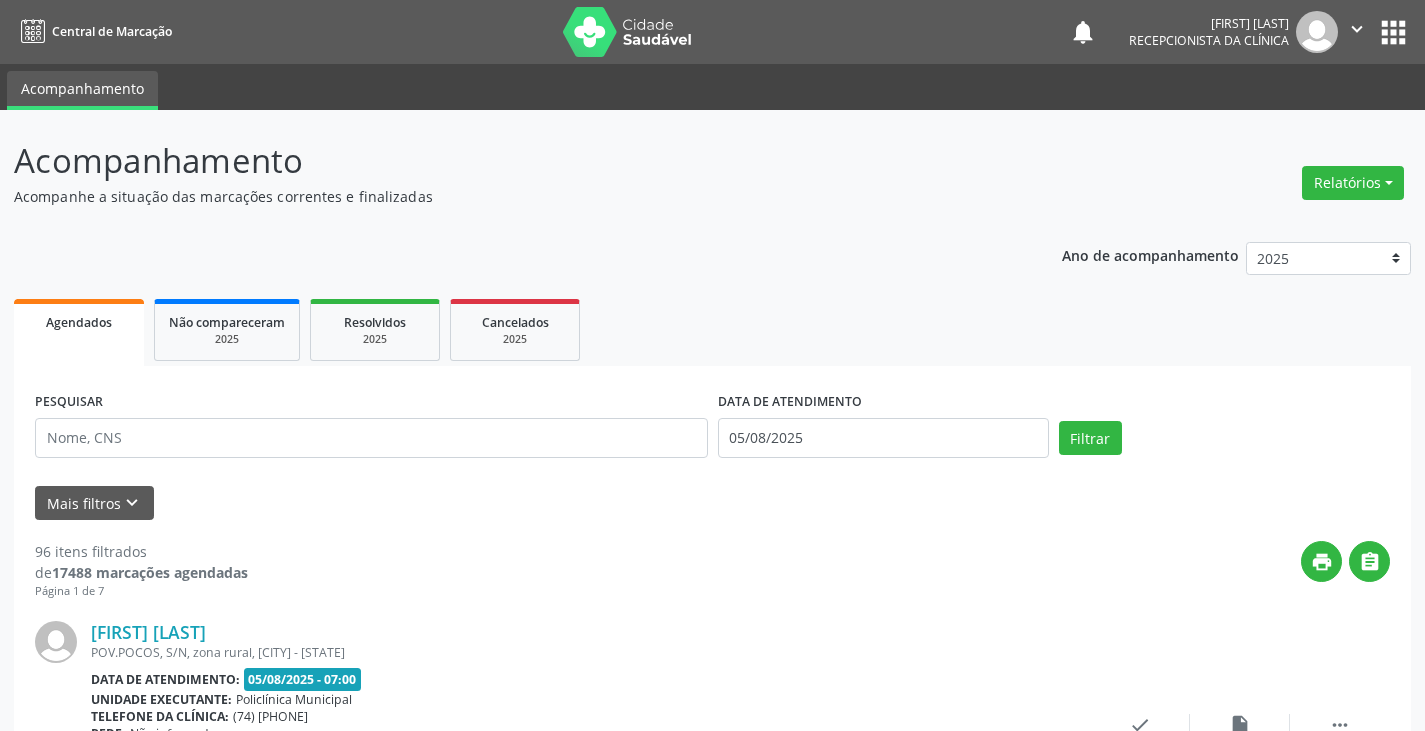 scroll, scrollTop: 0, scrollLeft: 0, axis: both 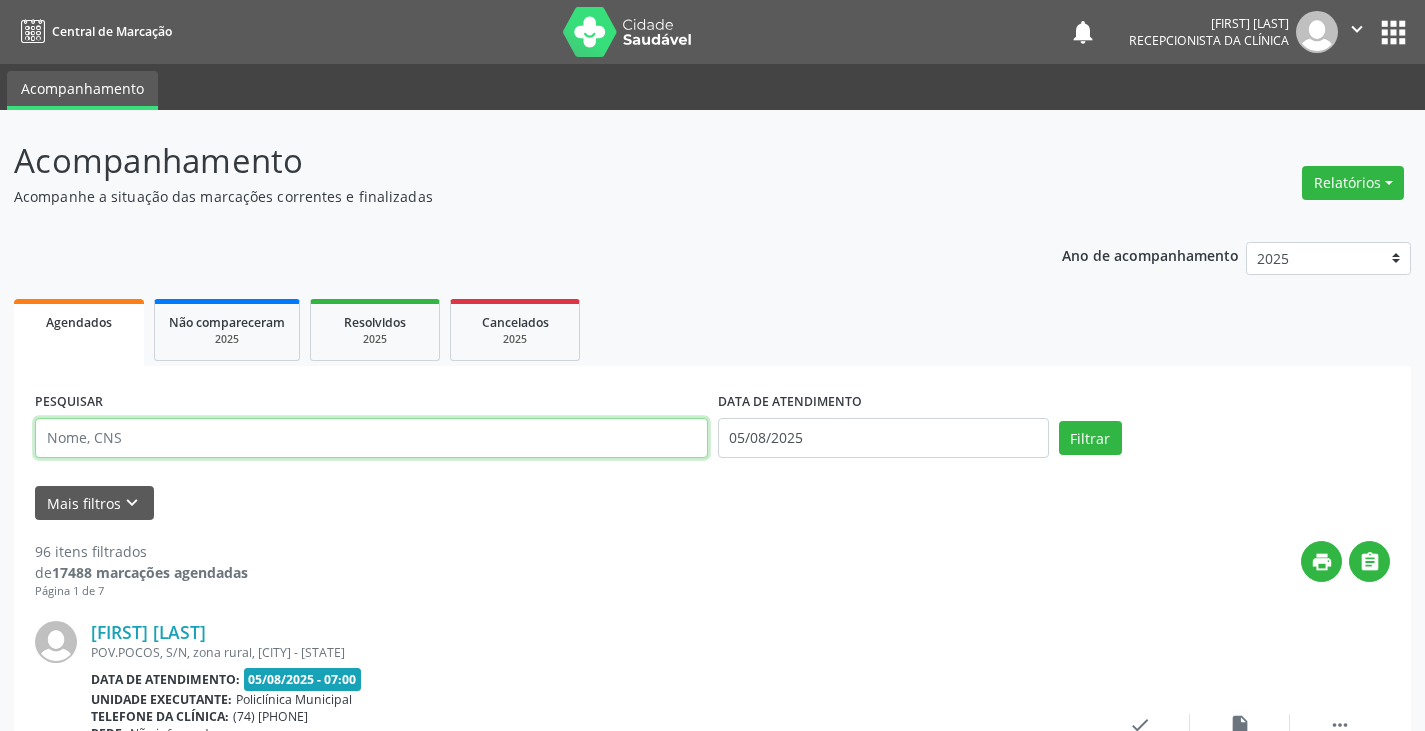 click at bounding box center [371, 438] 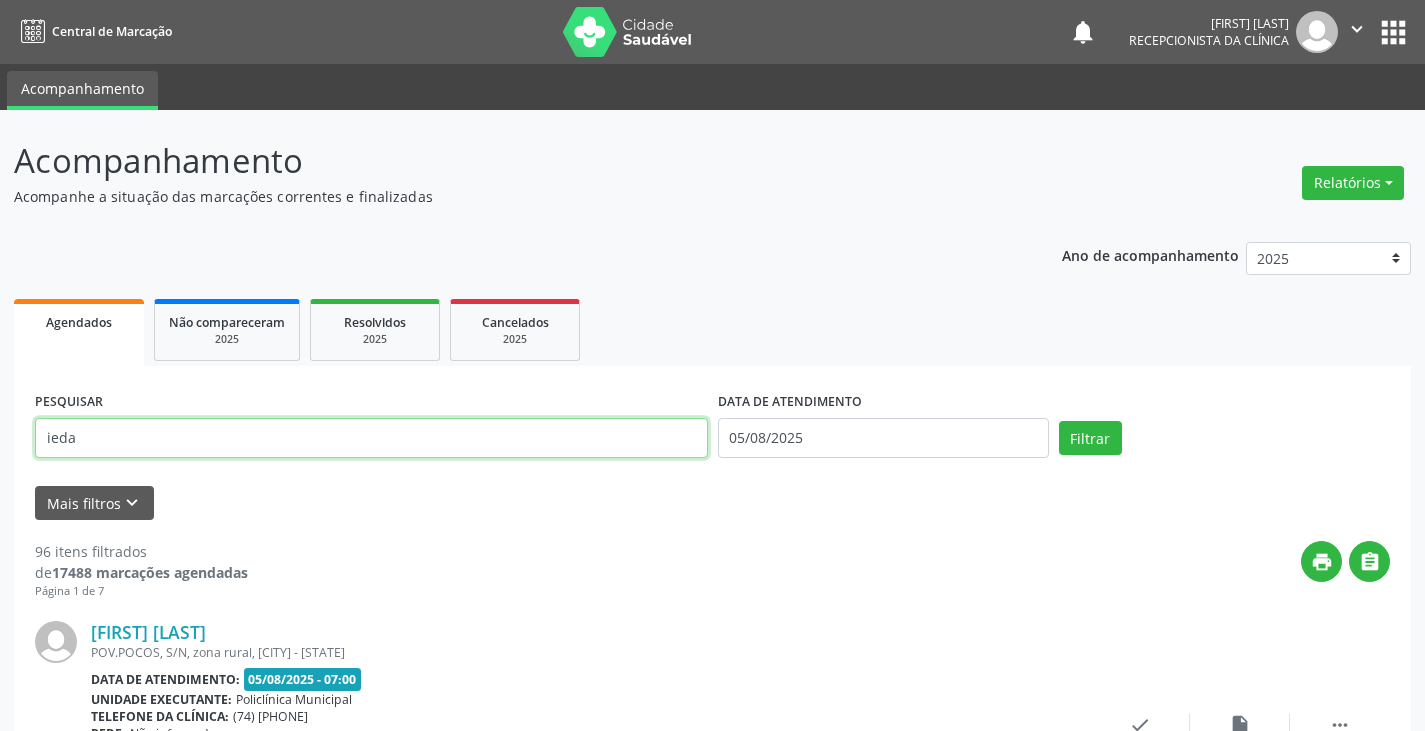 click on "Filtrar" at bounding box center (1090, 438) 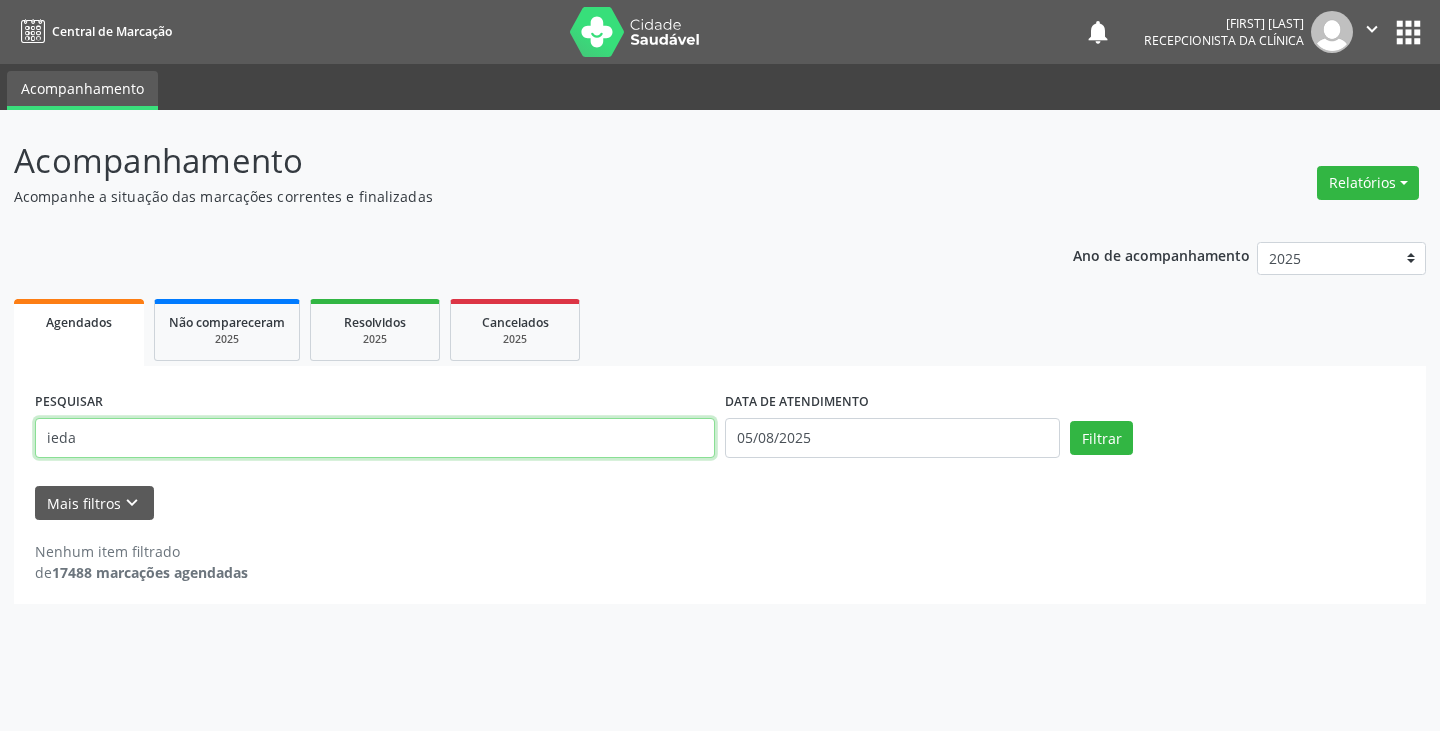 click on "ieda" at bounding box center (375, 438) 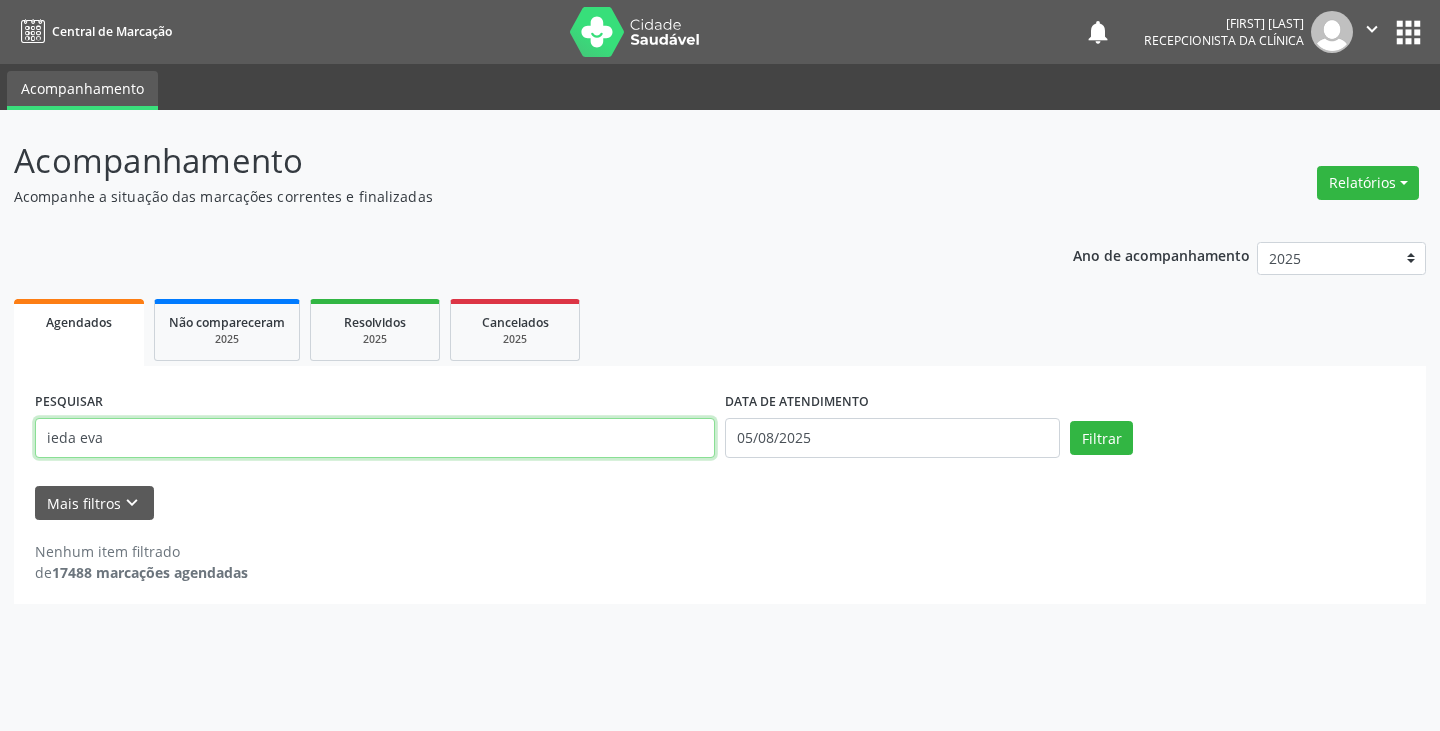 click on "Filtrar" at bounding box center [1101, 438] 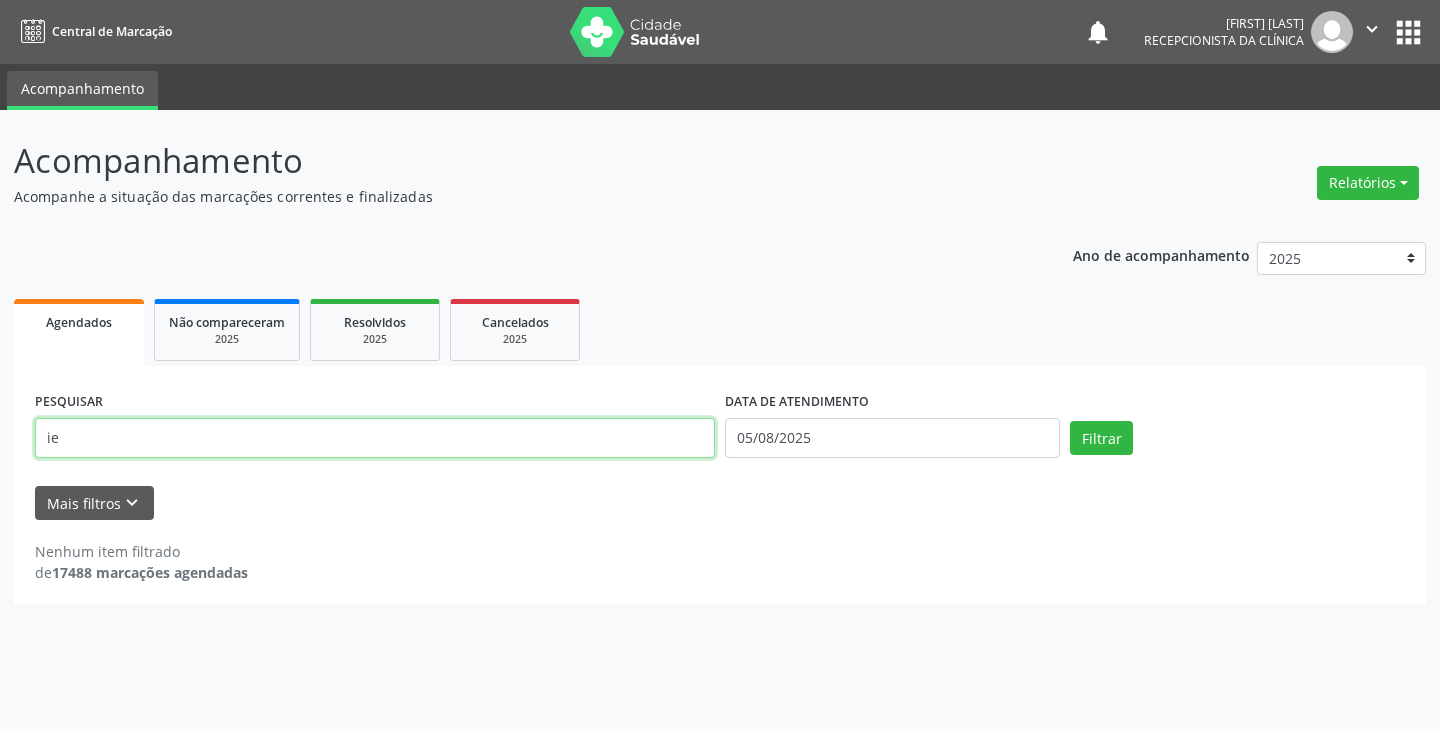type on "i" 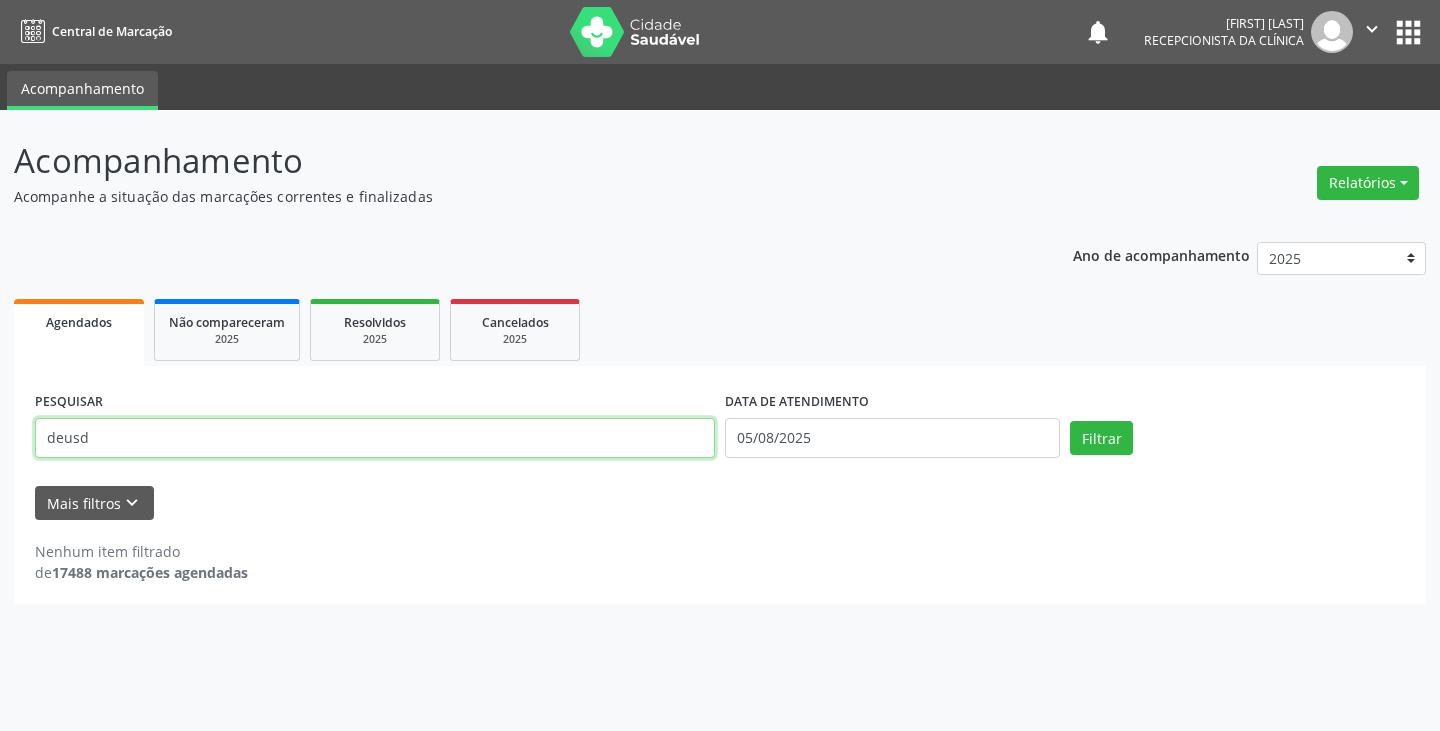type on "deusd" 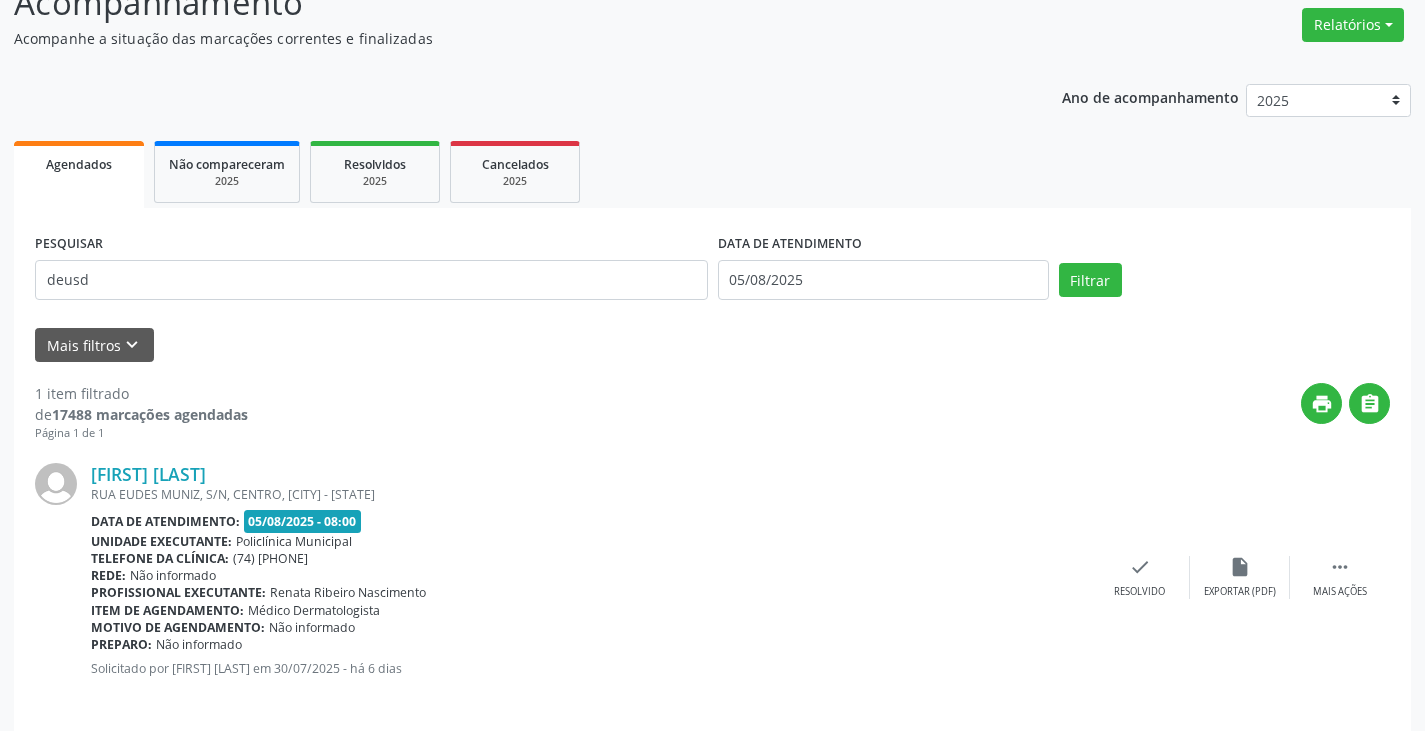 scroll, scrollTop: 174, scrollLeft: 0, axis: vertical 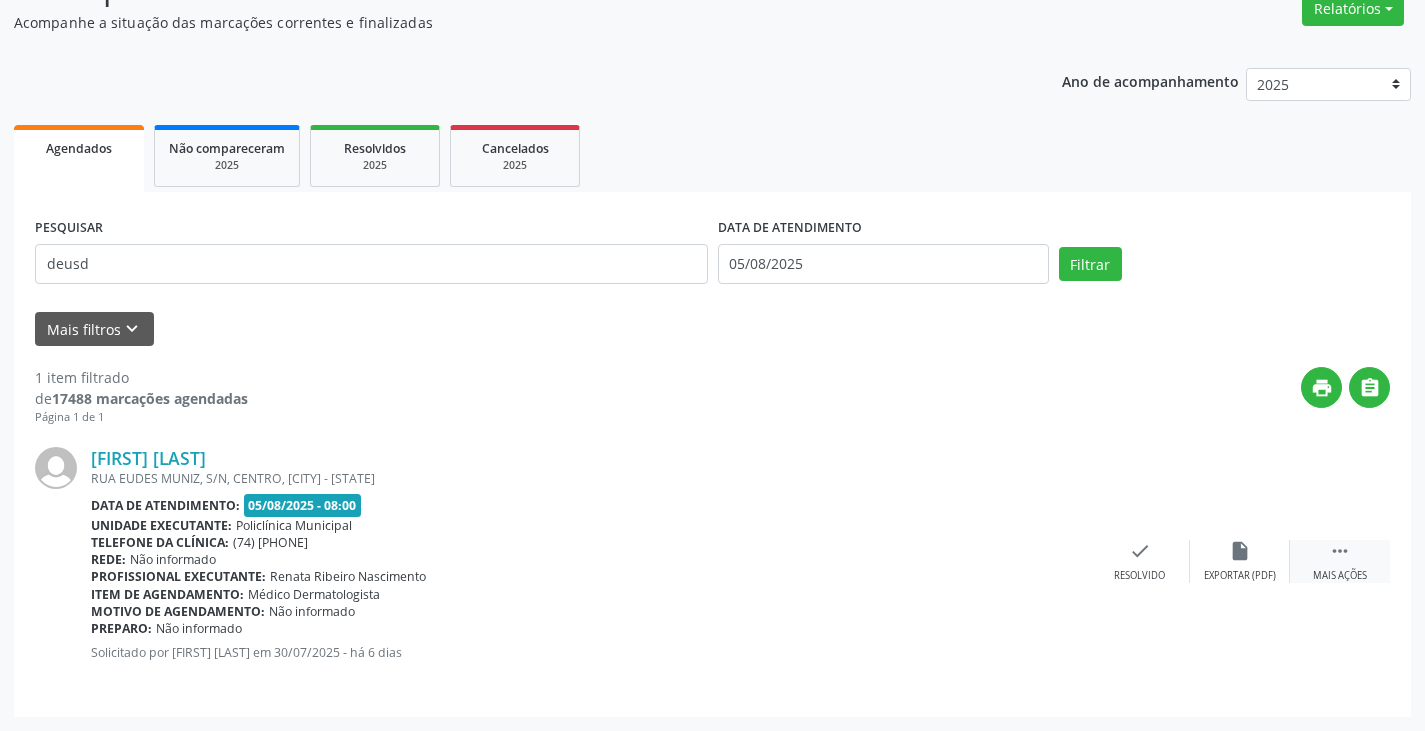 click on "" at bounding box center [1340, 551] 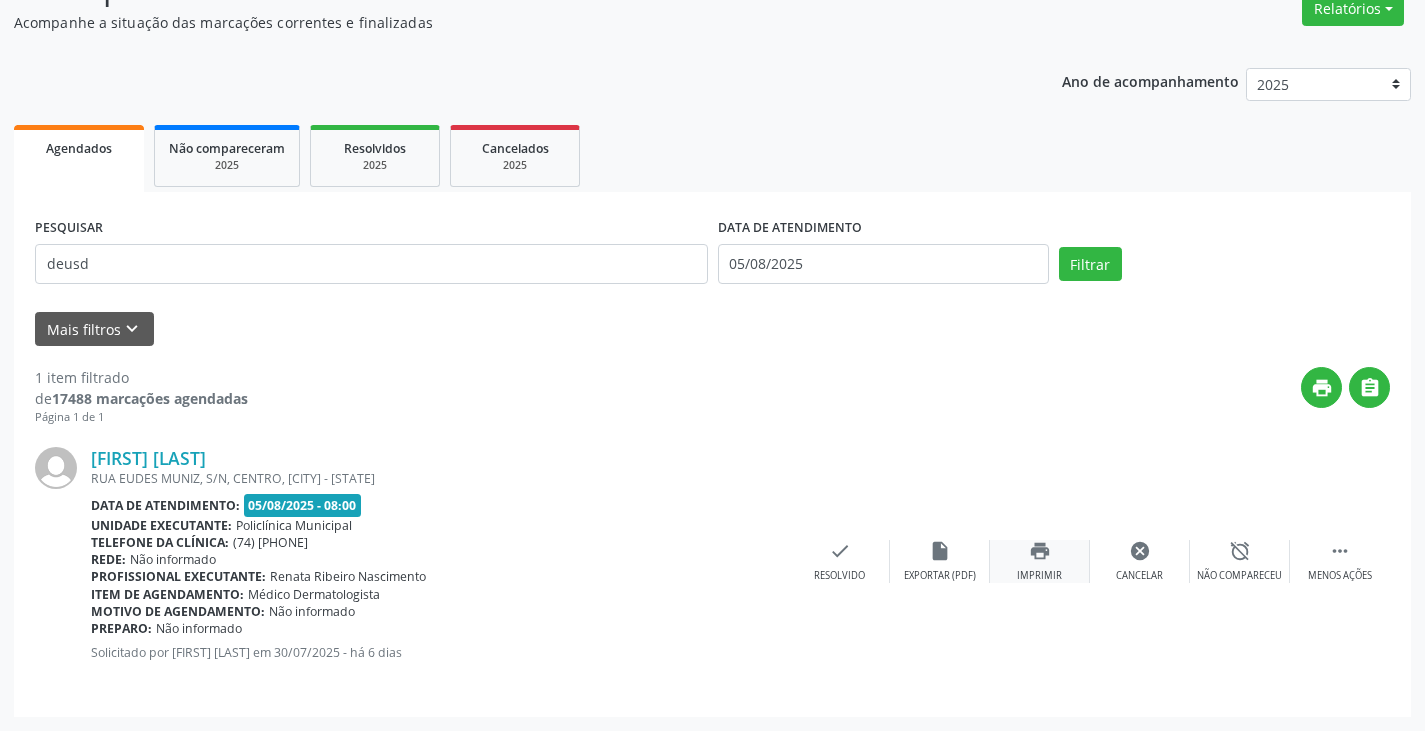 click on "print
Imprimir" at bounding box center (1040, 561) 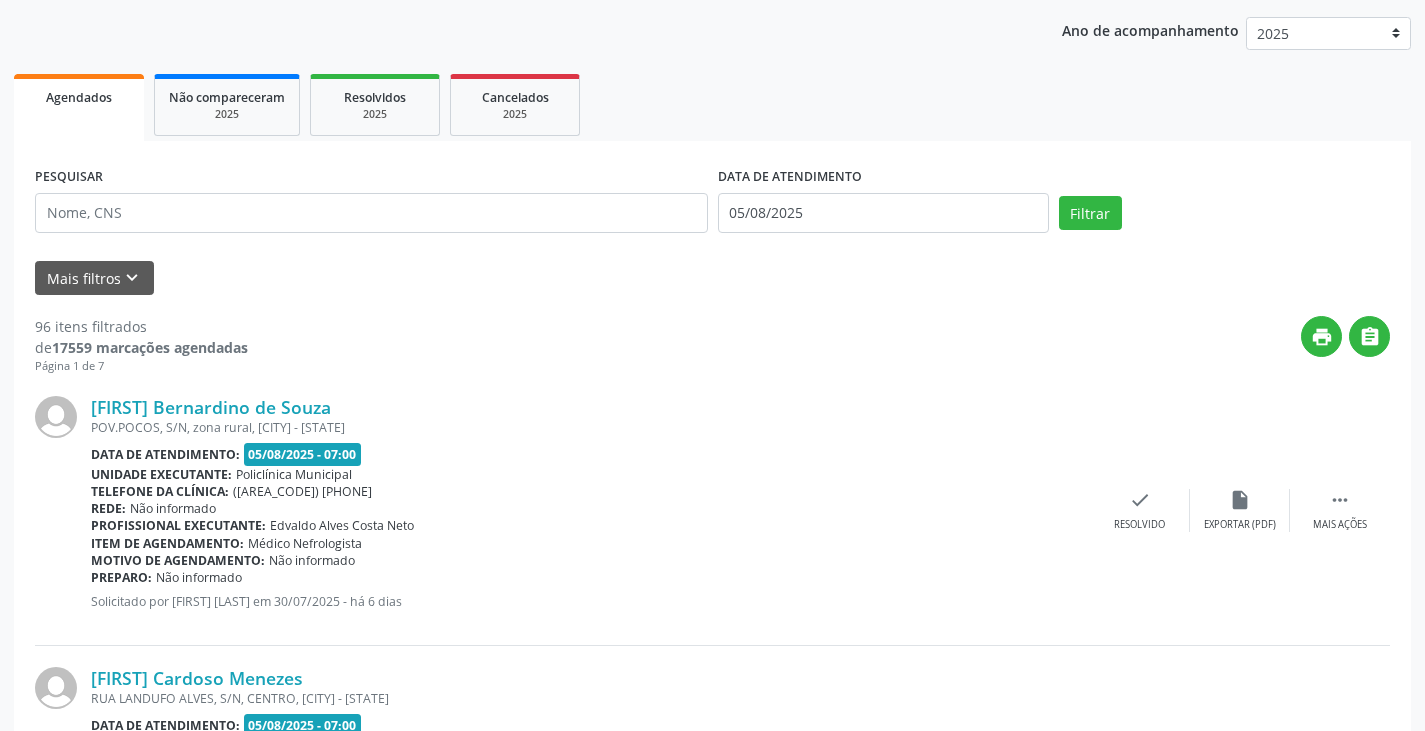 scroll, scrollTop: 200, scrollLeft: 0, axis: vertical 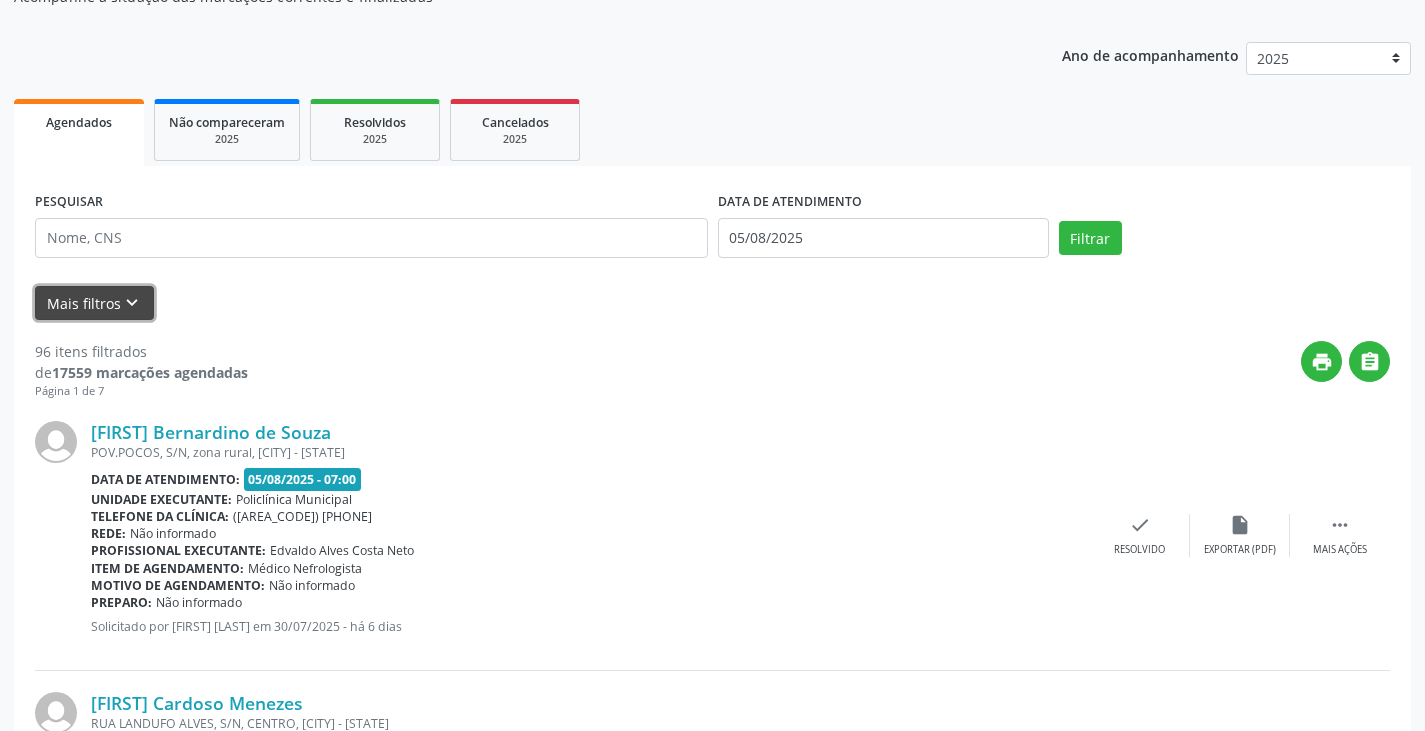 click on "Mais filtros
keyboard_arrow_down" at bounding box center [94, 303] 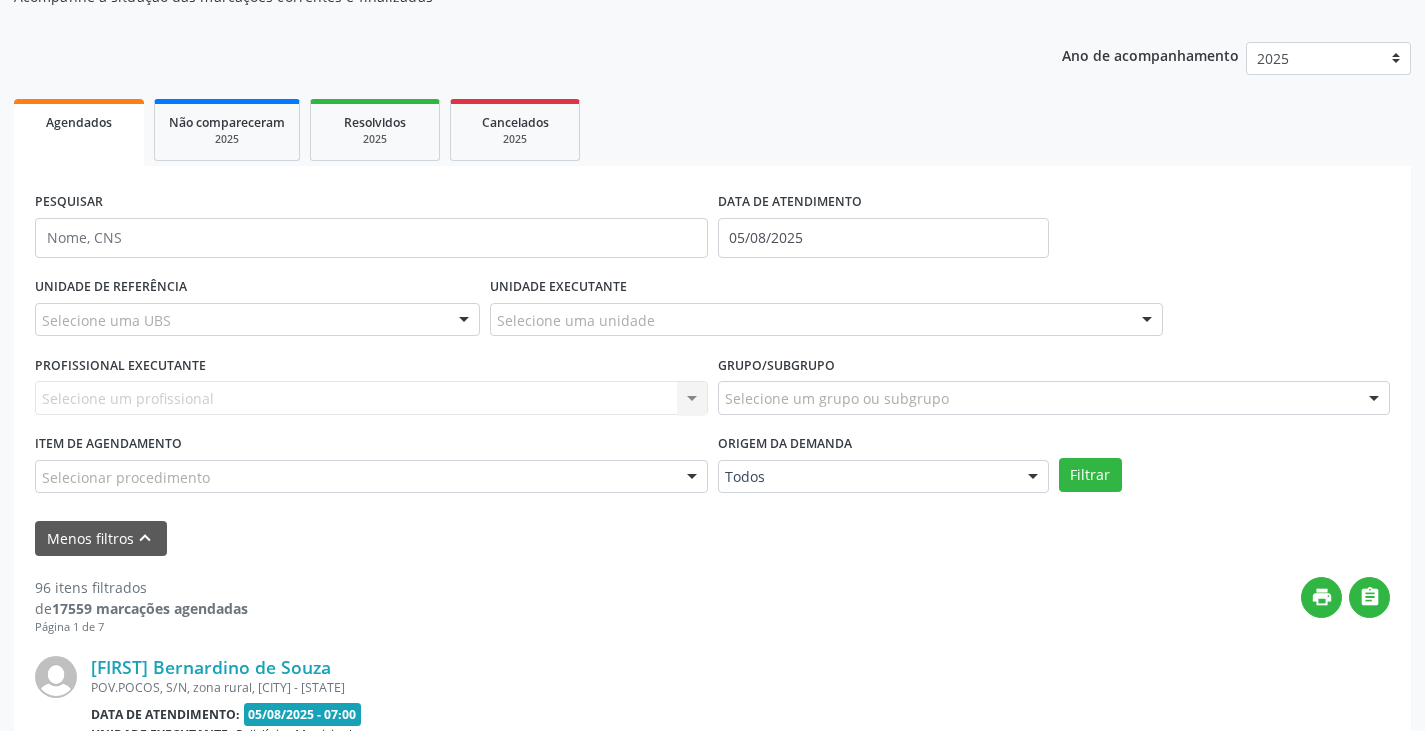 click on "Selecione um profissional
Nenhum resultado encontrado para: "   "
Não há nenhuma opção para ser exibida." at bounding box center [371, 398] 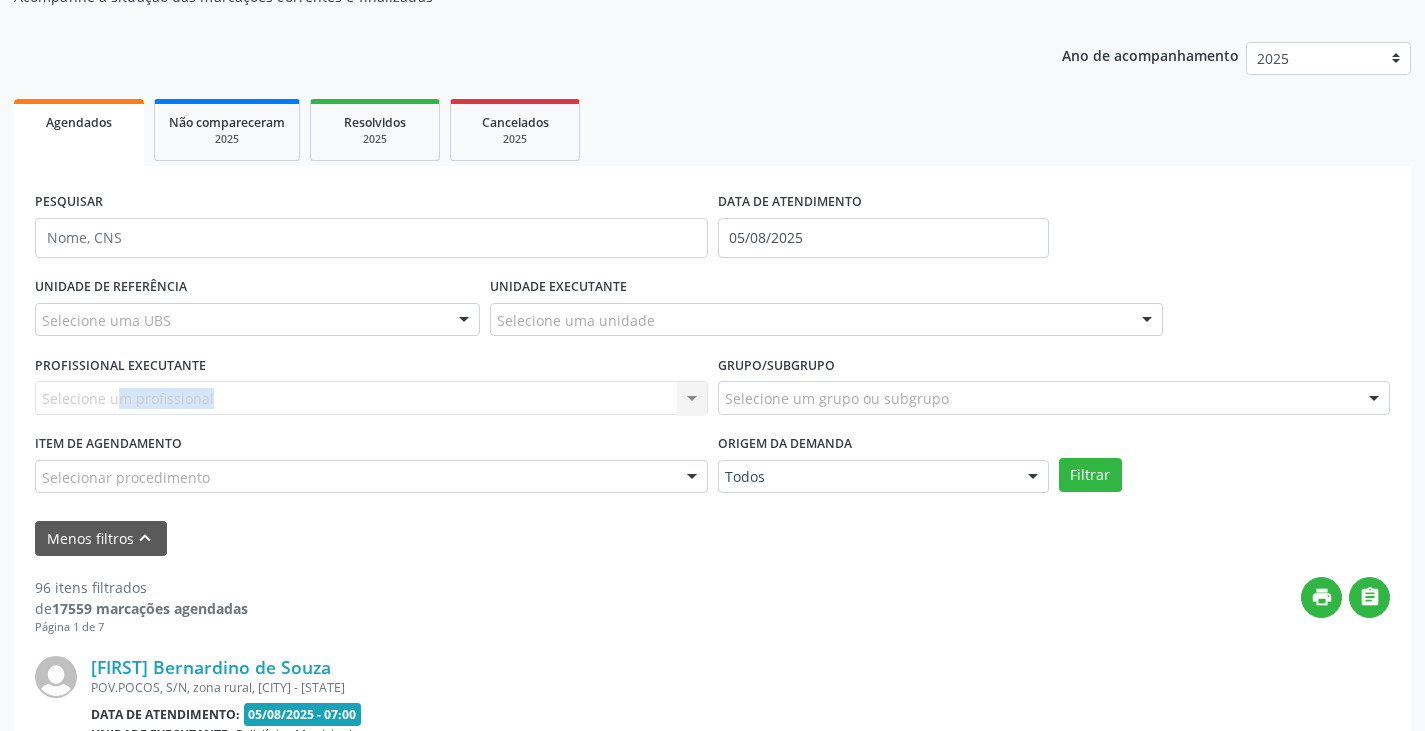 click on "Selecione um profissional
Nenhum resultado encontrado para: "   "
Não há nenhuma opção para ser exibida." at bounding box center [371, 398] 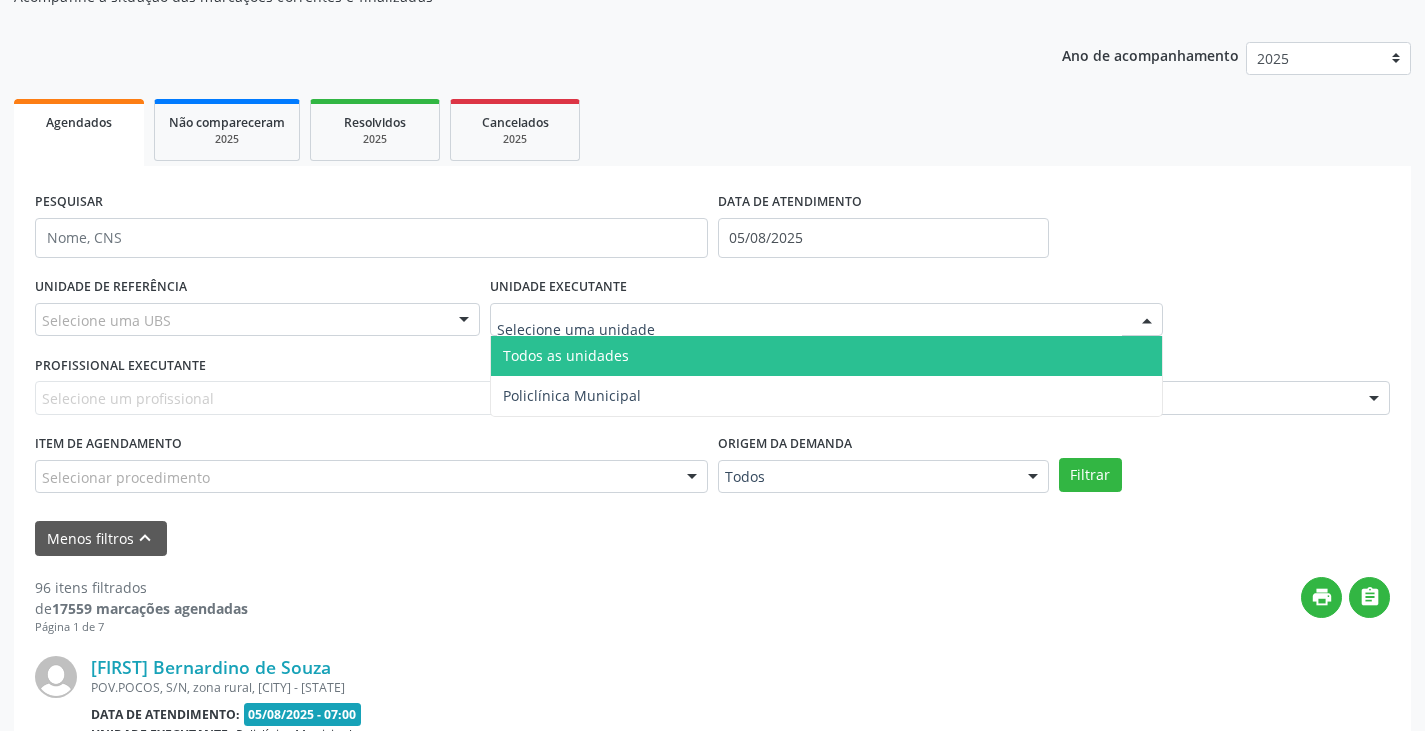 click at bounding box center [1147, 321] 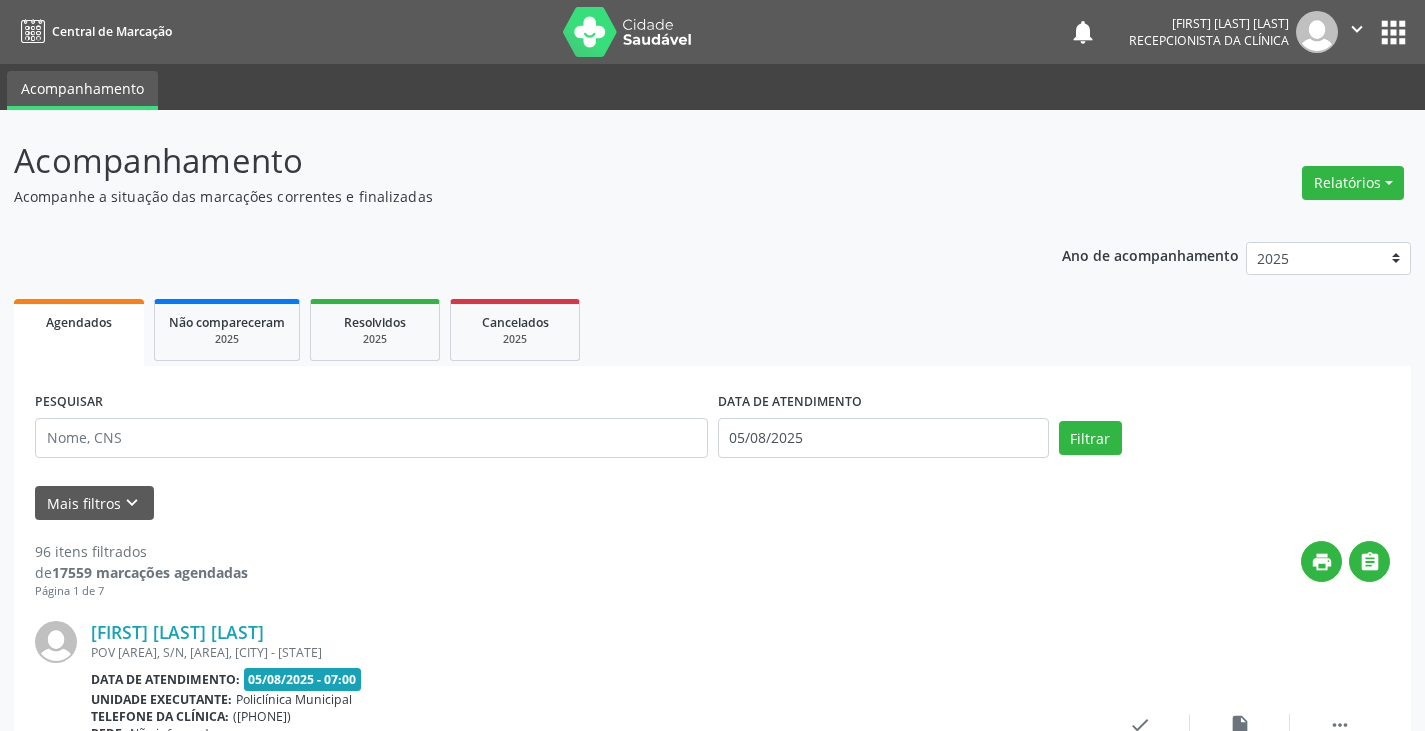 scroll, scrollTop: 200, scrollLeft: 0, axis: vertical 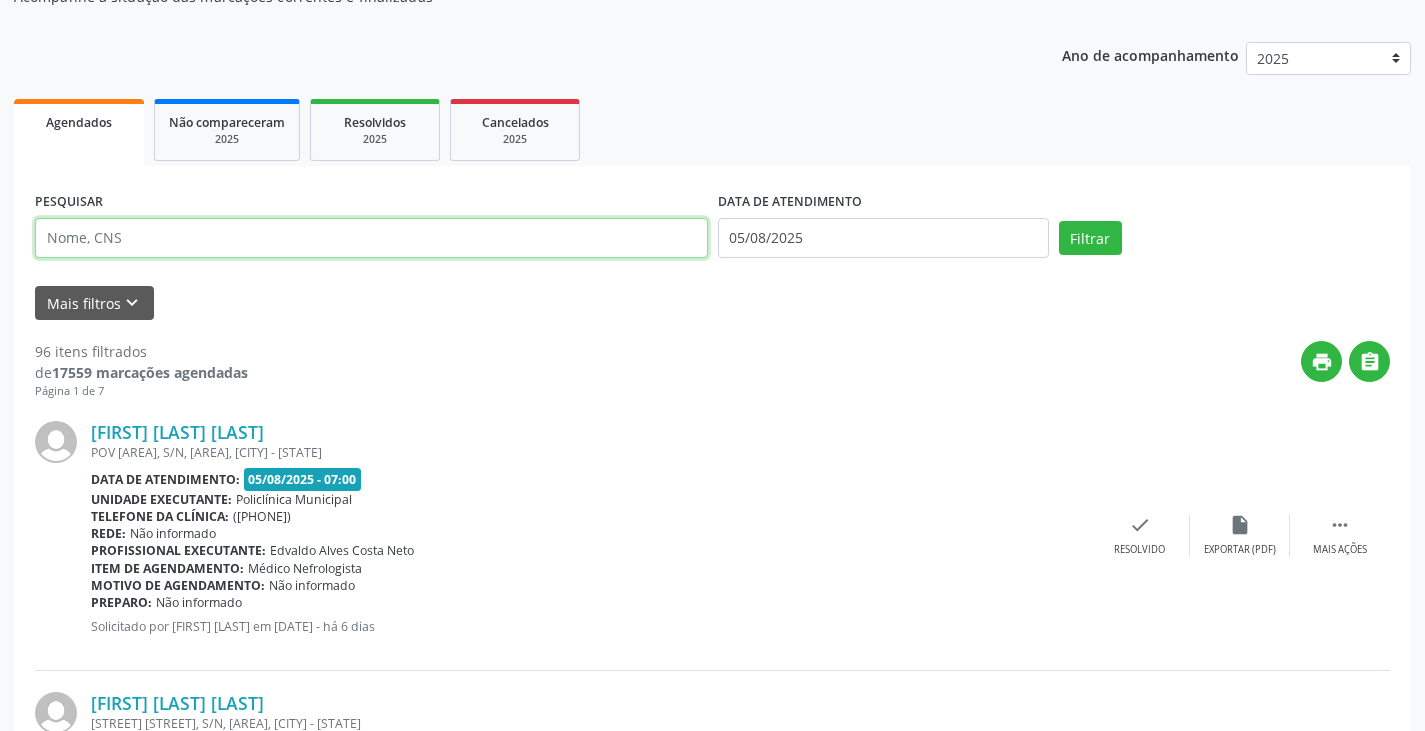 click at bounding box center [371, 238] 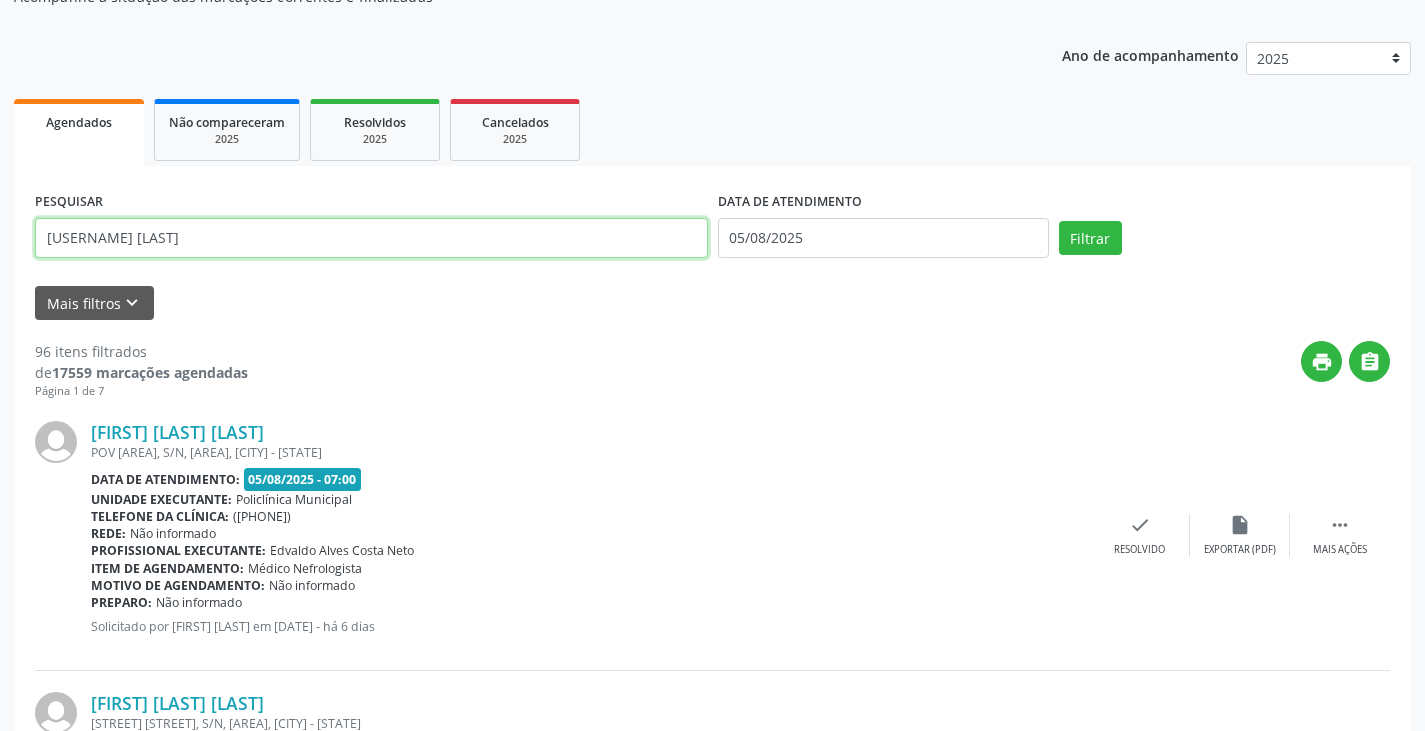 type on "joseane" 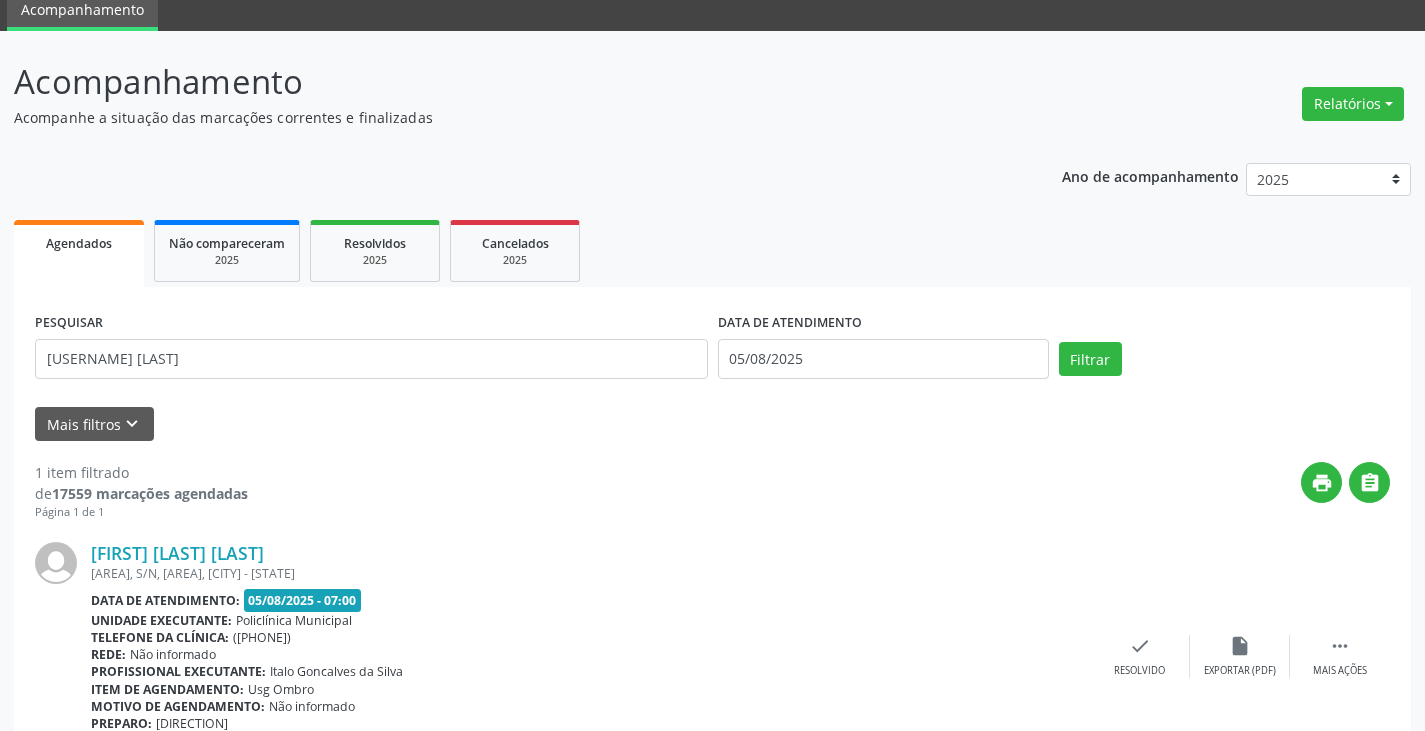 scroll, scrollTop: 0, scrollLeft: 0, axis: both 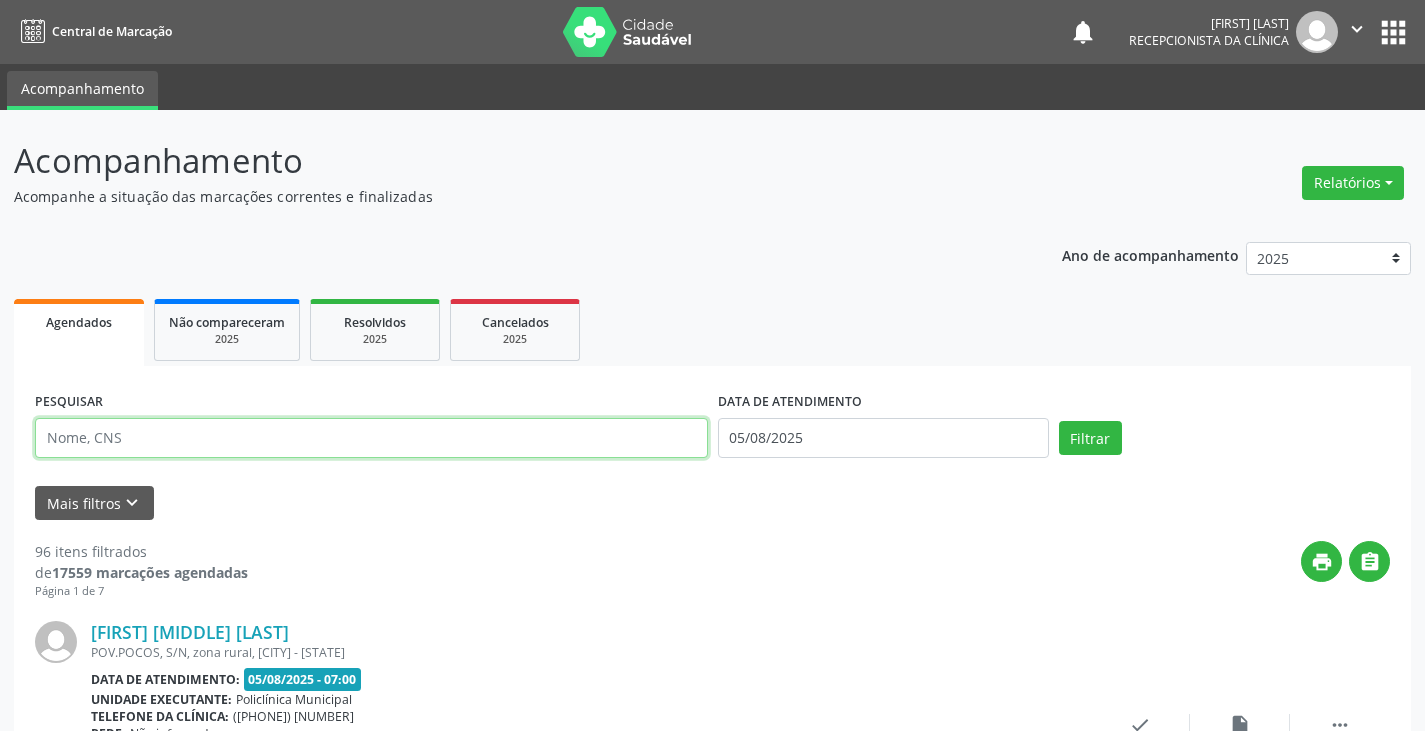 click at bounding box center [371, 438] 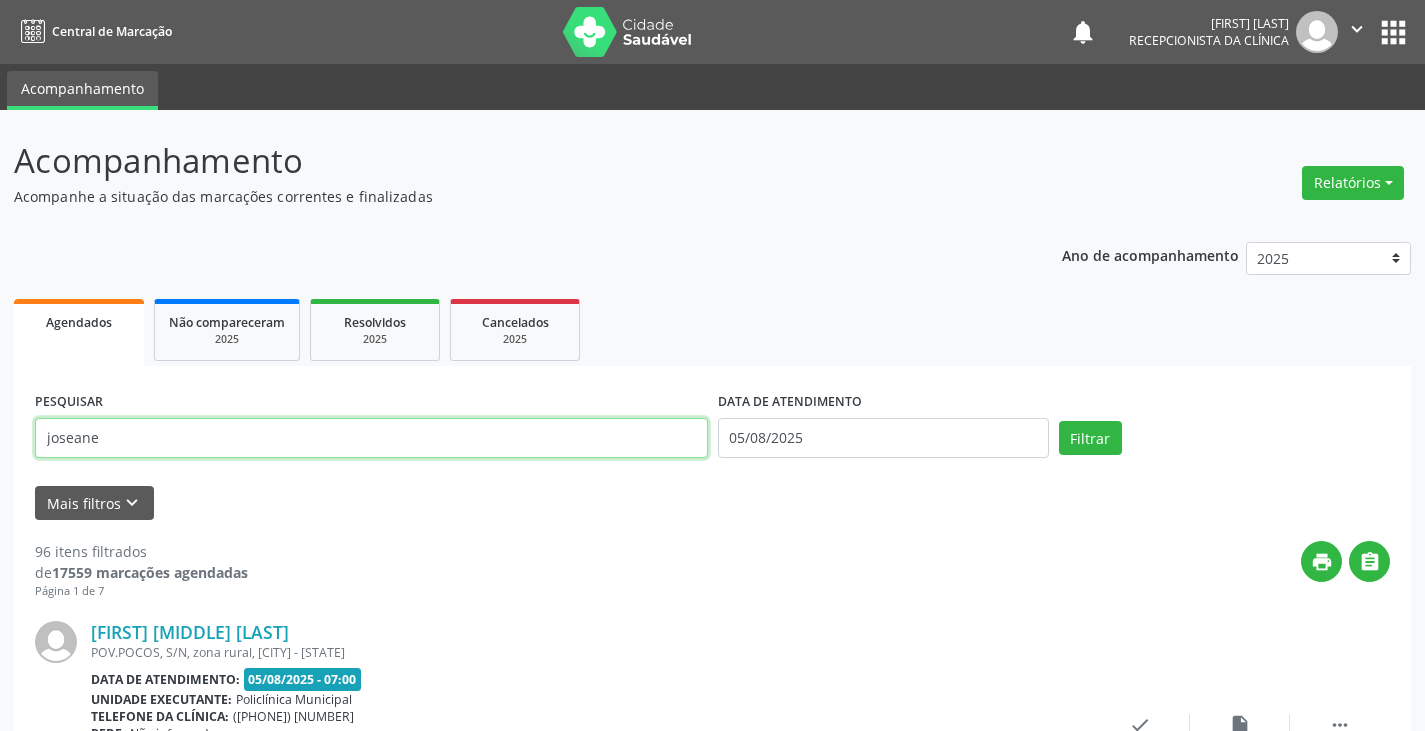 click on "Filtrar" at bounding box center (1090, 438) 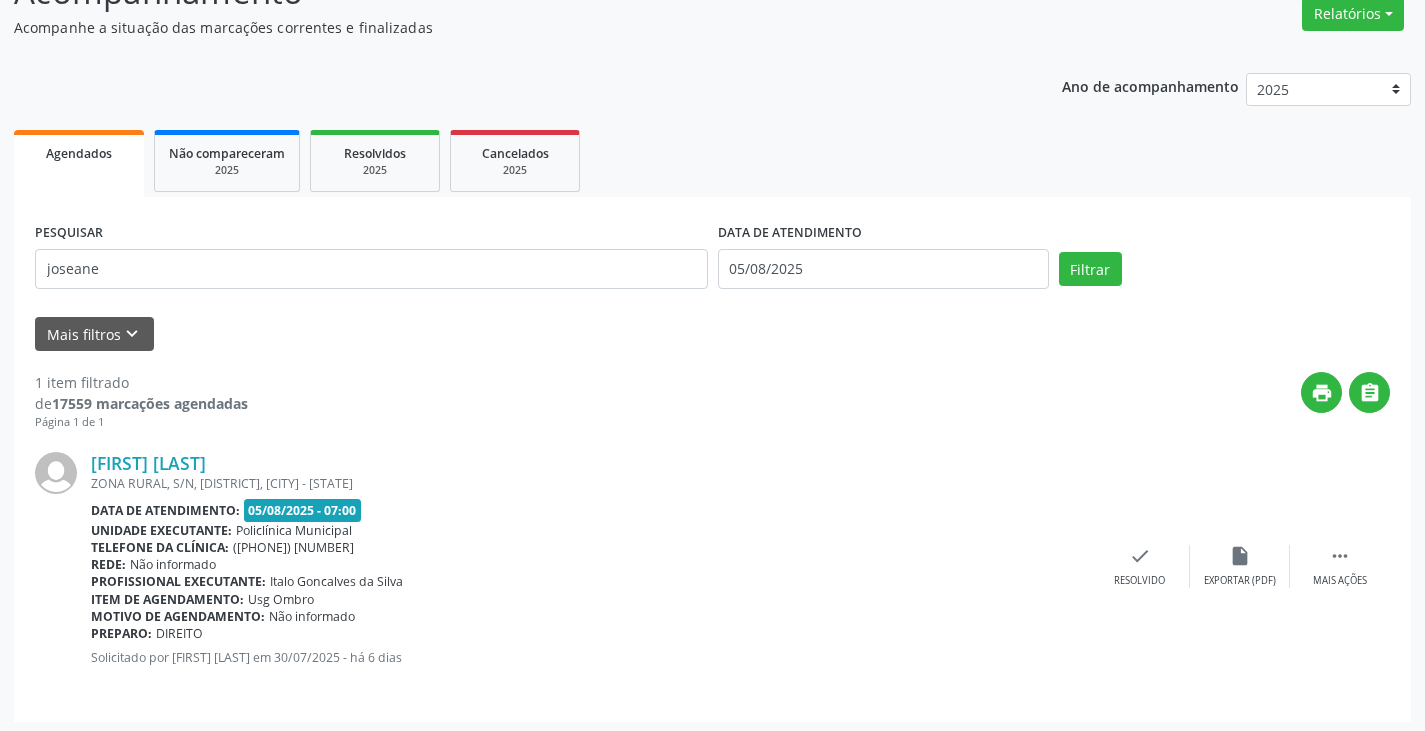scroll, scrollTop: 174, scrollLeft: 0, axis: vertical 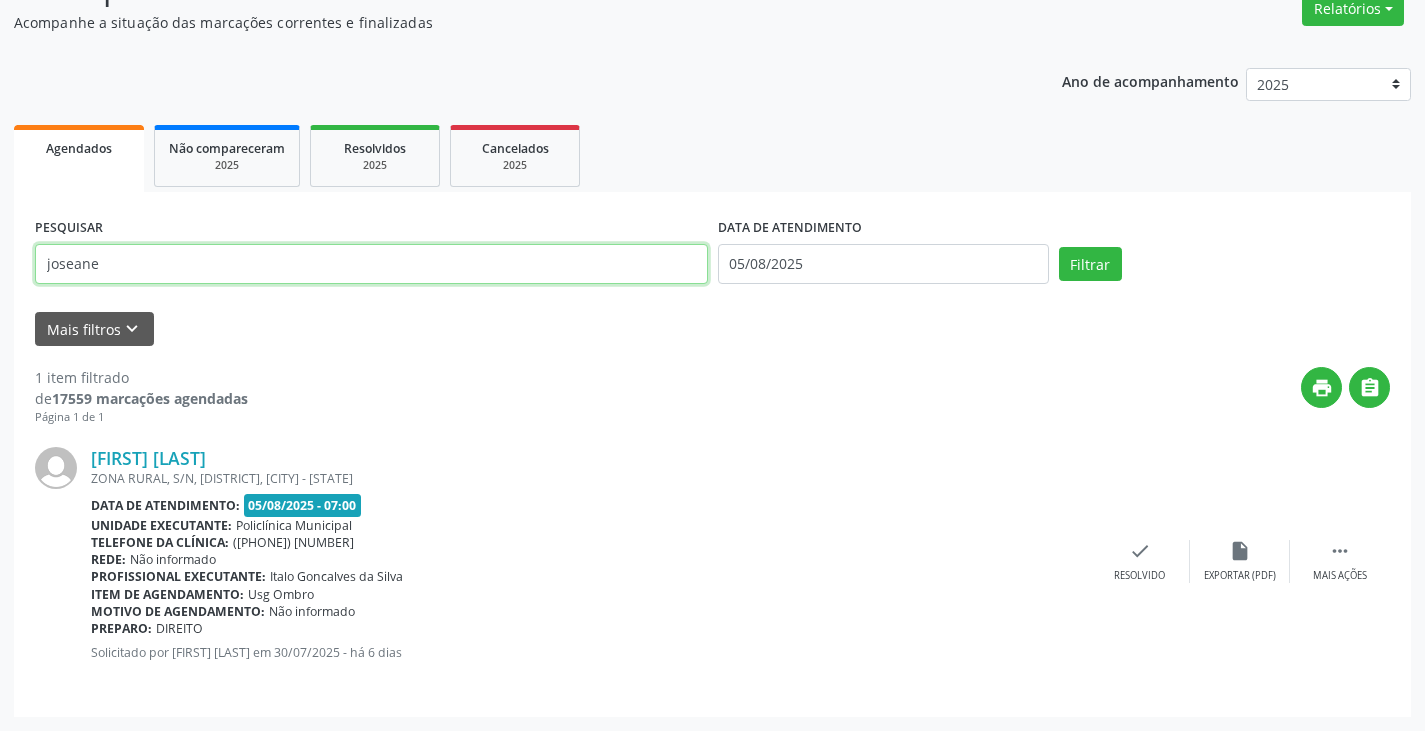 click on "joseane" at bounding box center [371, 264] 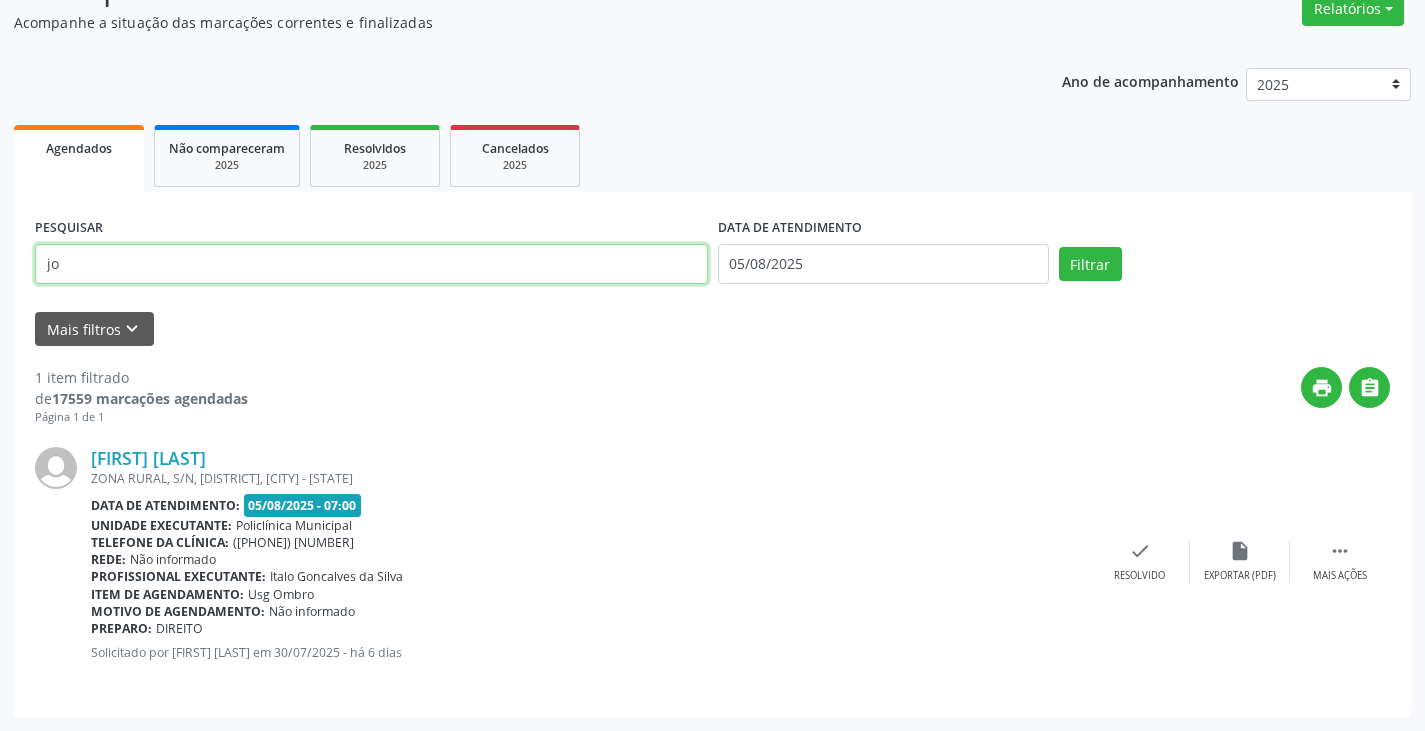 type on "j" 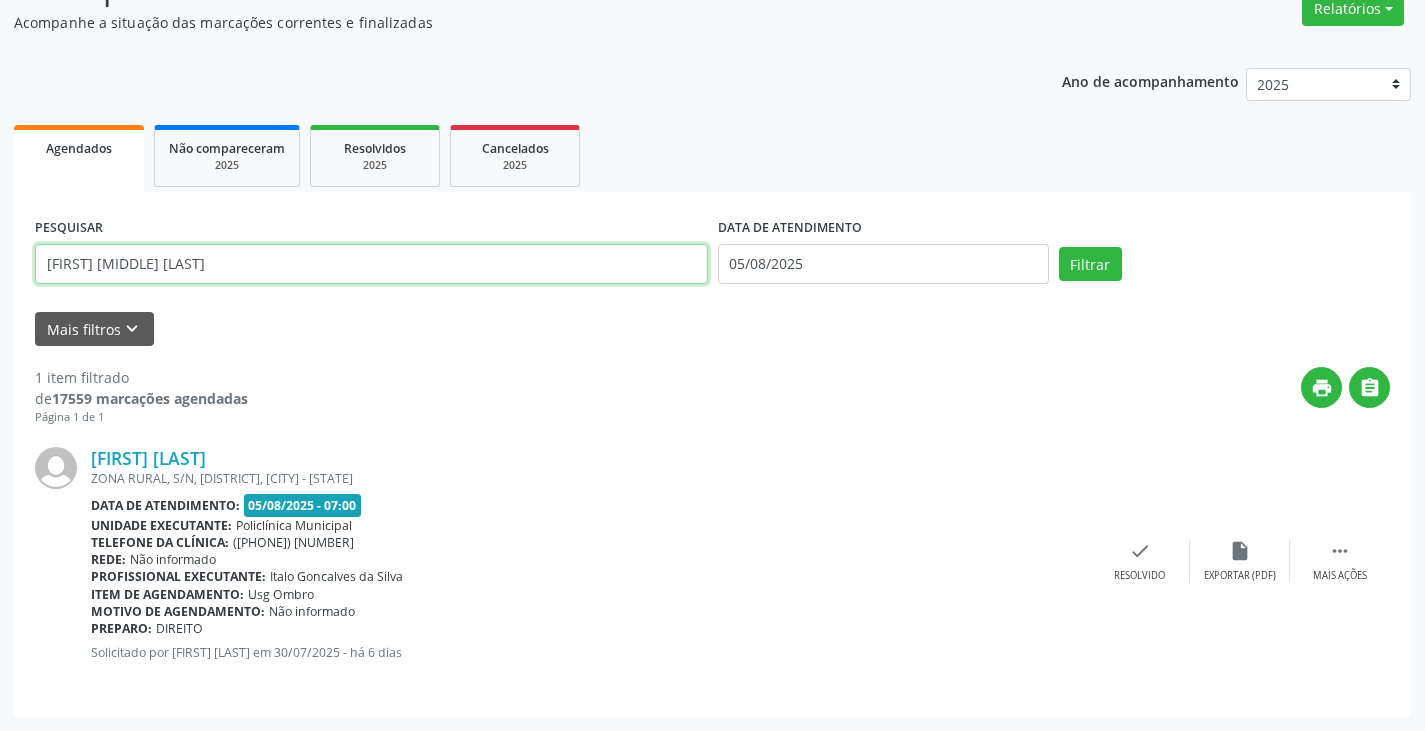 click on "Filtrar" at bounding box center [1090, 264] 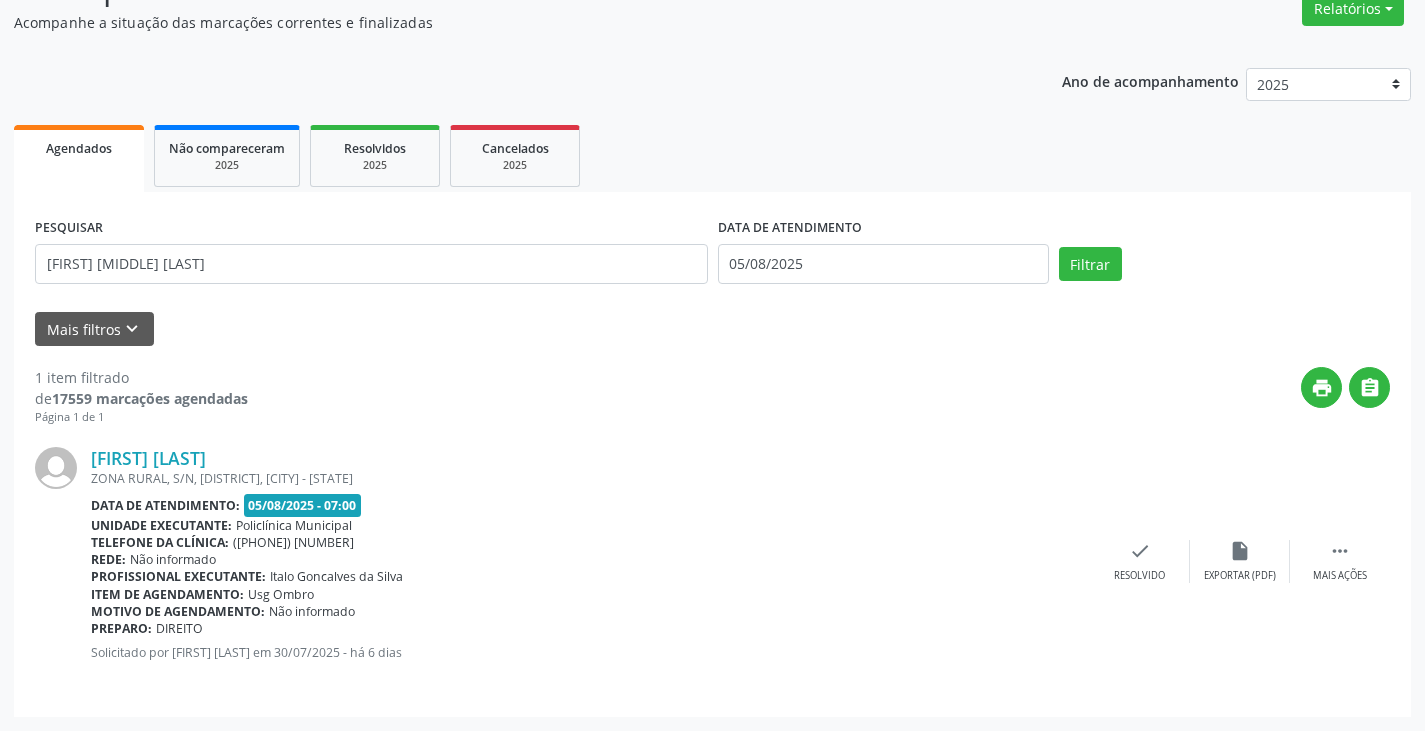 scroll, scrollTop: 0, scrollLeft: 0, axis: both 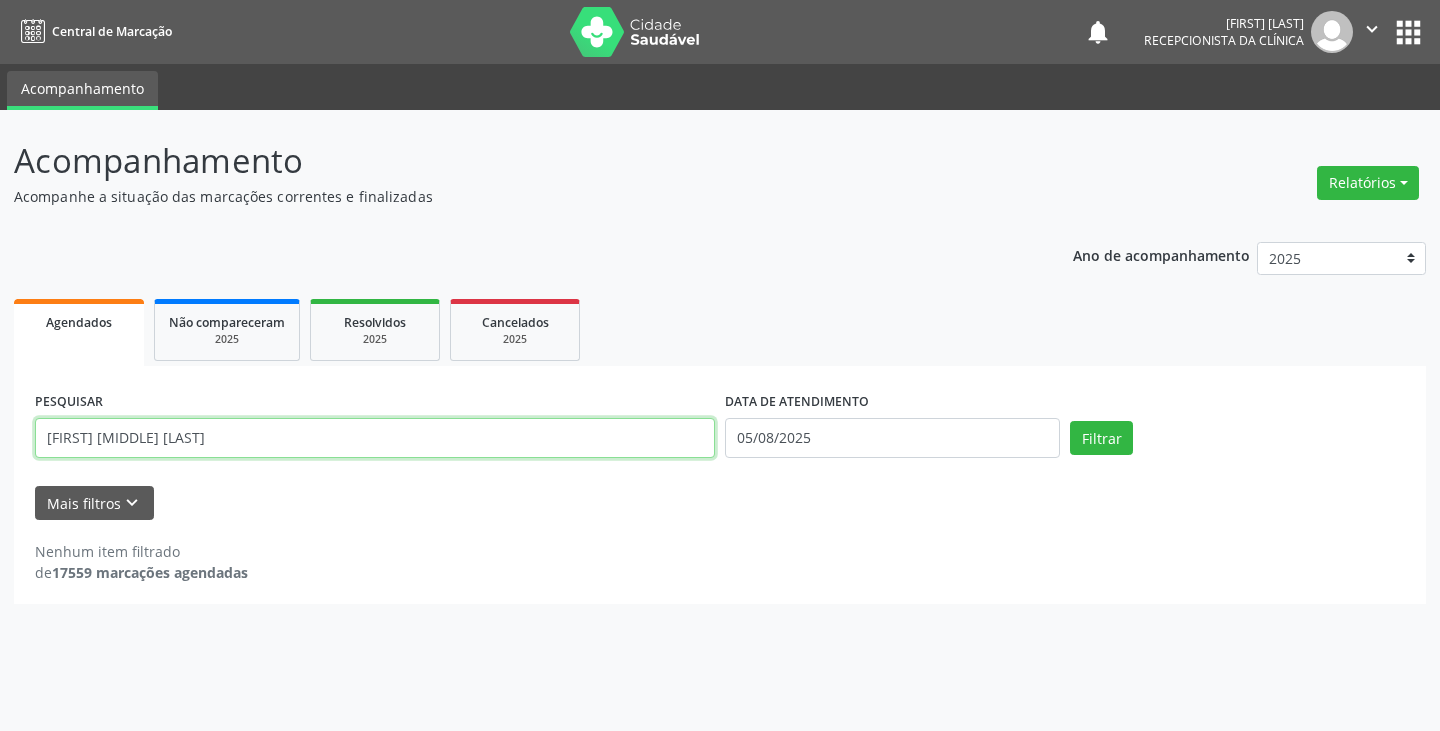 click on "[FIRST] [MIDDLE] [LAST]" at bounding box center (375, 438) 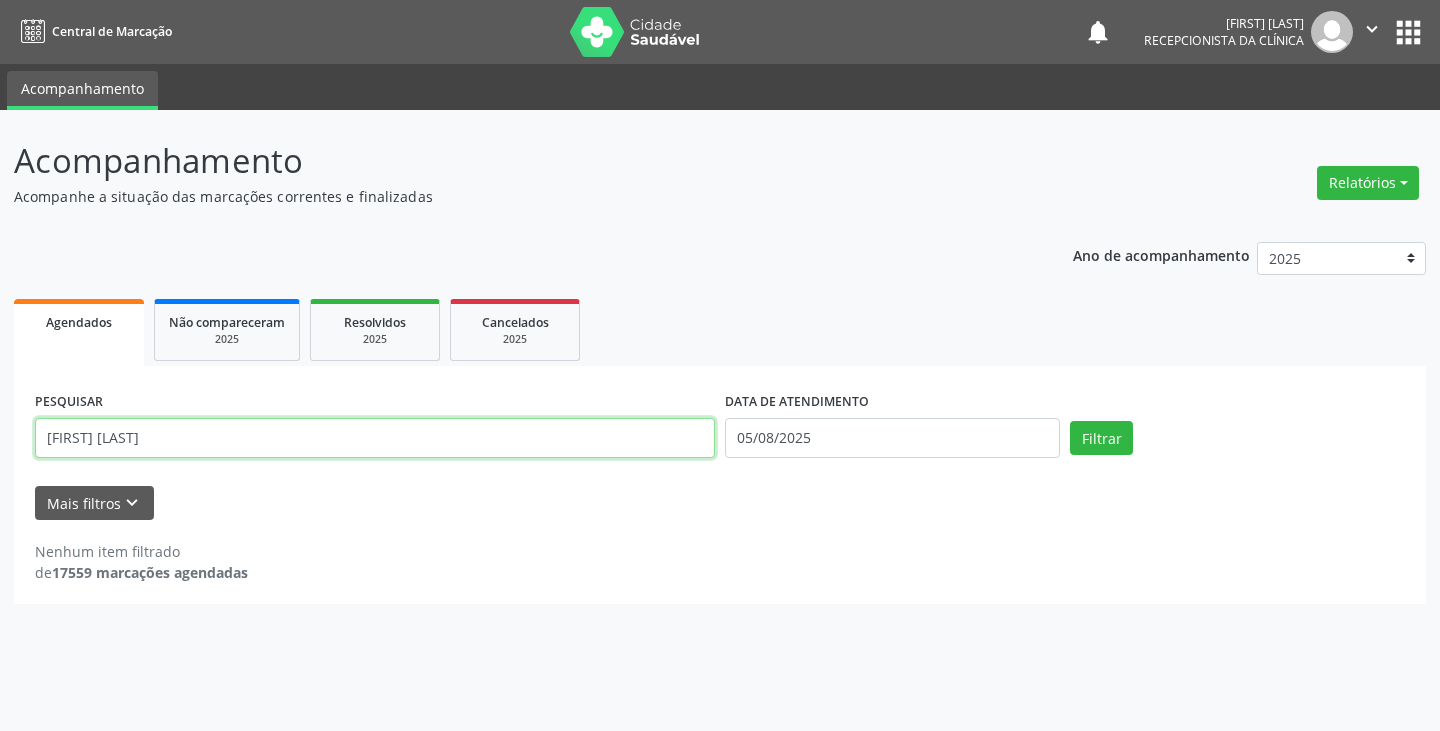 click on "Filtrar" at bounding box center [1101, 438] 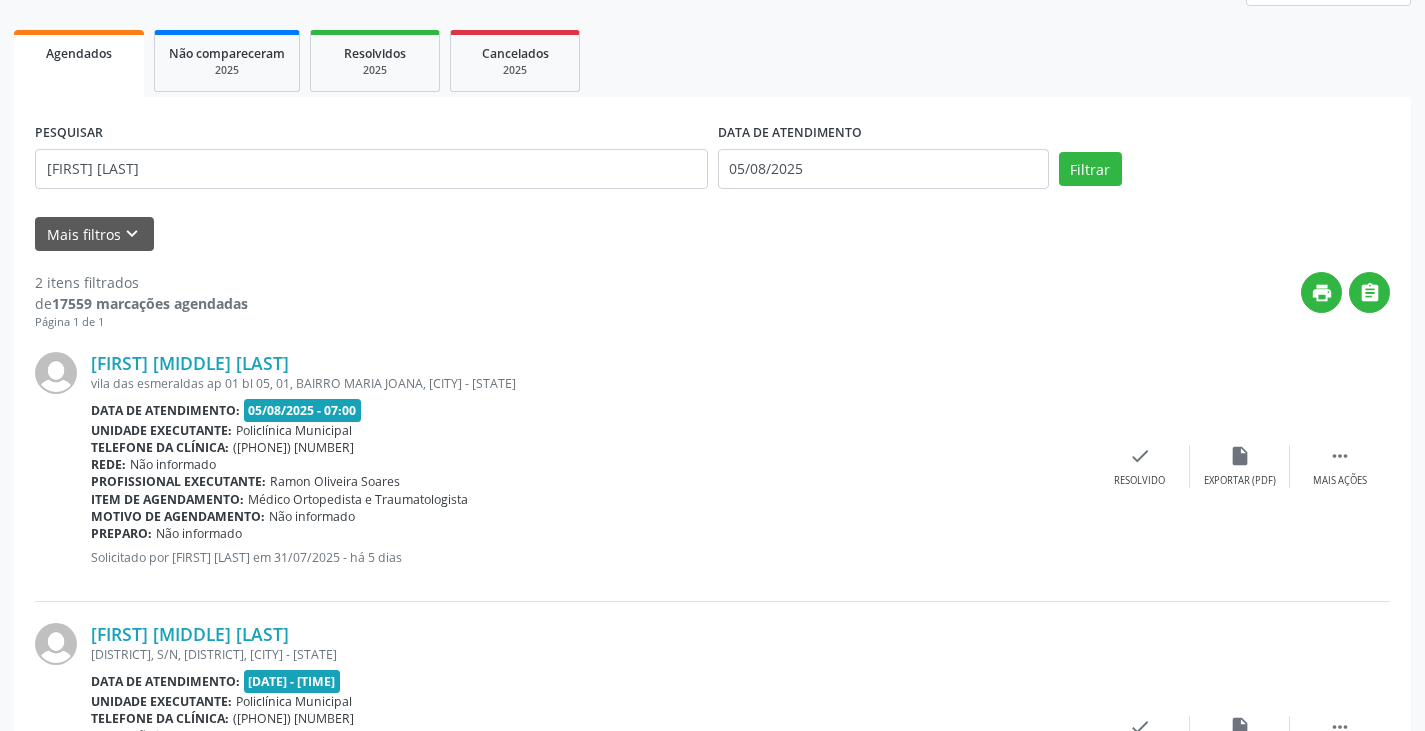scroll, scrollTop: 400, scrollLeft: 0, axis: vertical 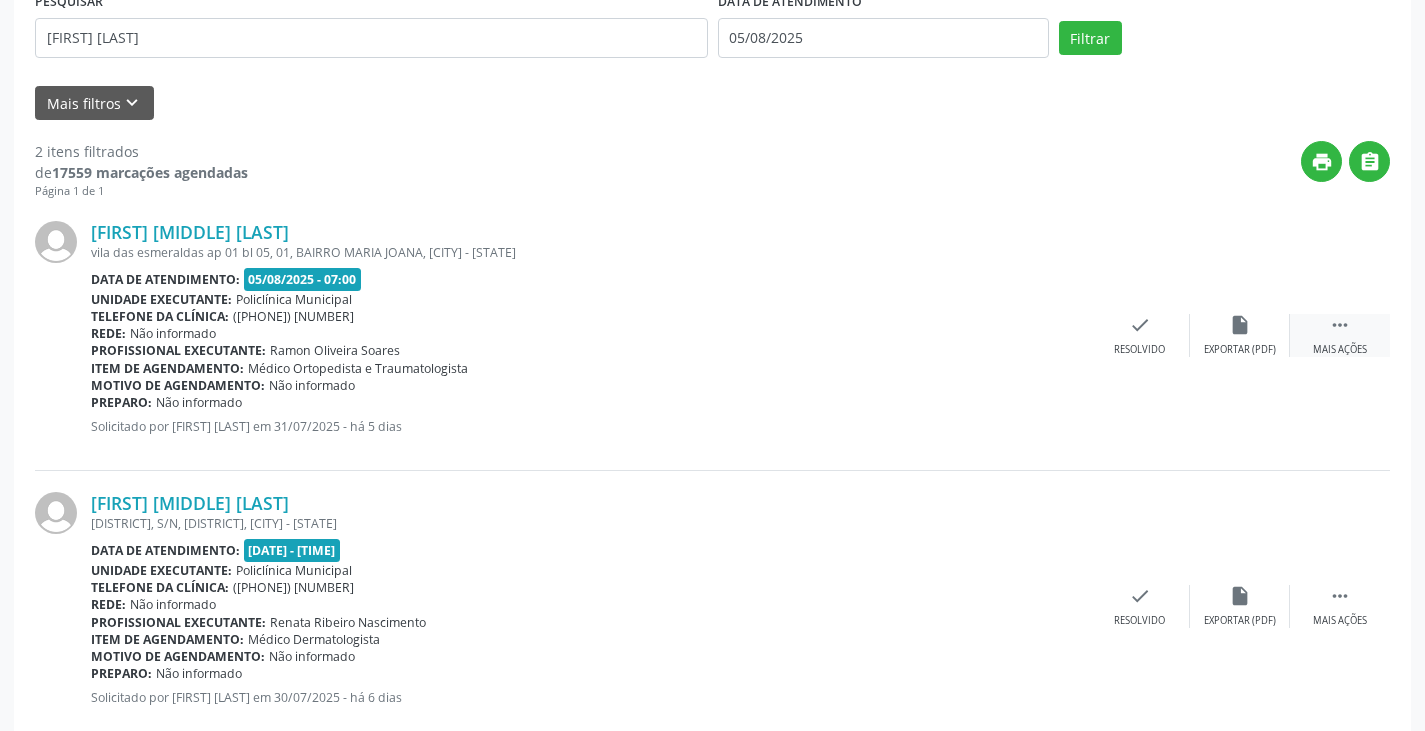 click on "" at bounding box center (1340, 325) 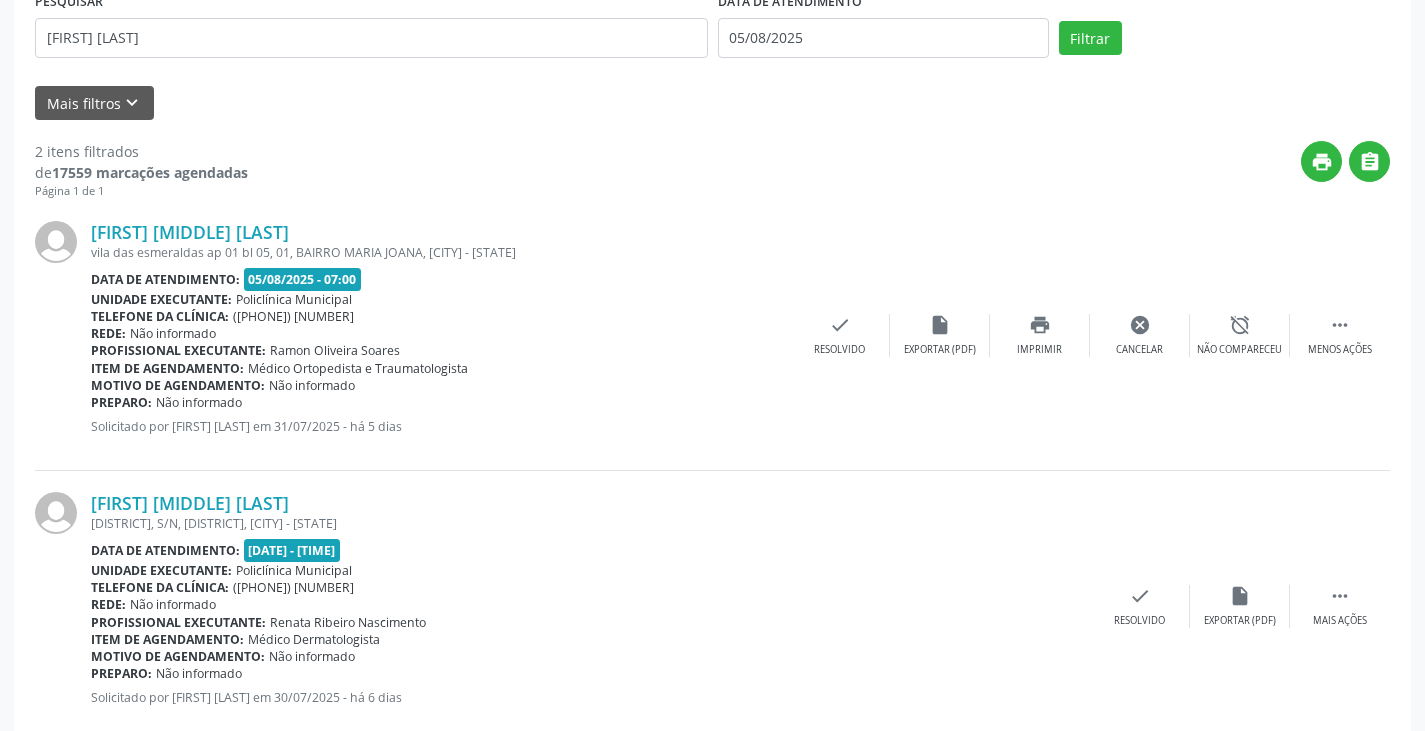 drag, startPoint x: 911, startPoint y: 449, endPoint x: 794, endPoint y: 465, distance: 118.08895 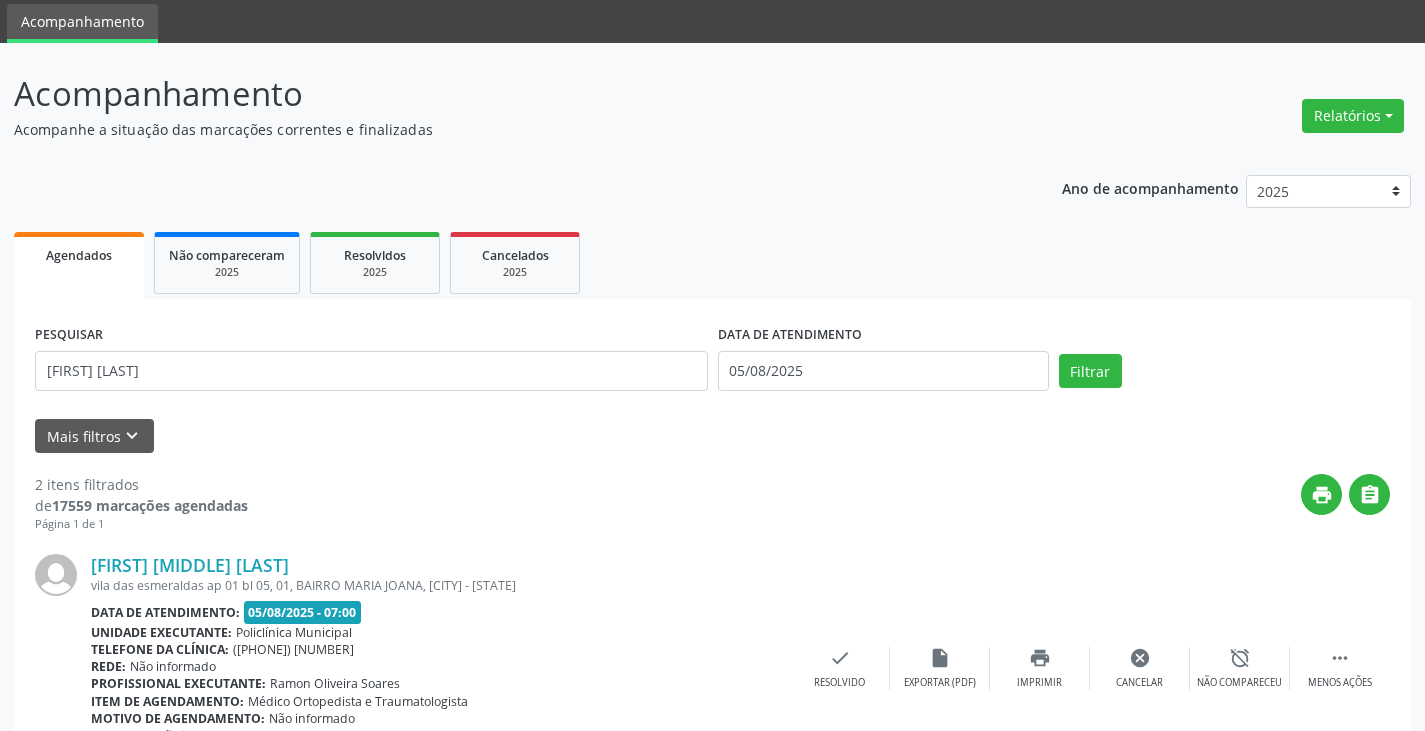 scroll, scrollTop: 0, scrollLeft: 0, axis: both 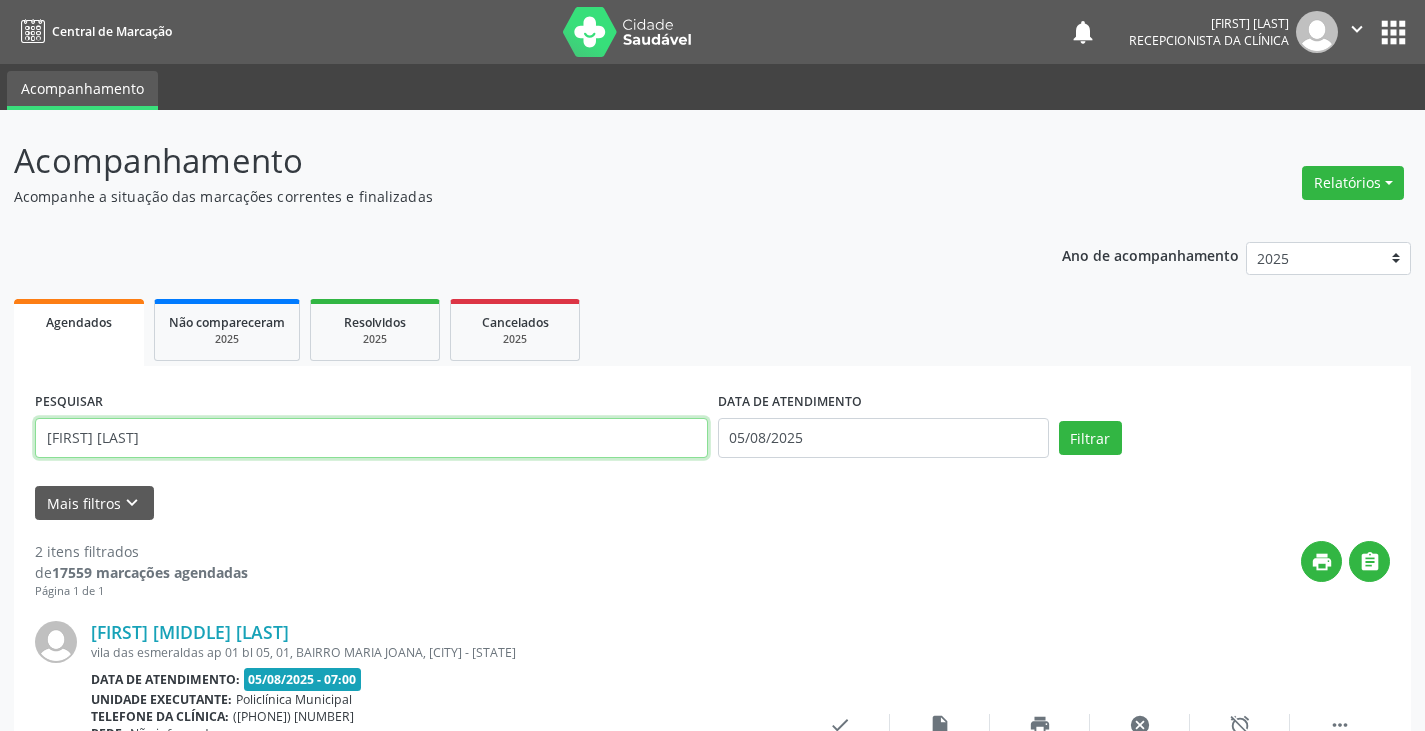 click on "[FIRST] [LAST]" at bounding box center (371, 438) 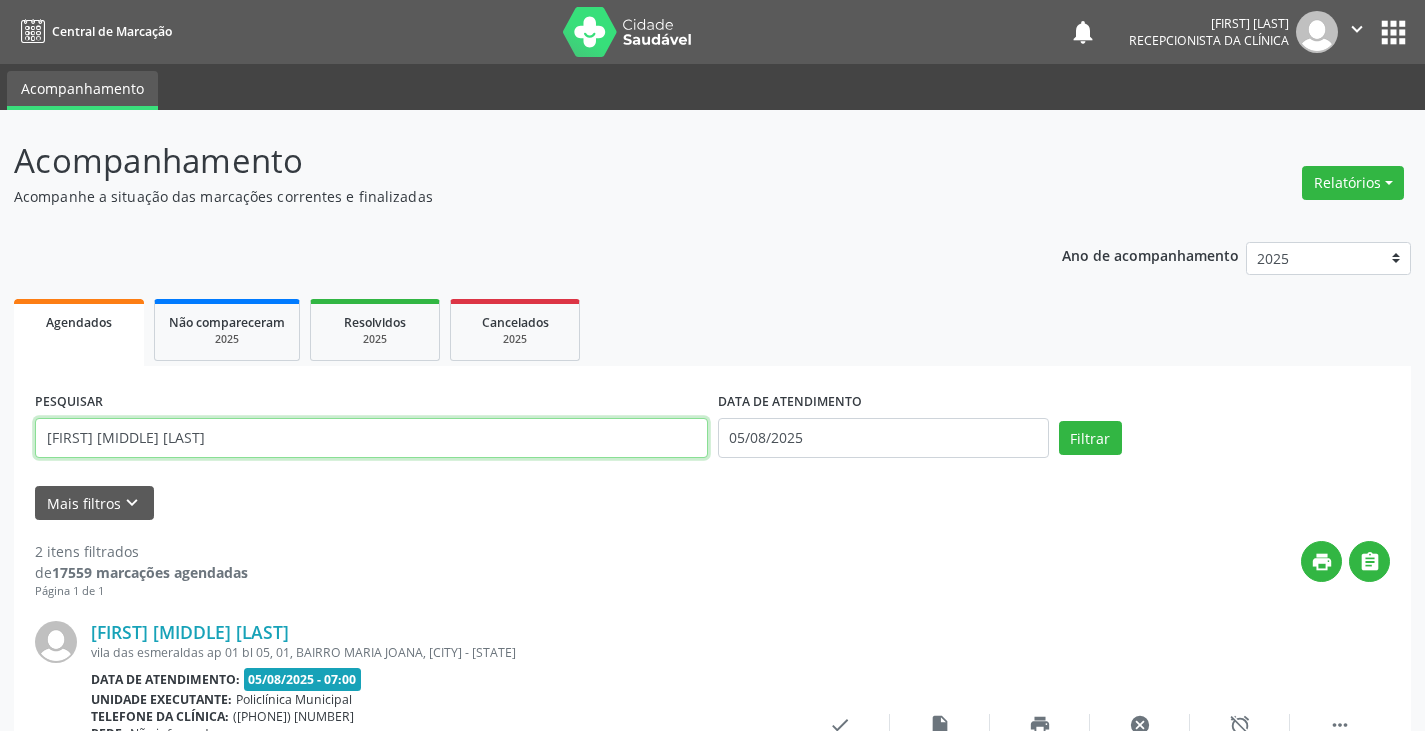 click on "Filtrar" at bounding box center (1090, 438) 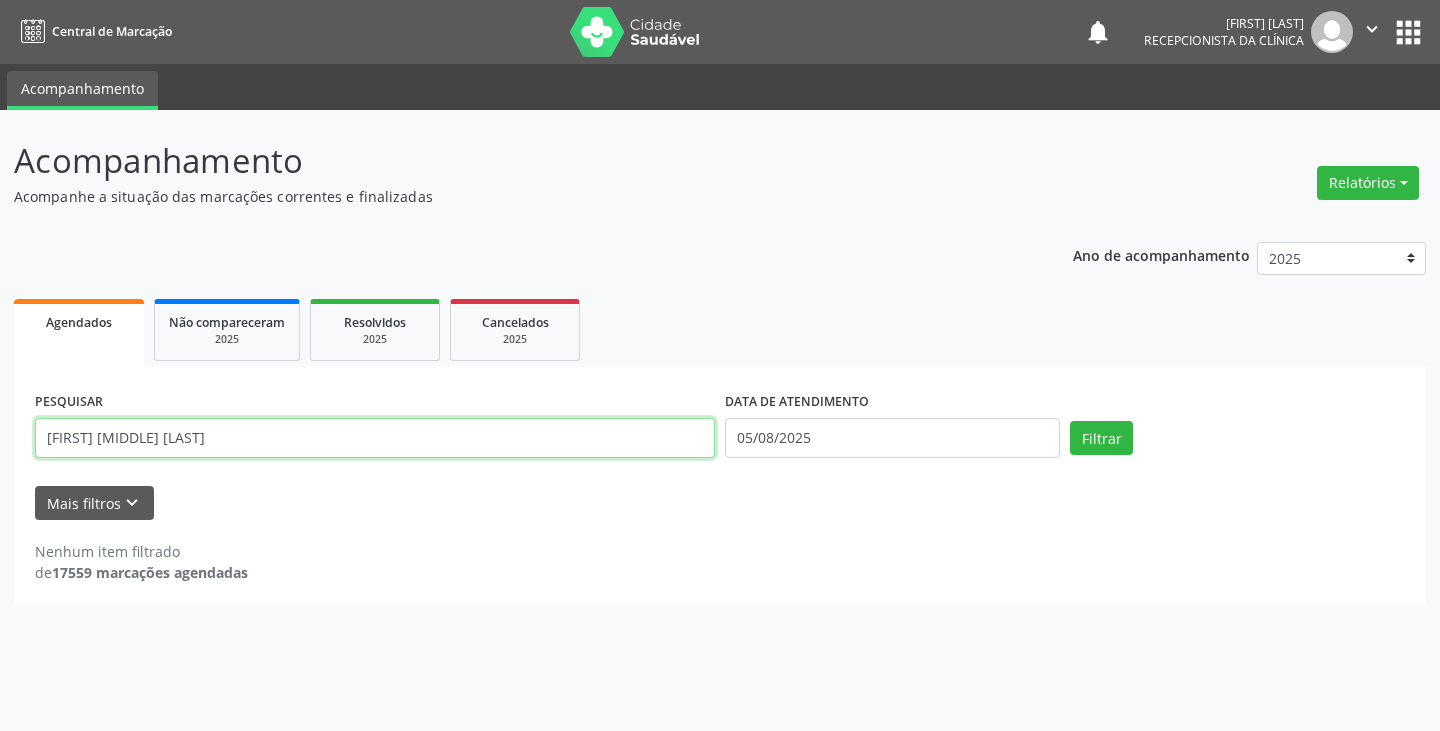 drag, startPoint x: 550, startPoint y: 426, endPoint x: 559, endPoint y: 418, distance: 12.0415945 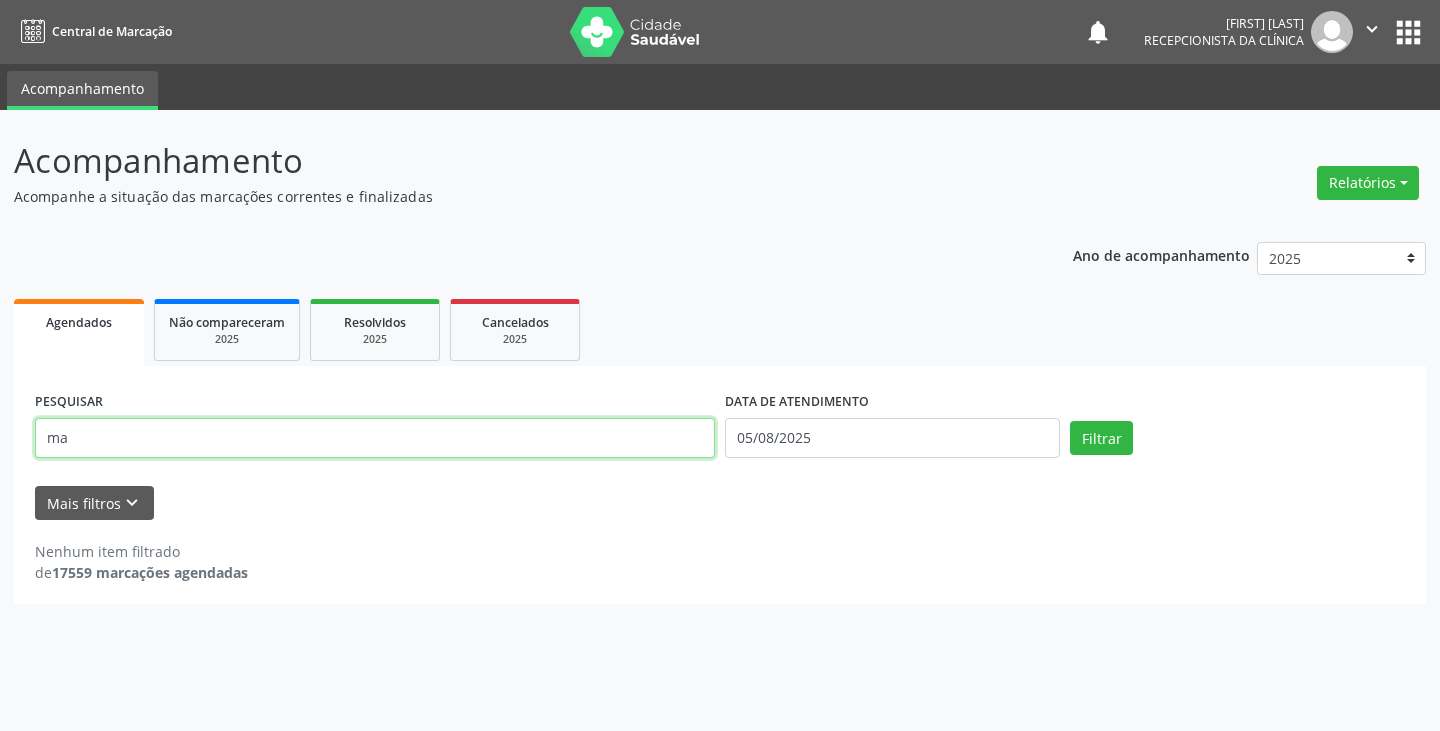 type on "m" 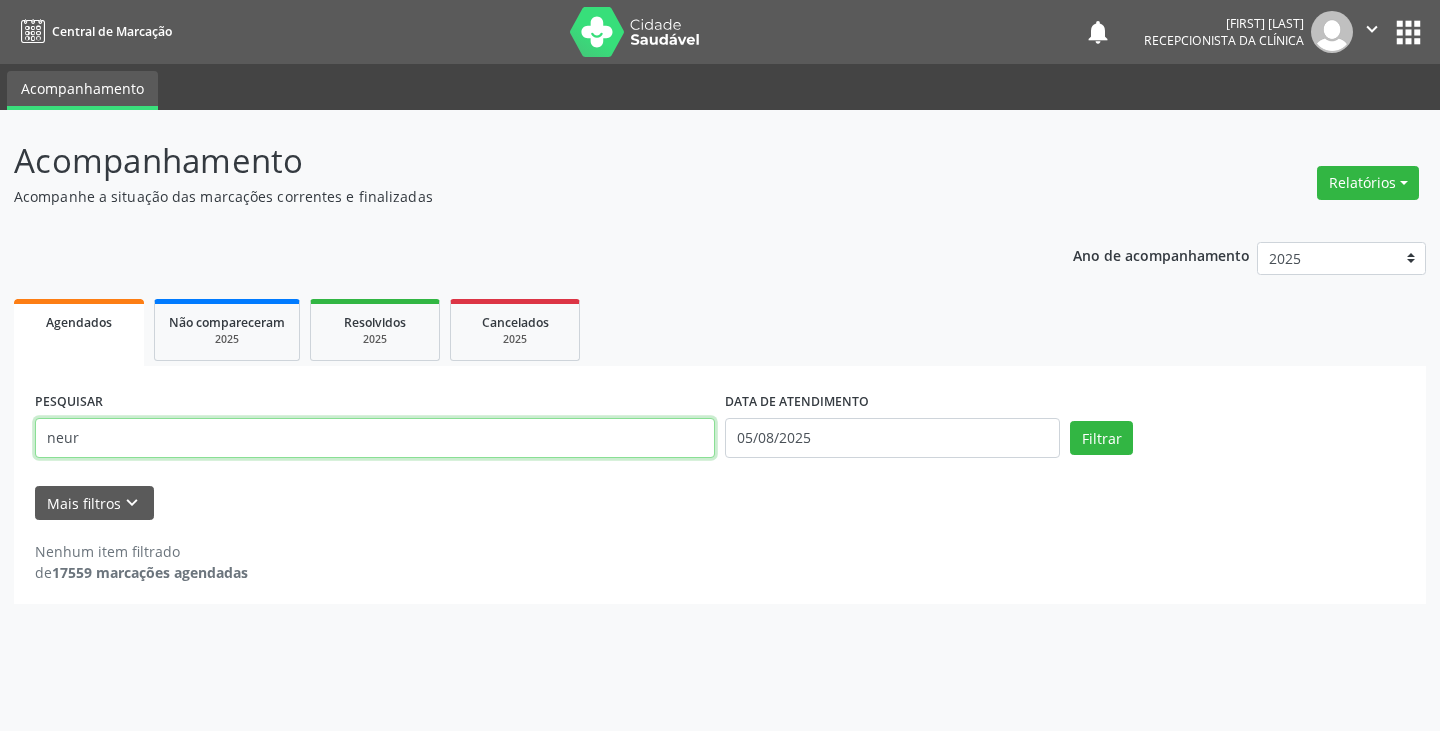 type on "neur" 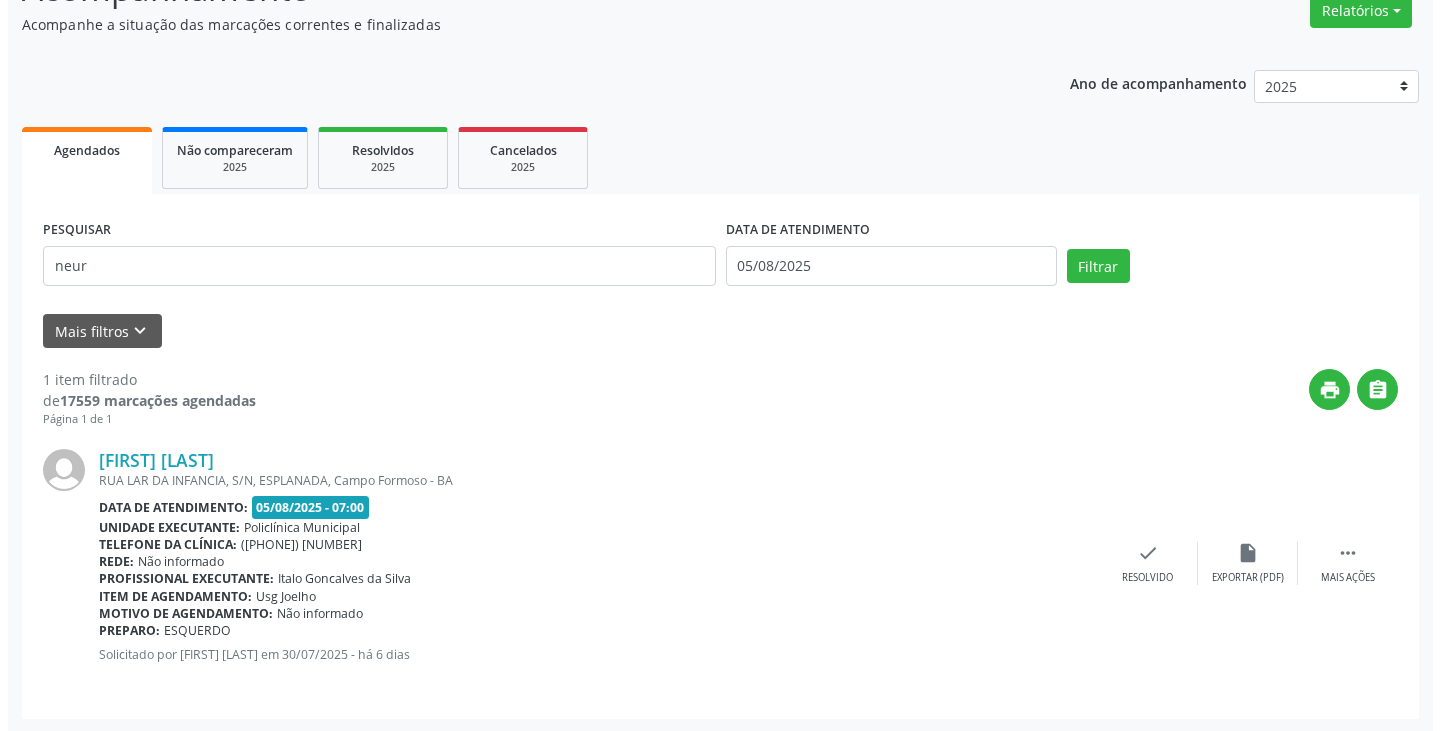 scroll, scrollTop: 174, scrollLeft: 0, axis: vertical 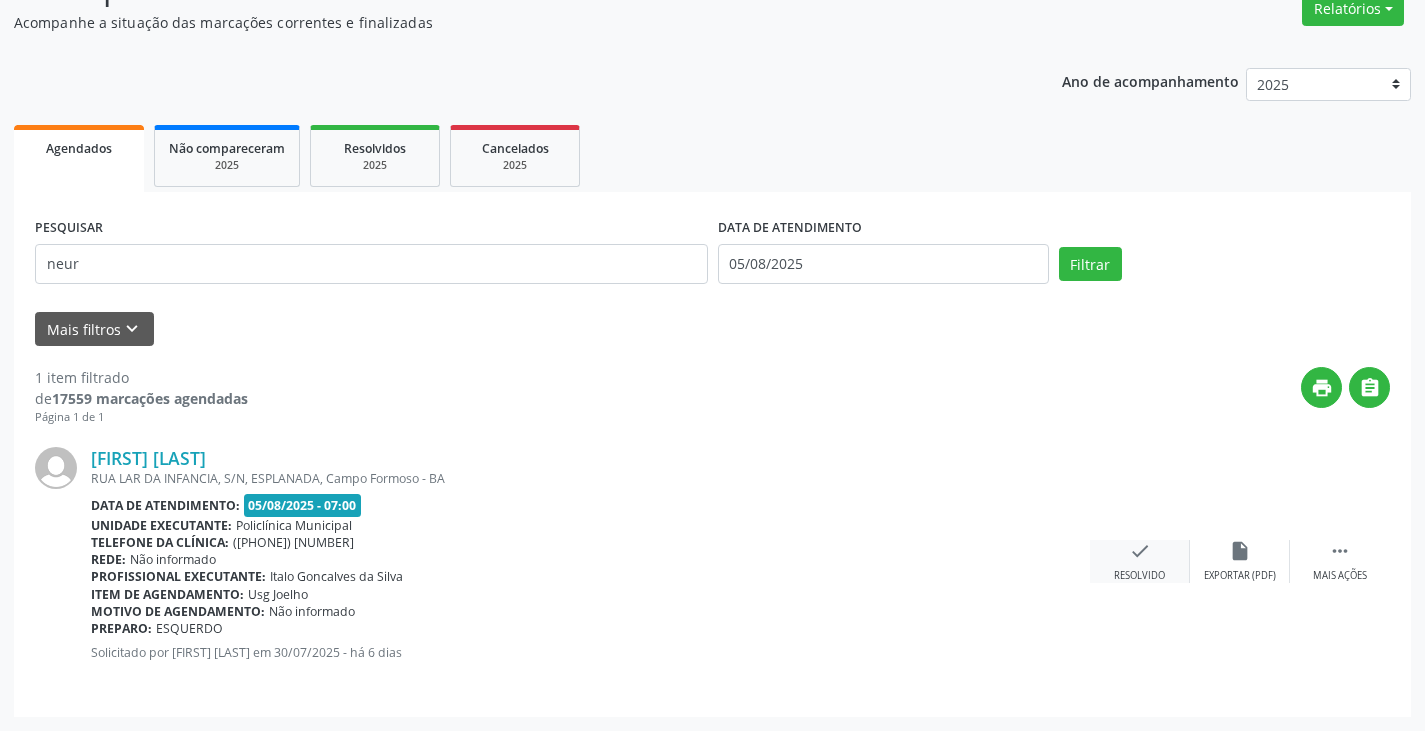click on "check
Resolvido" at bounding box center [1140, 561] 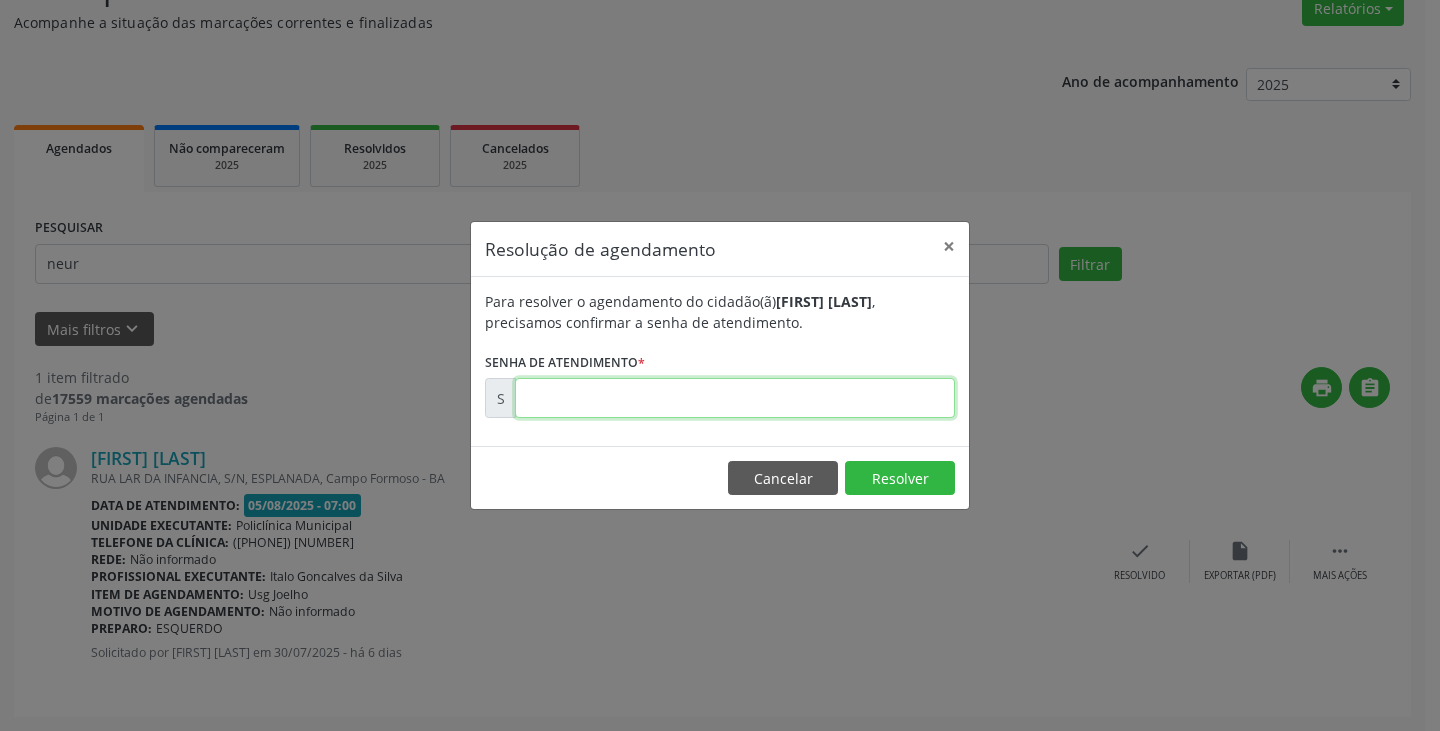 click at bounding box center [735, 398] 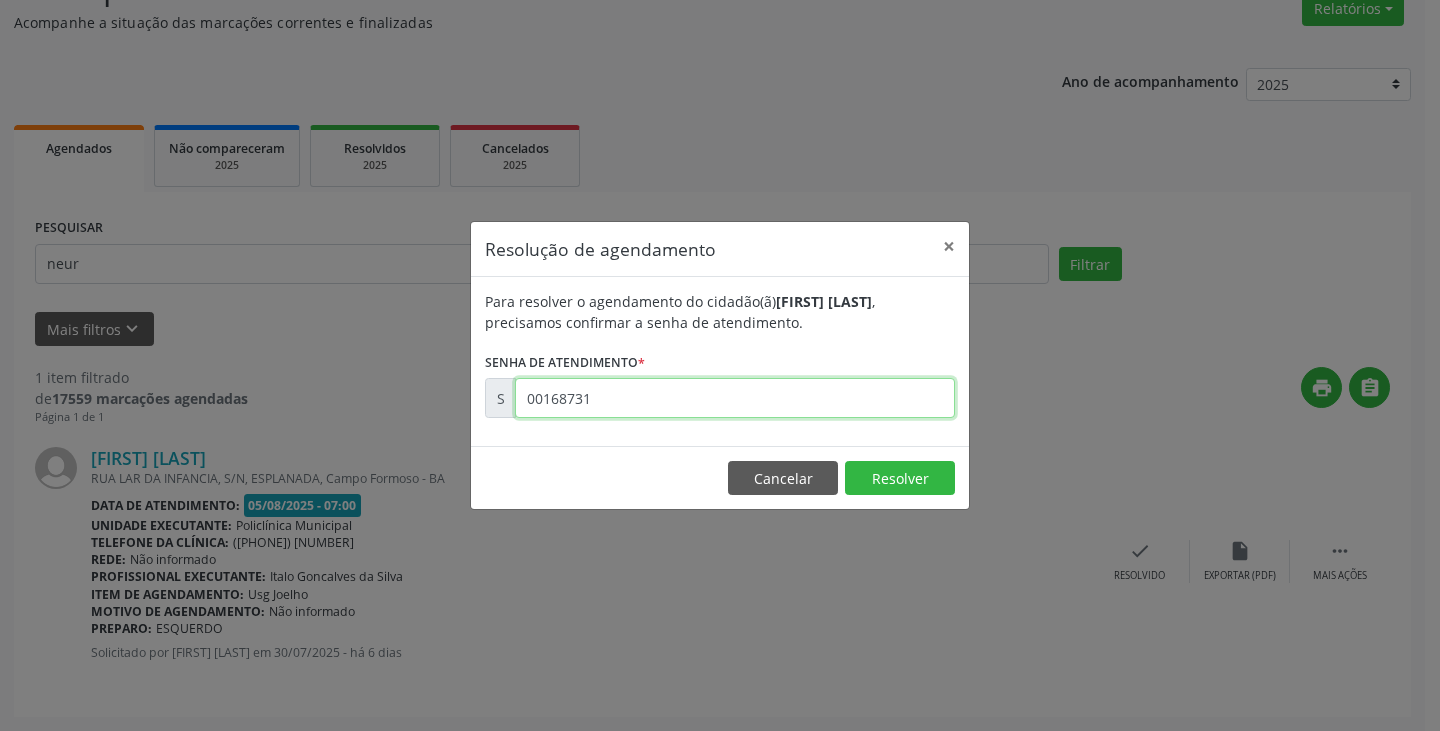 type on "00168731" 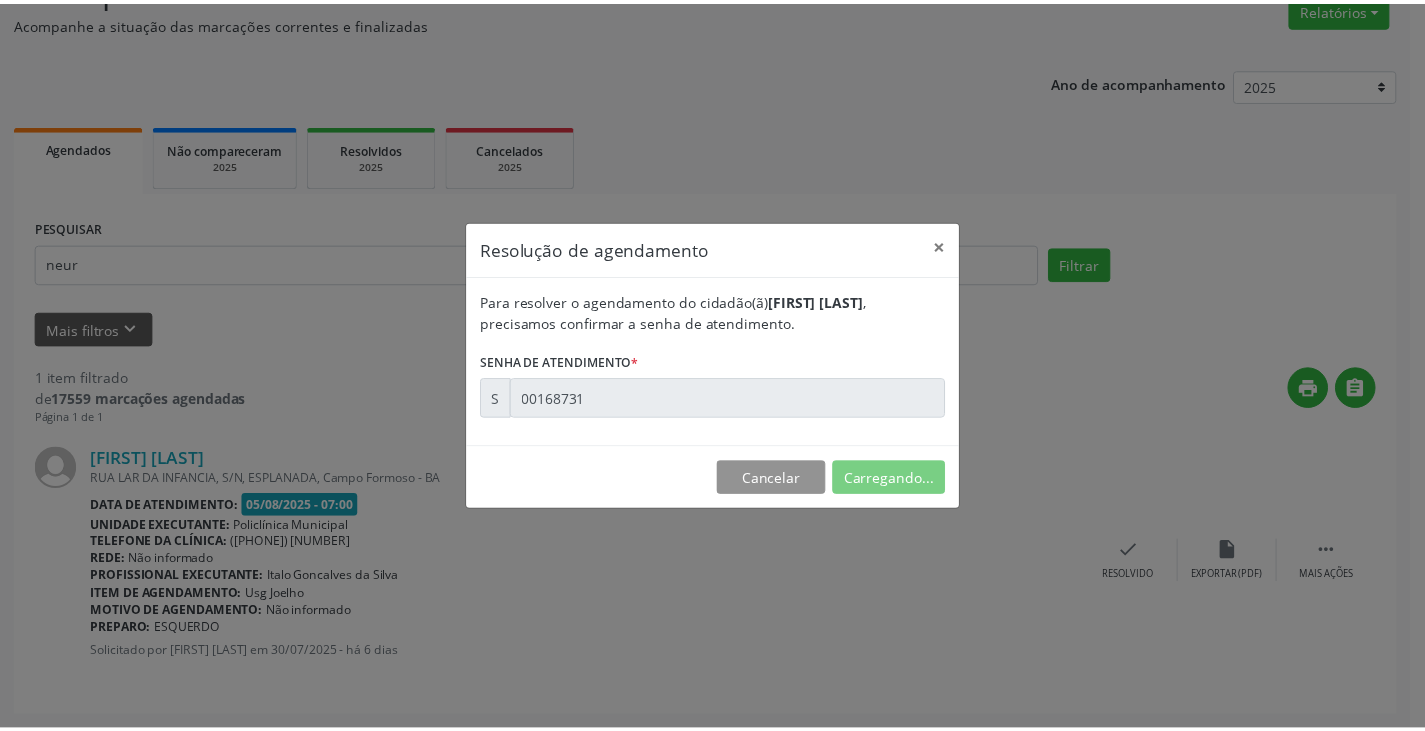 scroll, scrollTop: 0, scrollLeft: 0, axis: both 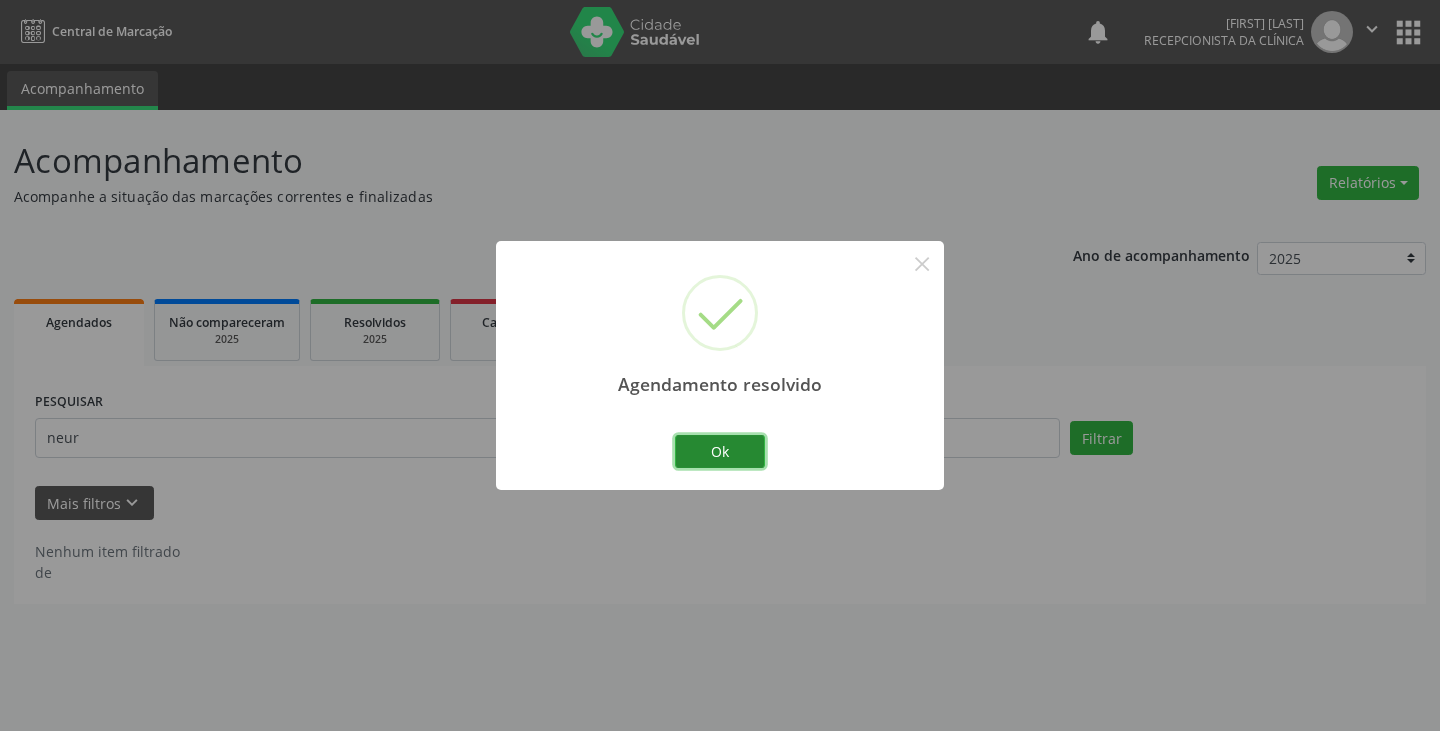 click on "Ok" at bounding box center (720, 452) 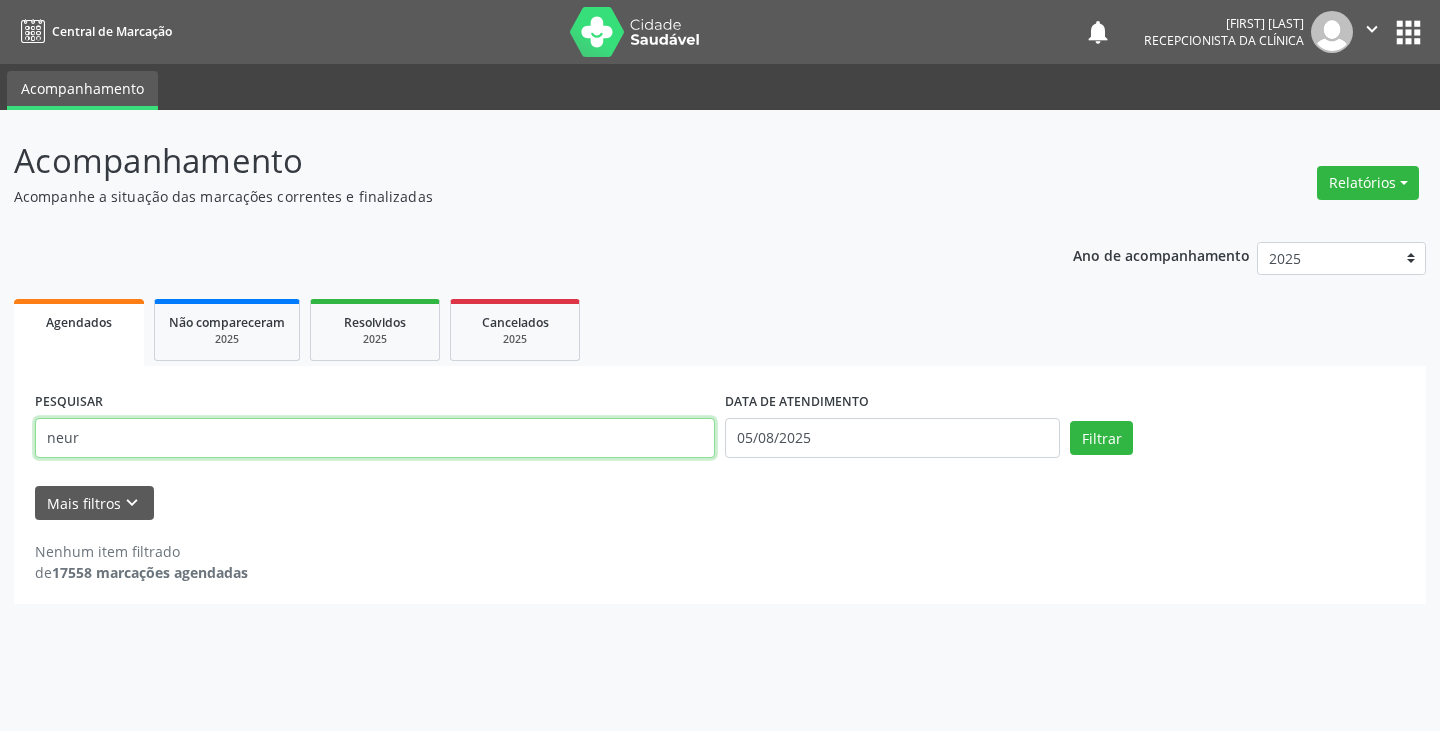 click on "neur" at bounding box center (375, 438) 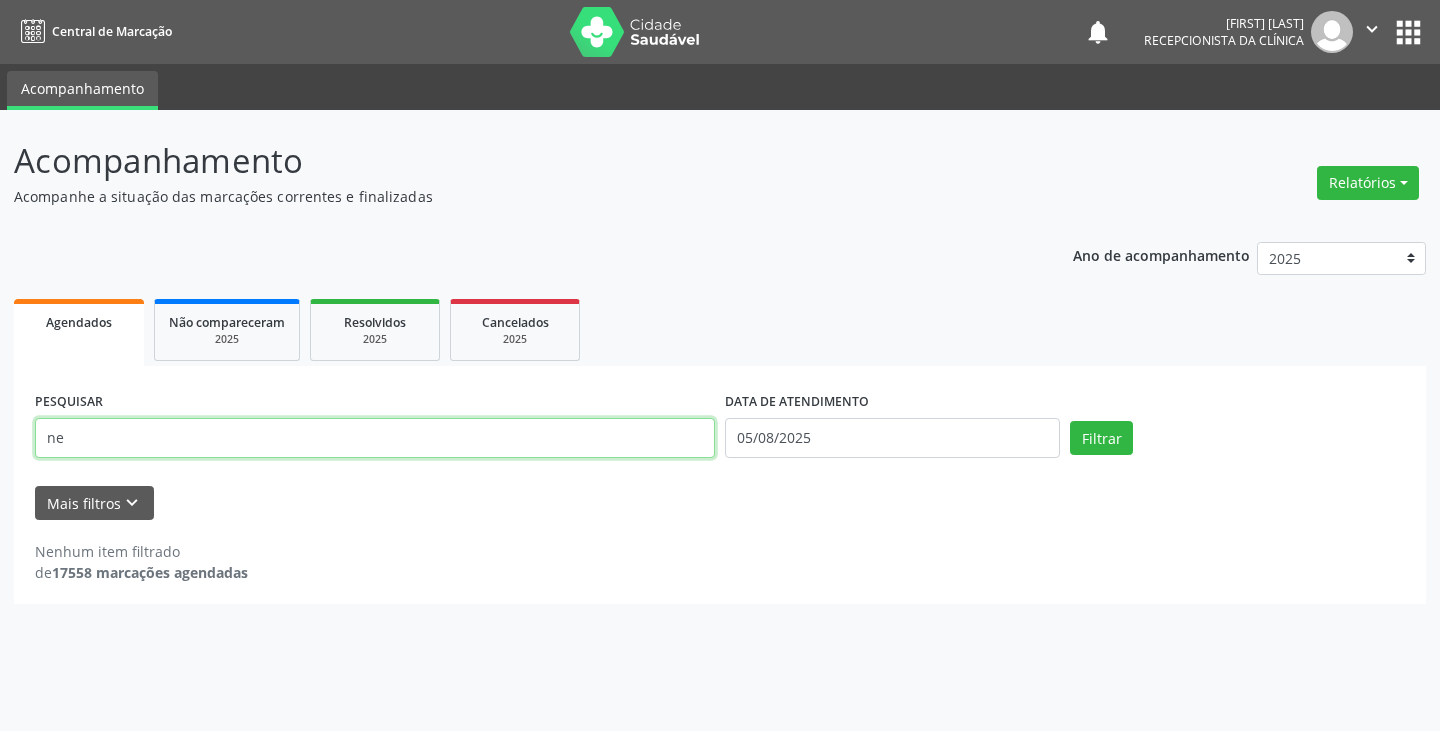type on "n" 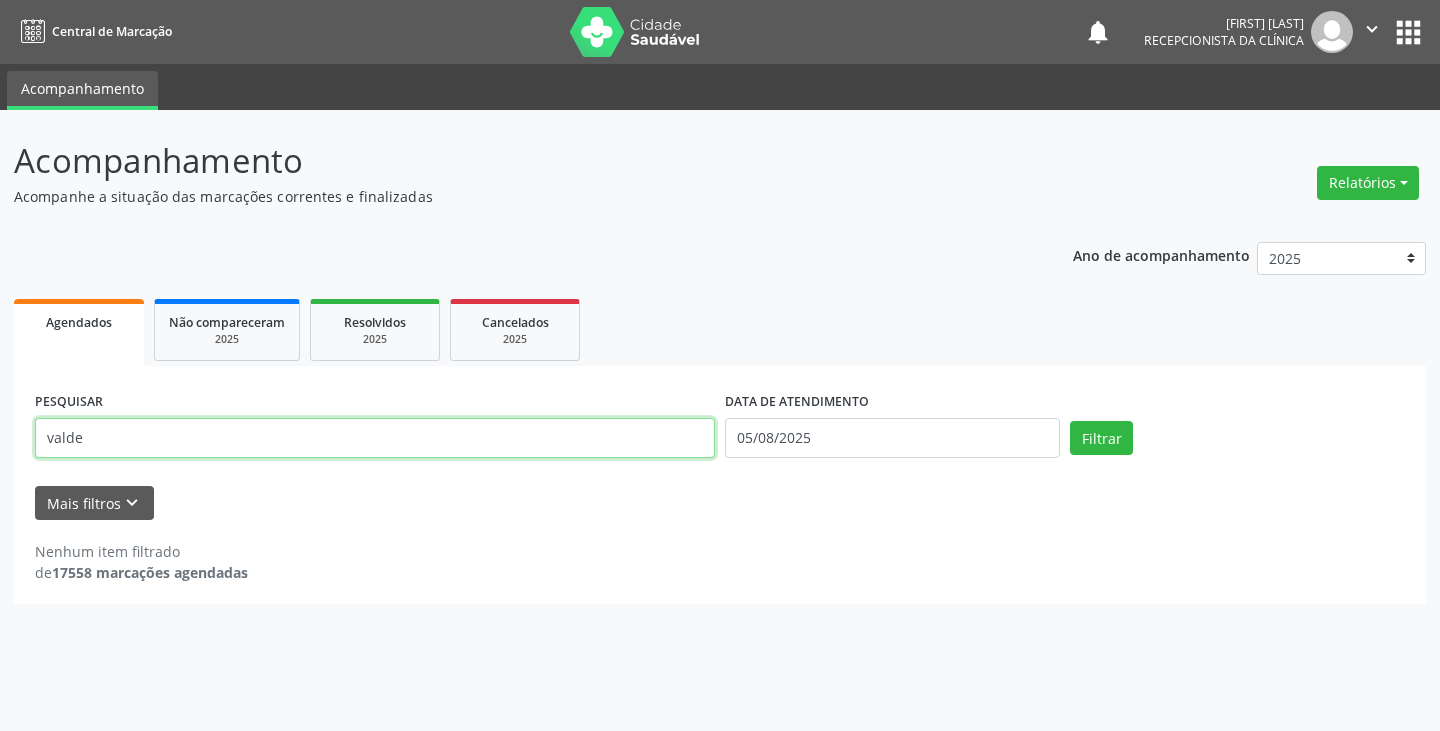 type on "valde" 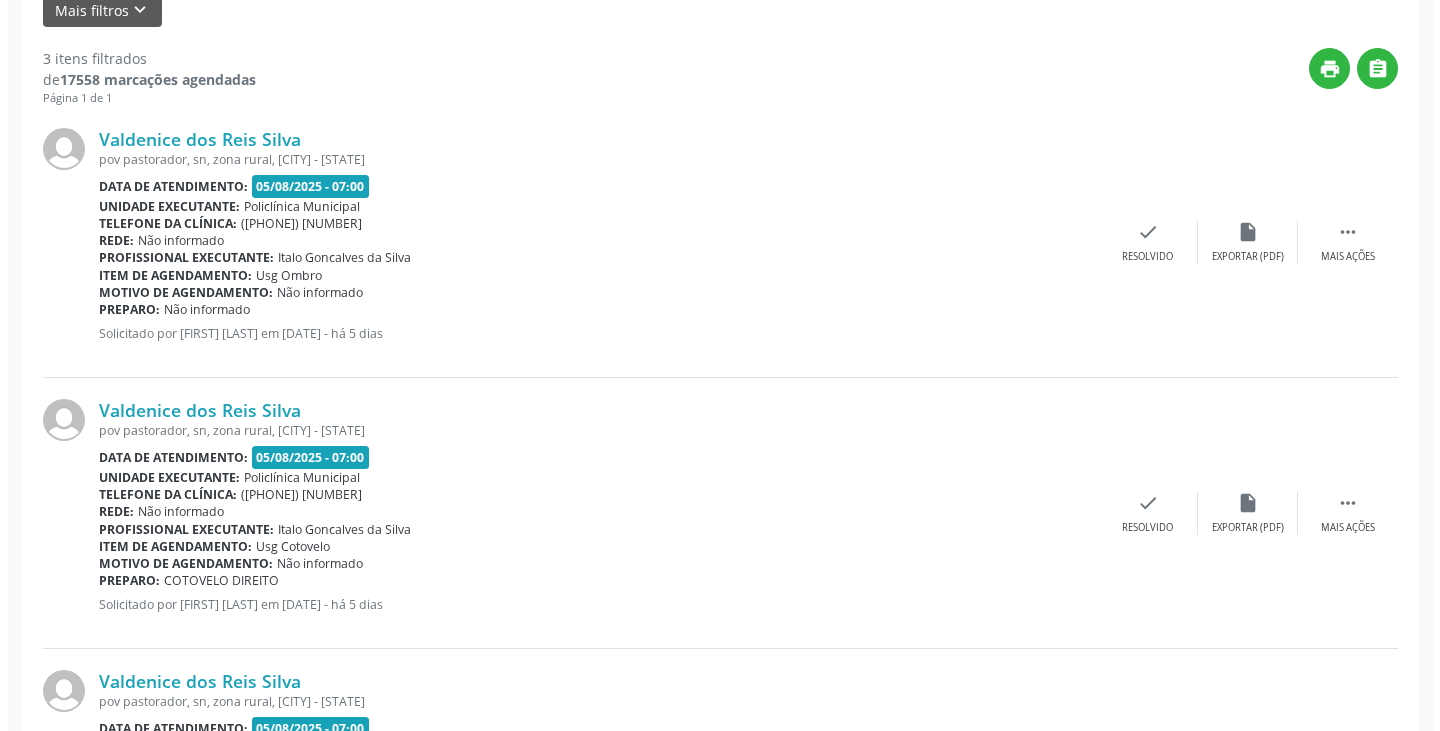 scroll, scrollTop: 500, scrollLeft: 0, axis: vertical 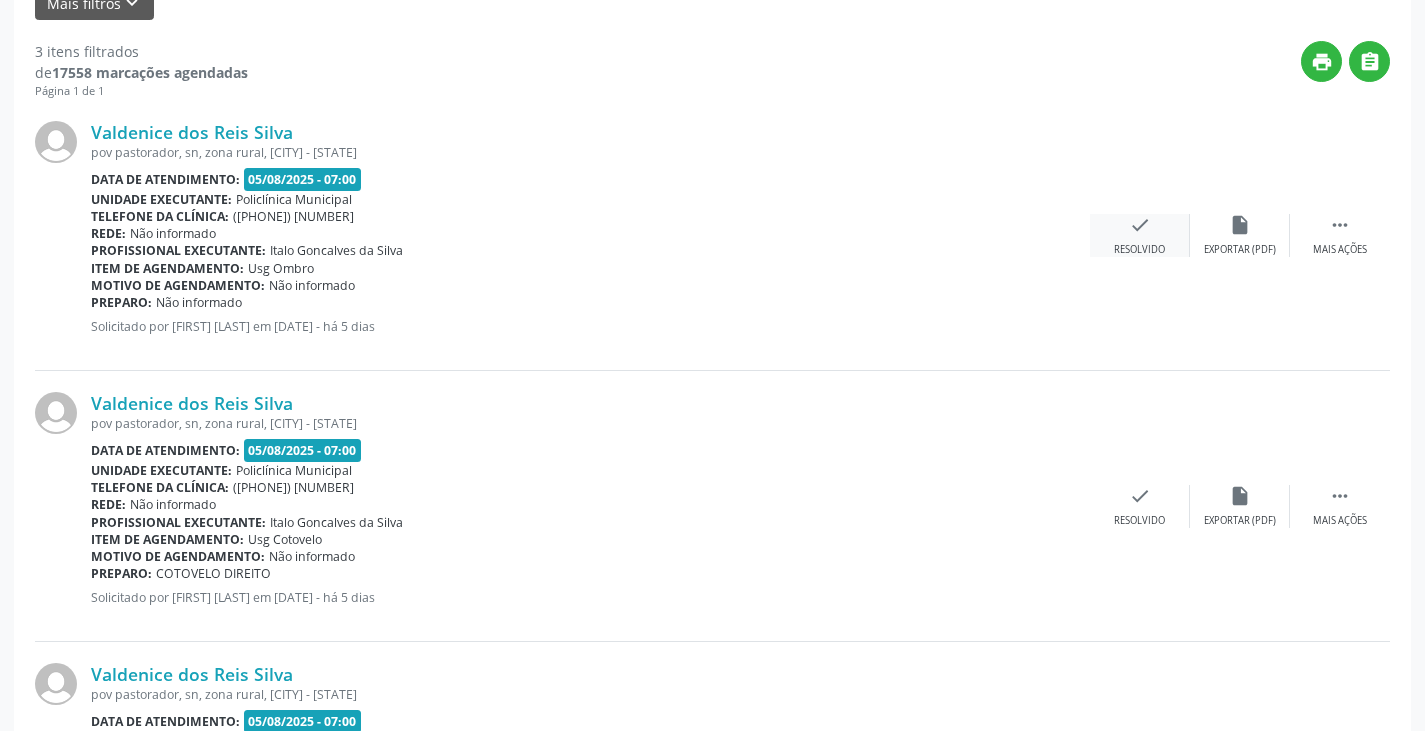 click on "Resolvido" at bounding box center [1139, 250] 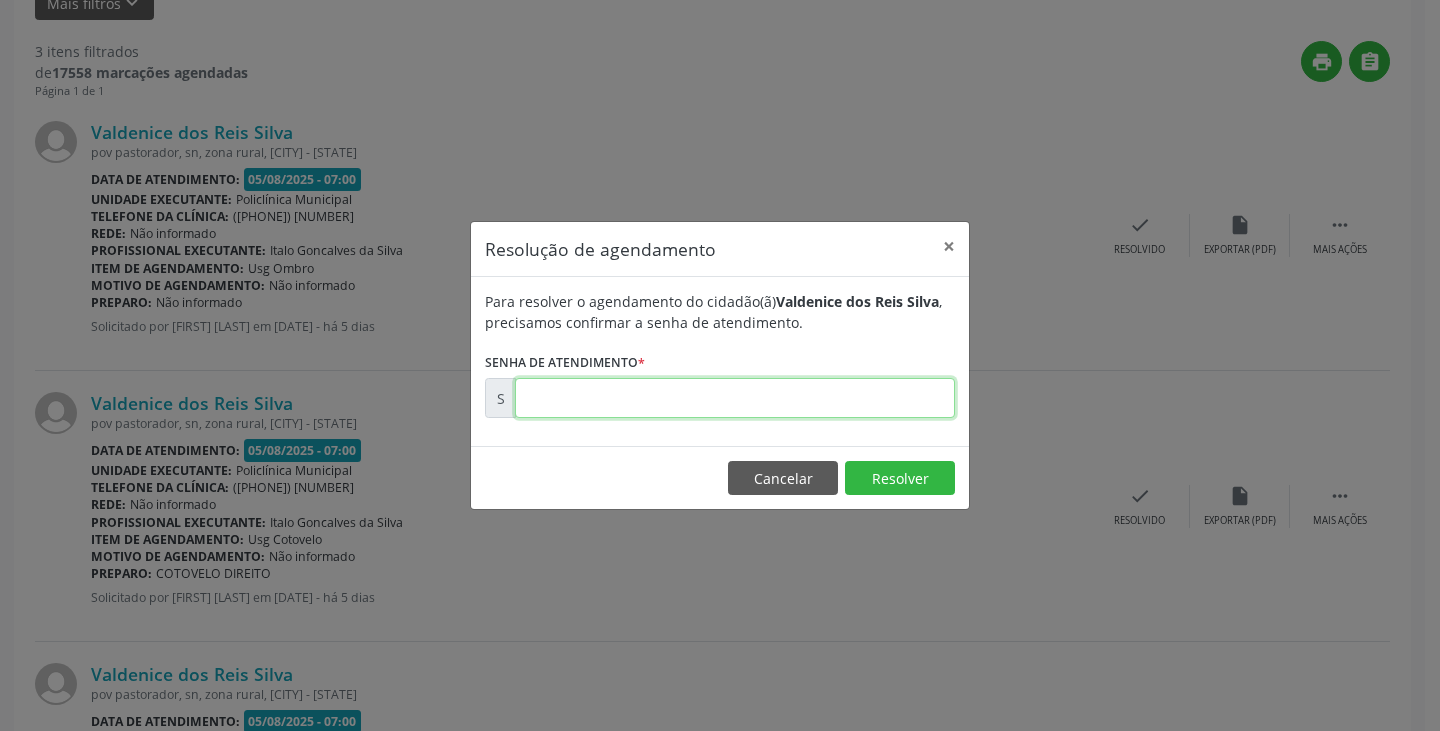 click at bounding box center [735, 398] 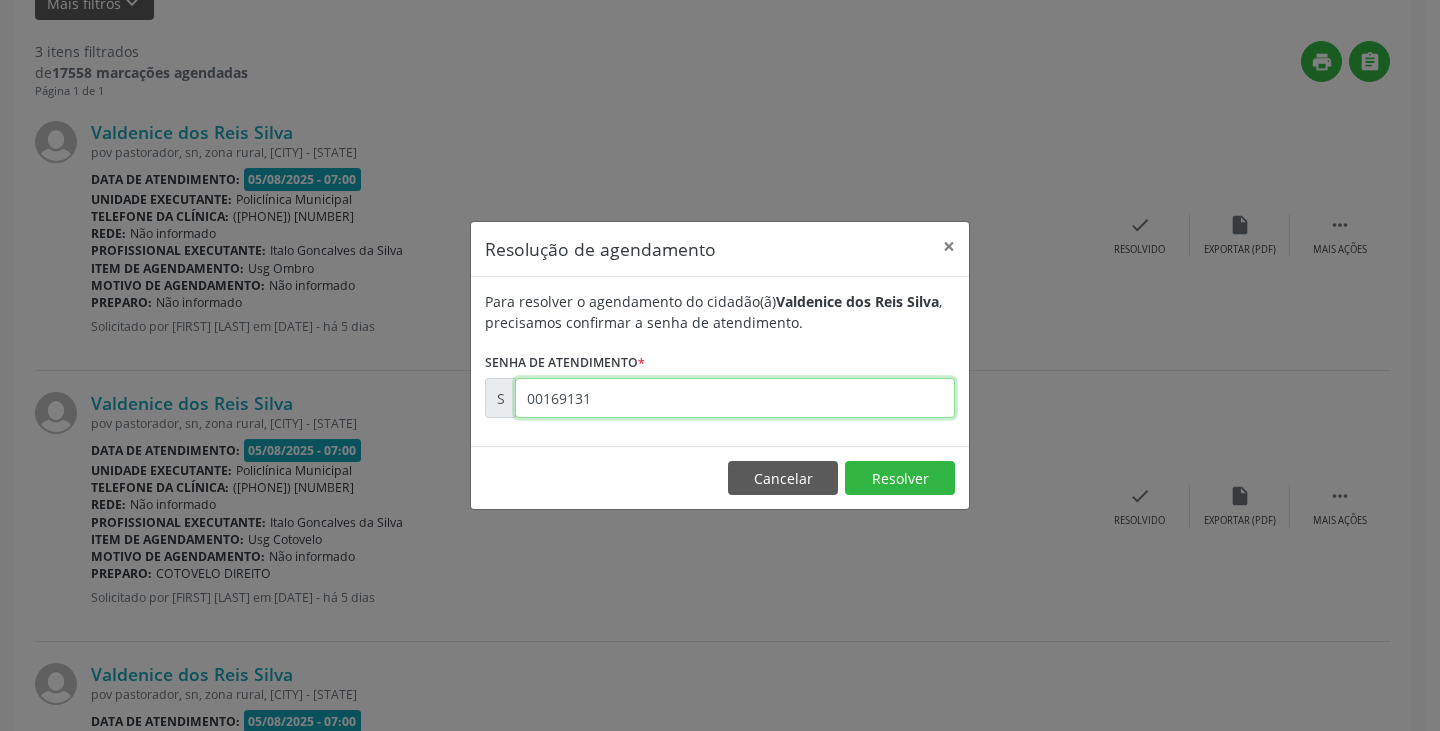 type on "00169131" 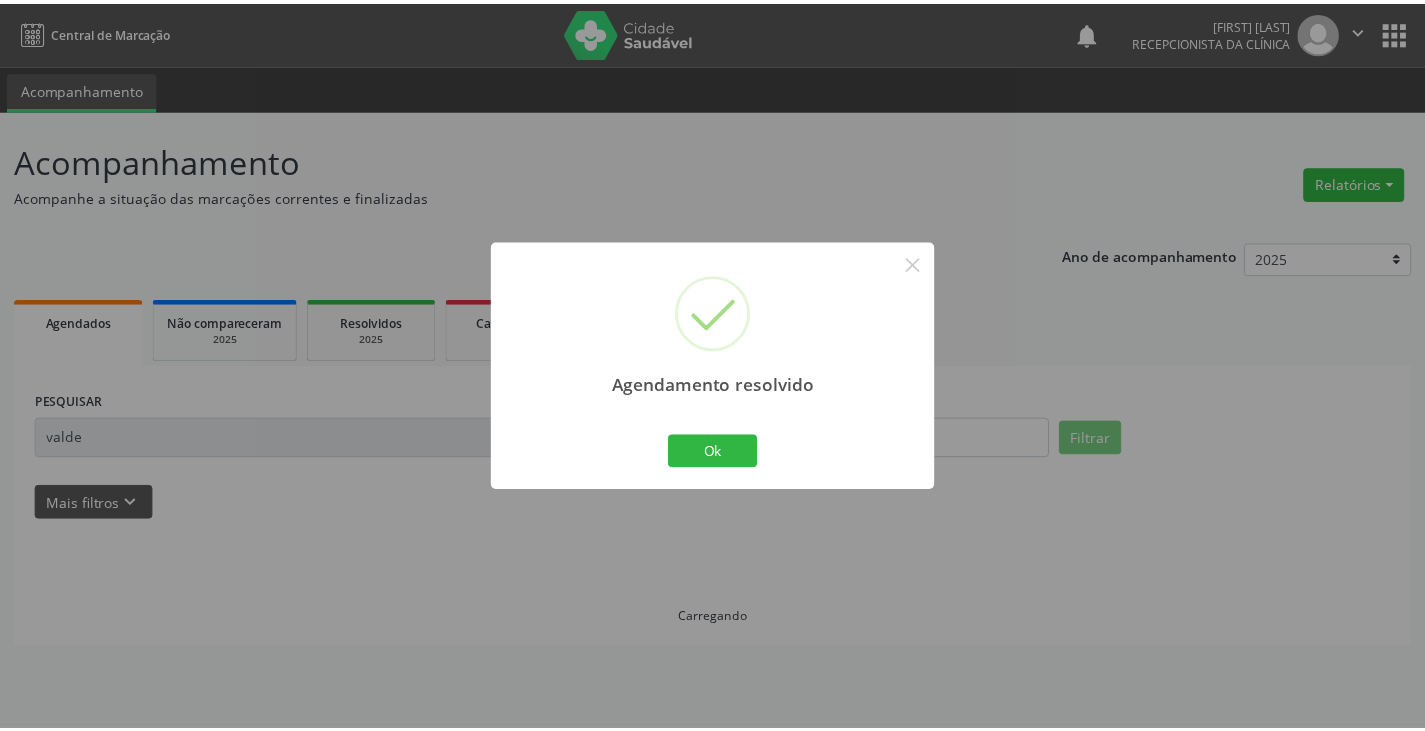 scroll, scrollTop: 0, scrollLeft: 0, axis: both 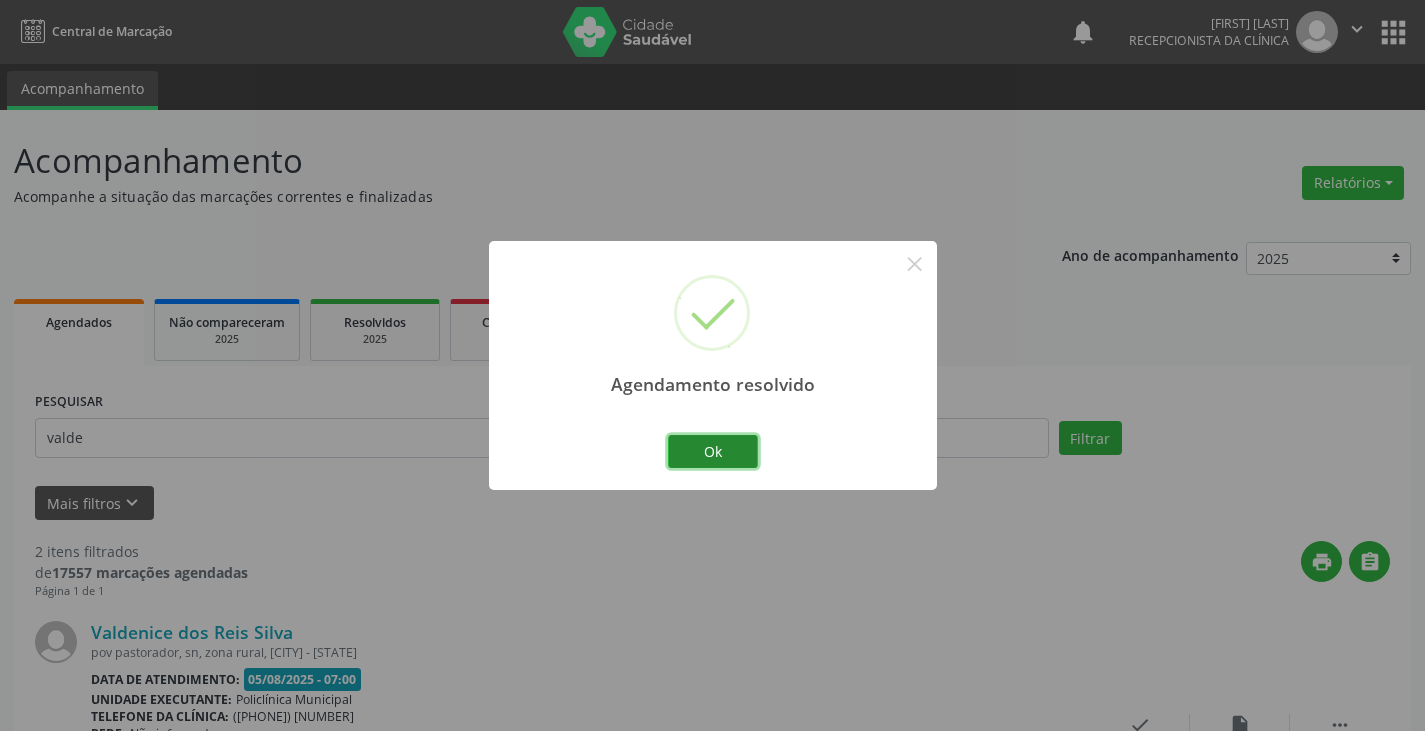 click on "Ok" at bounding box center [713, 452] 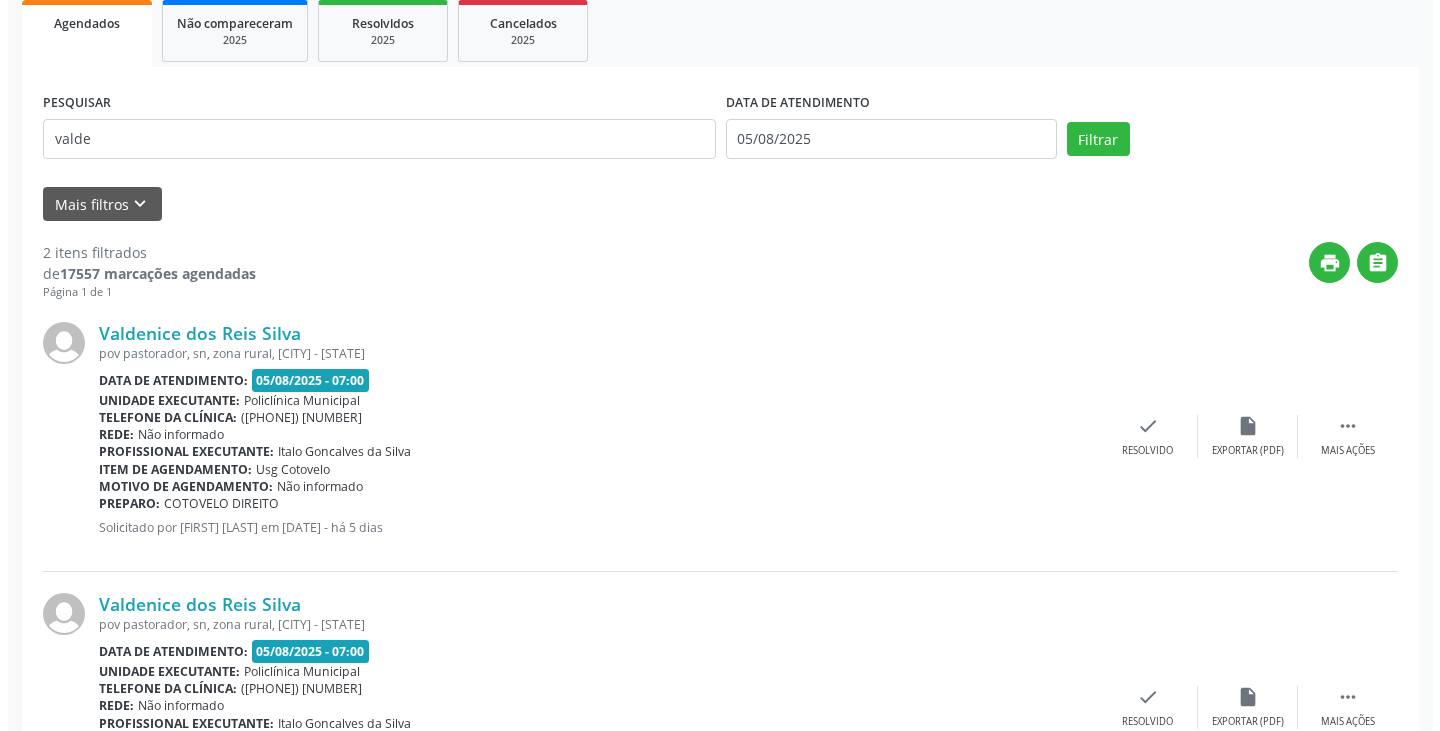 scroll, scrollTop: 300, scrollLeft: 0, axis: vertical 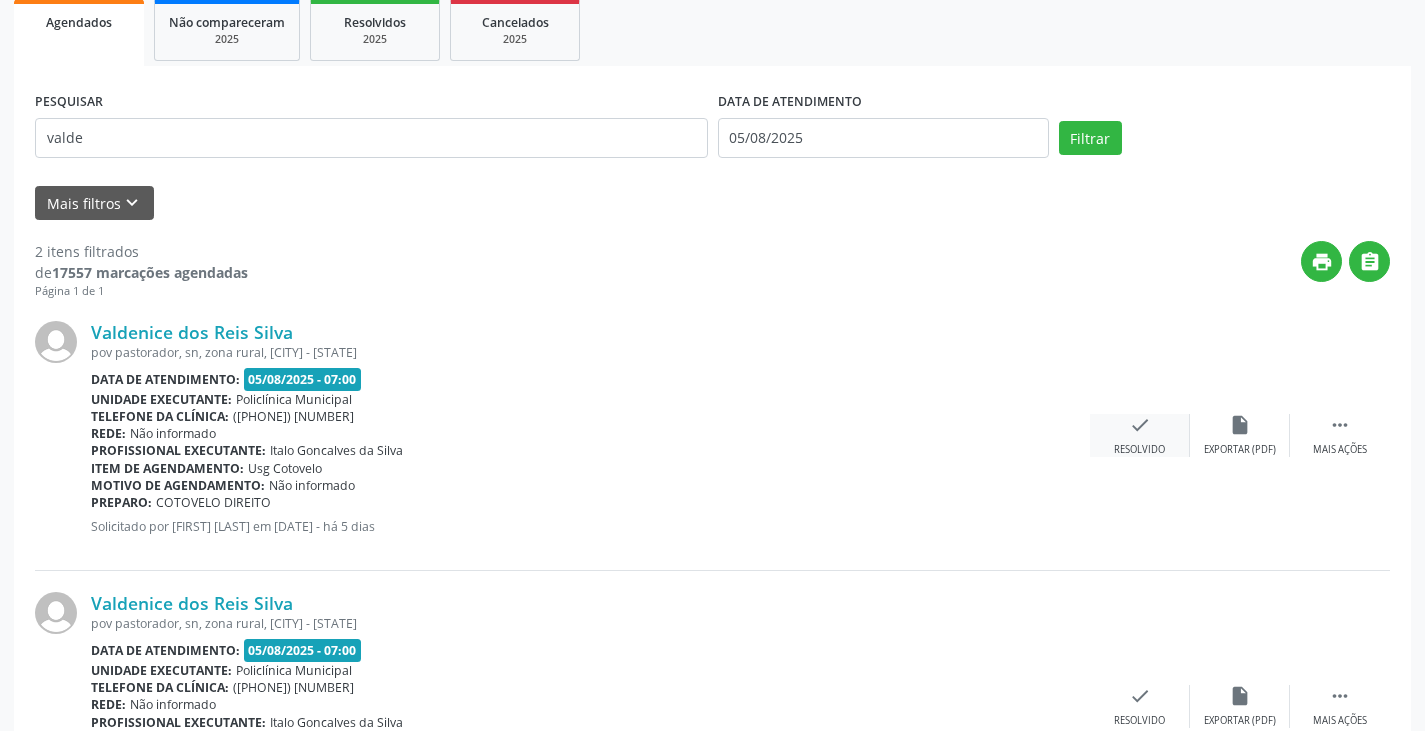 click on "check" at bounding box center [1140, 425] 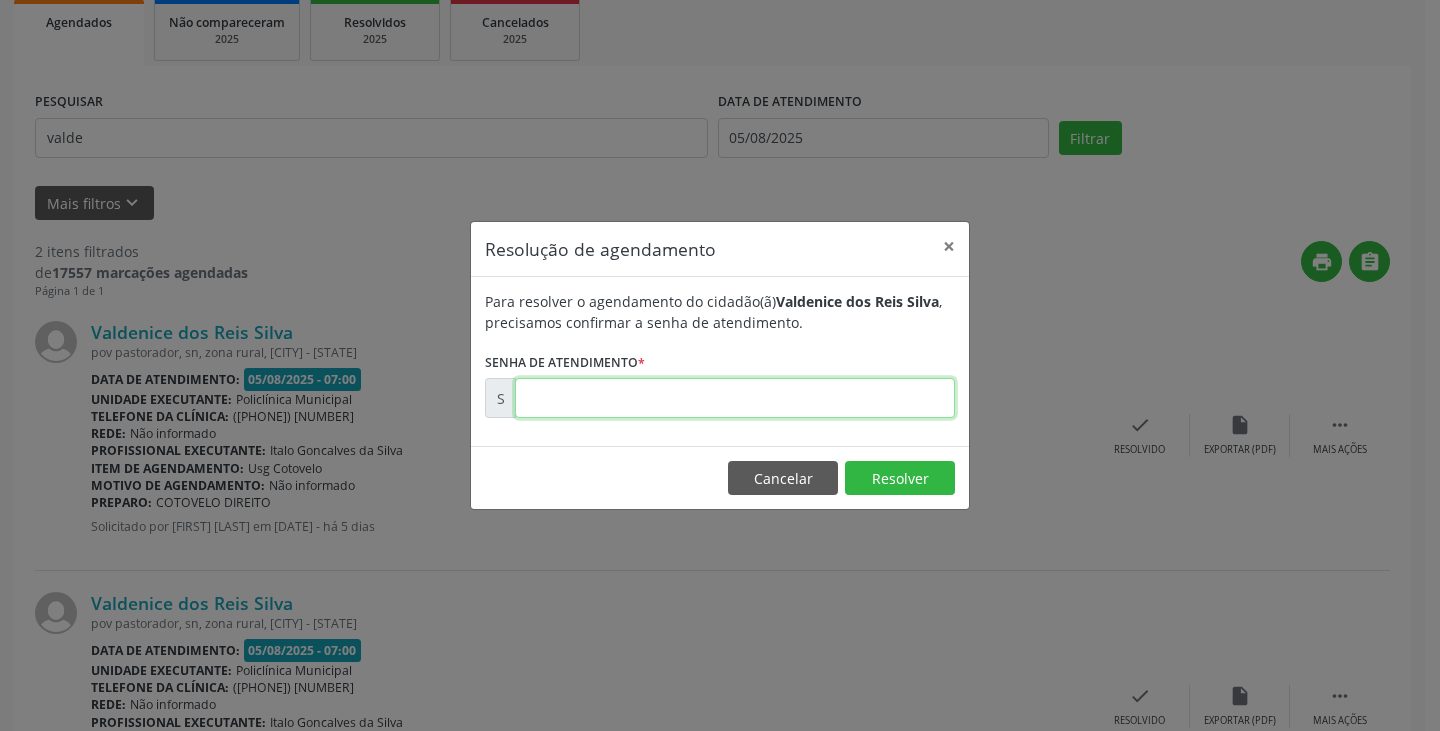 click at bounding box center [735, 398] 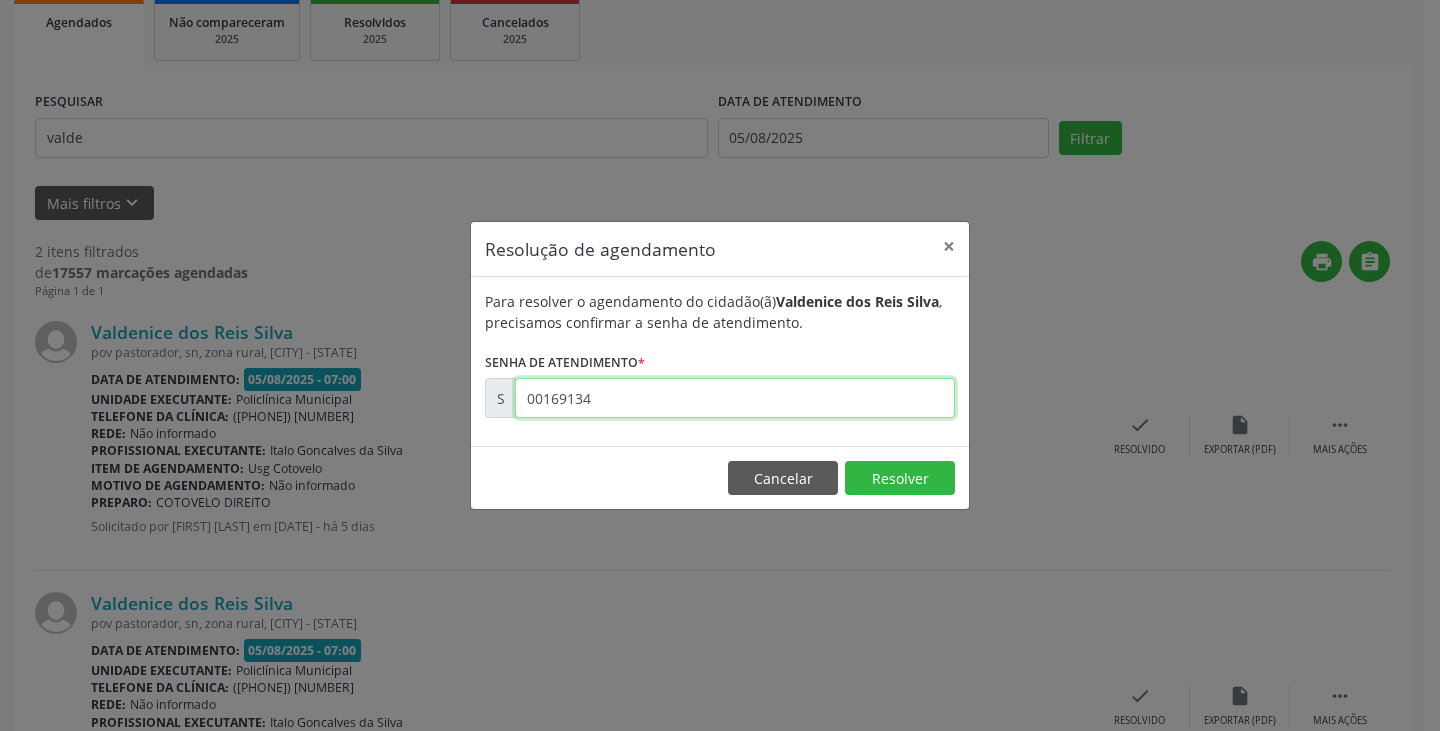 type on "00169134" 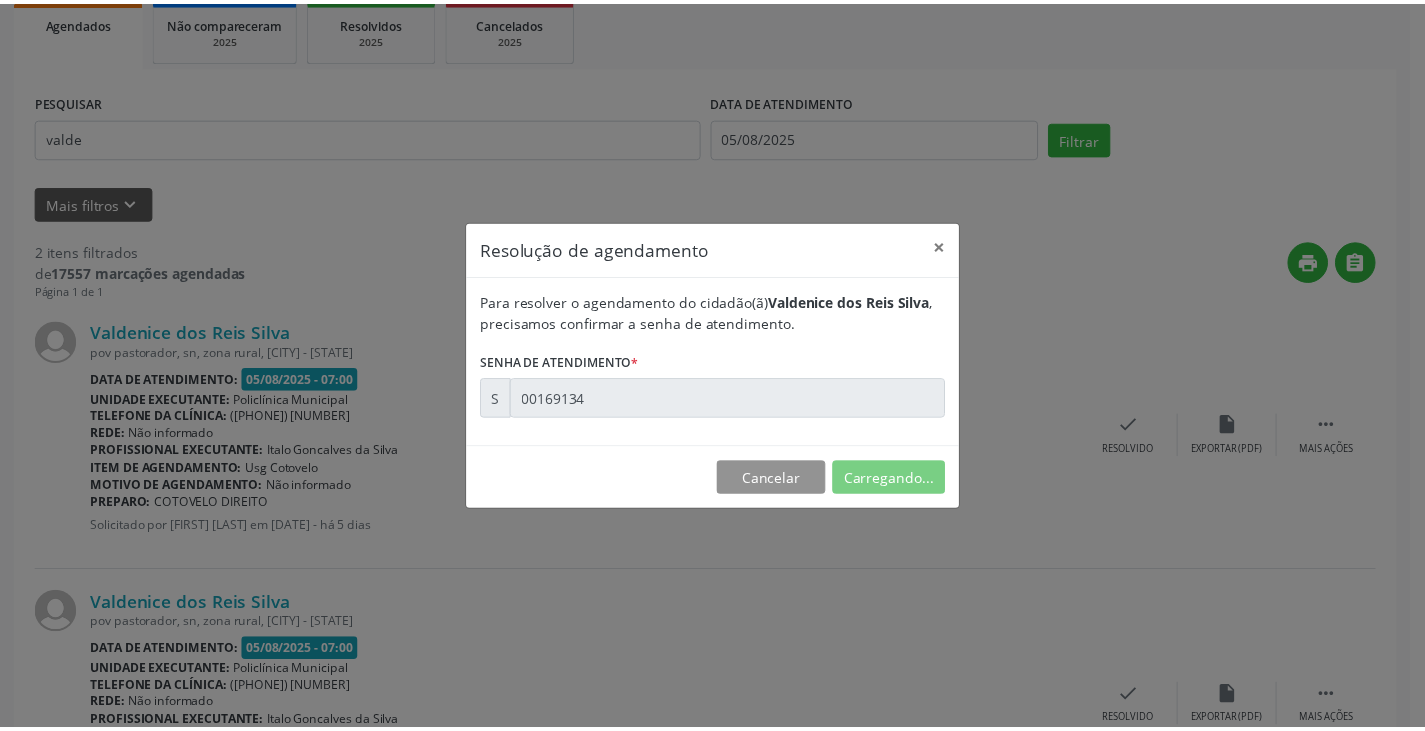 scroll, scrollTop: 0, scrollLeft: 0, axis: both 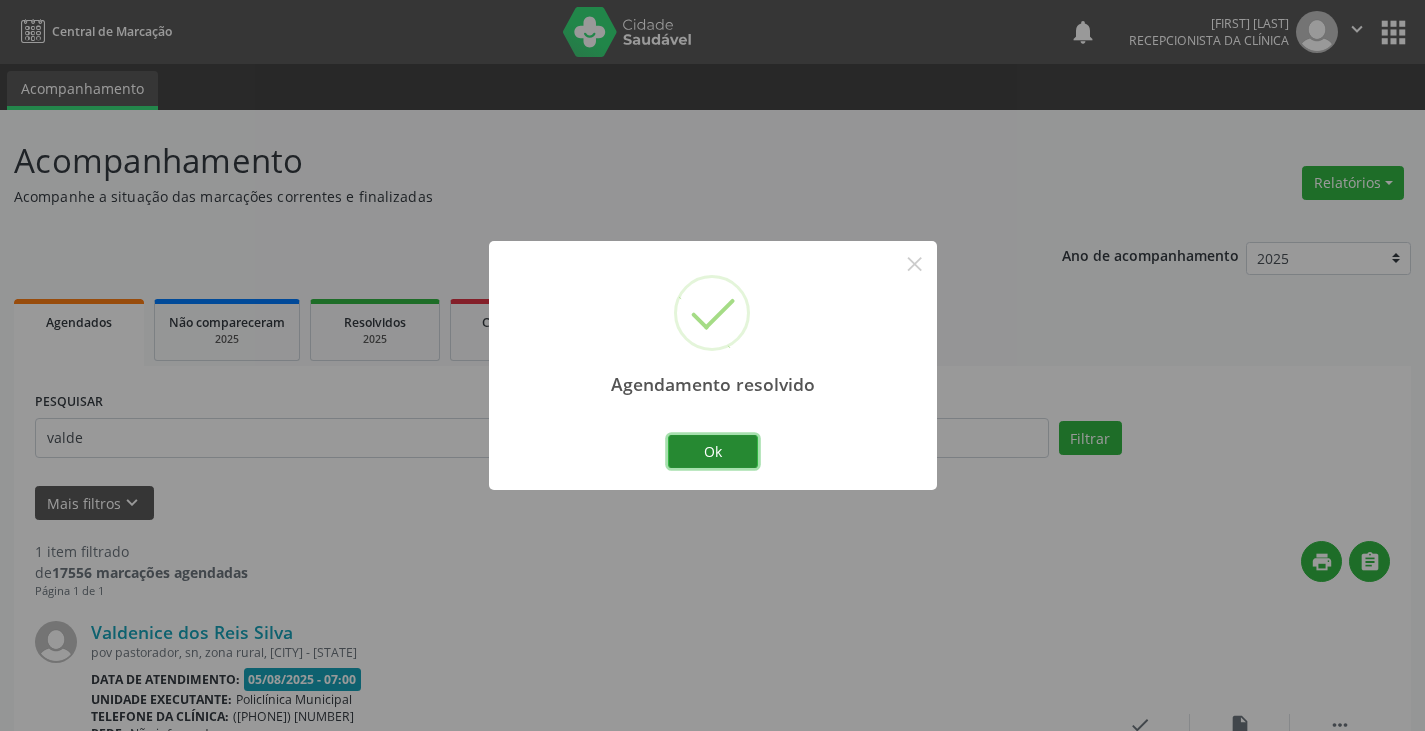 click on "Ok" at bounding box center [713, 452] 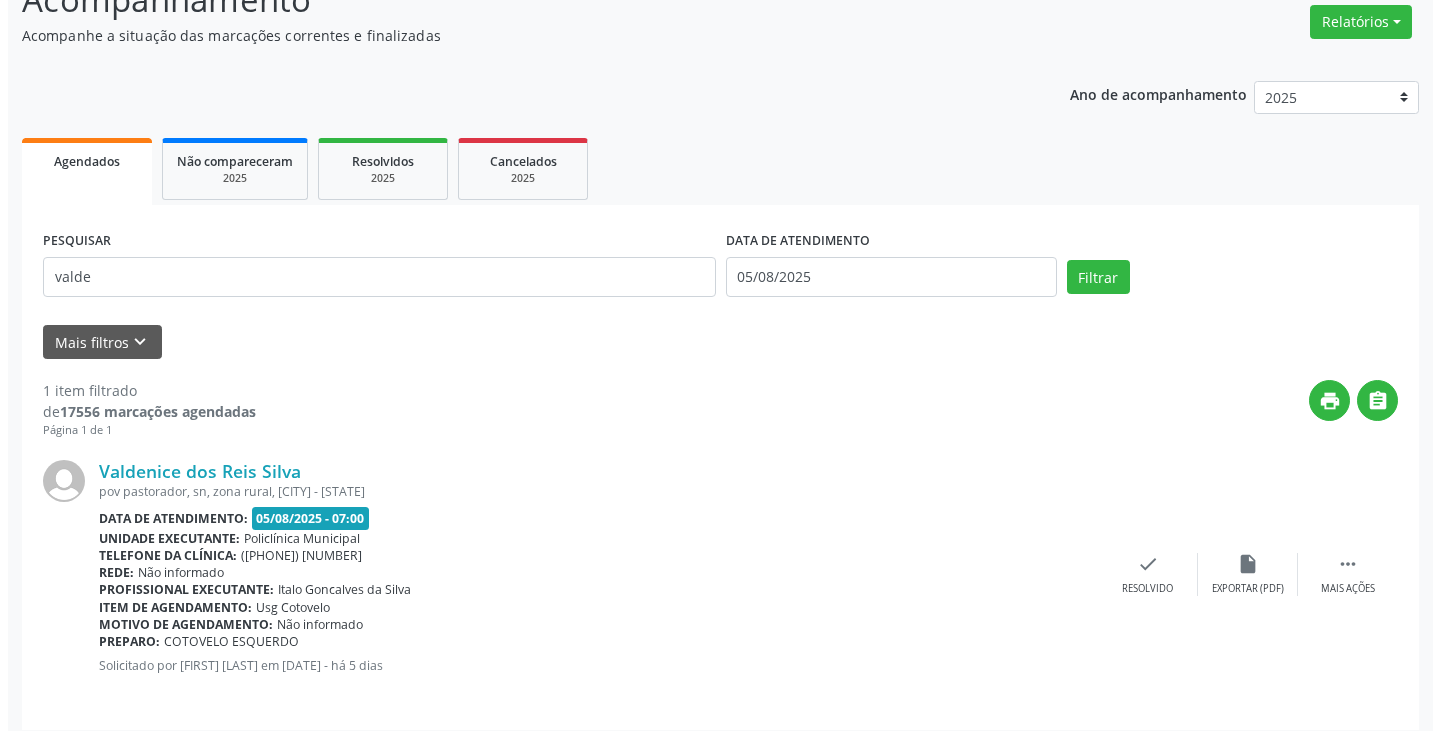 scroll, scrollTop: 174, scrollLeft: 0, axis: vertical 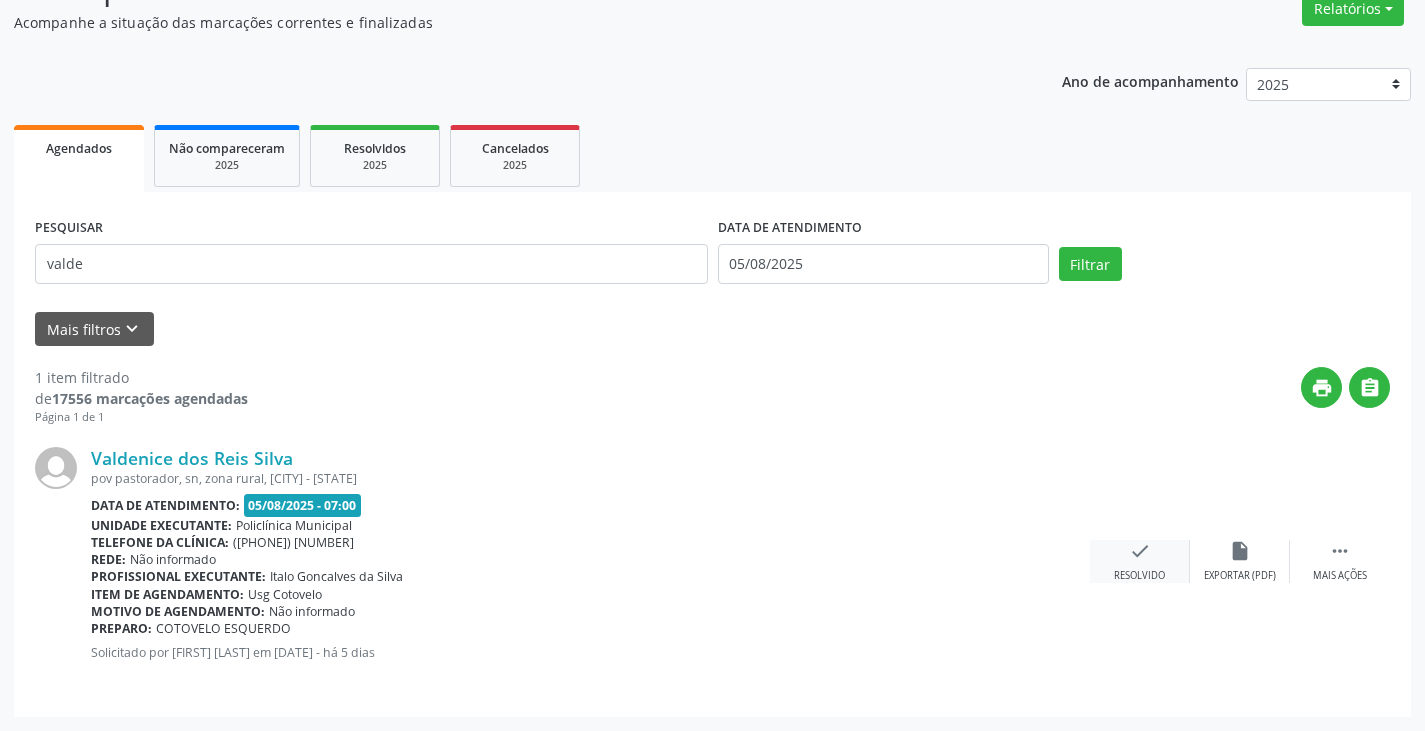 click on "check" at bounding box center (1140, 551) 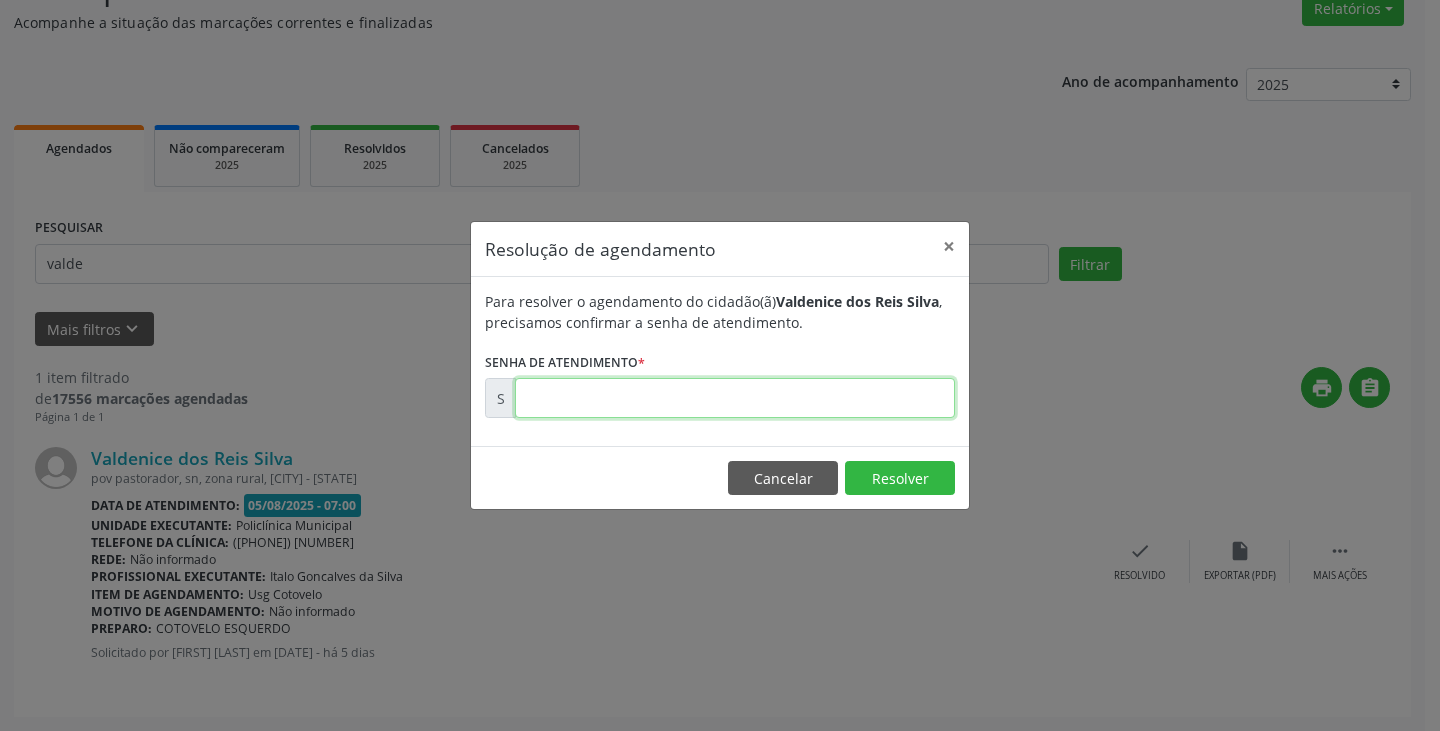 click at bounding box center (735, 398) 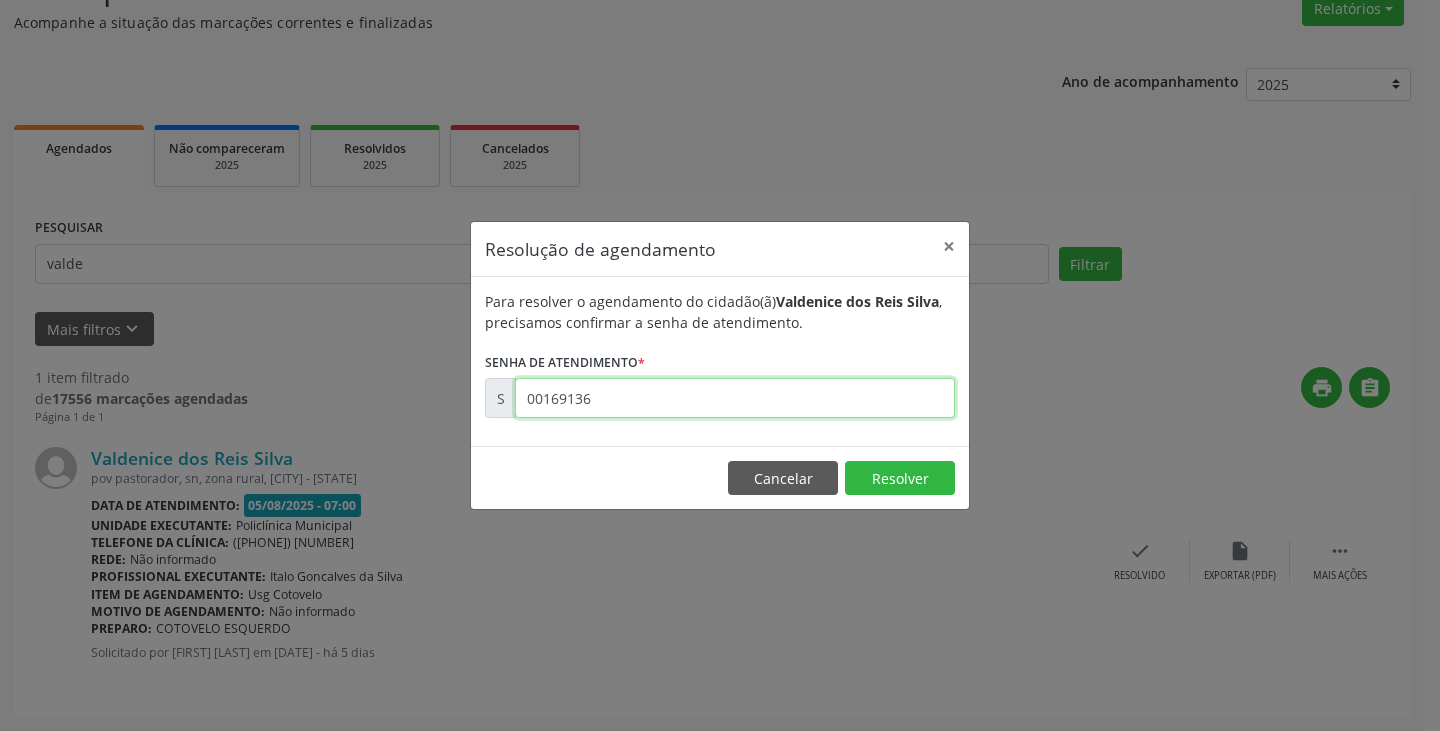 type on "00169136" 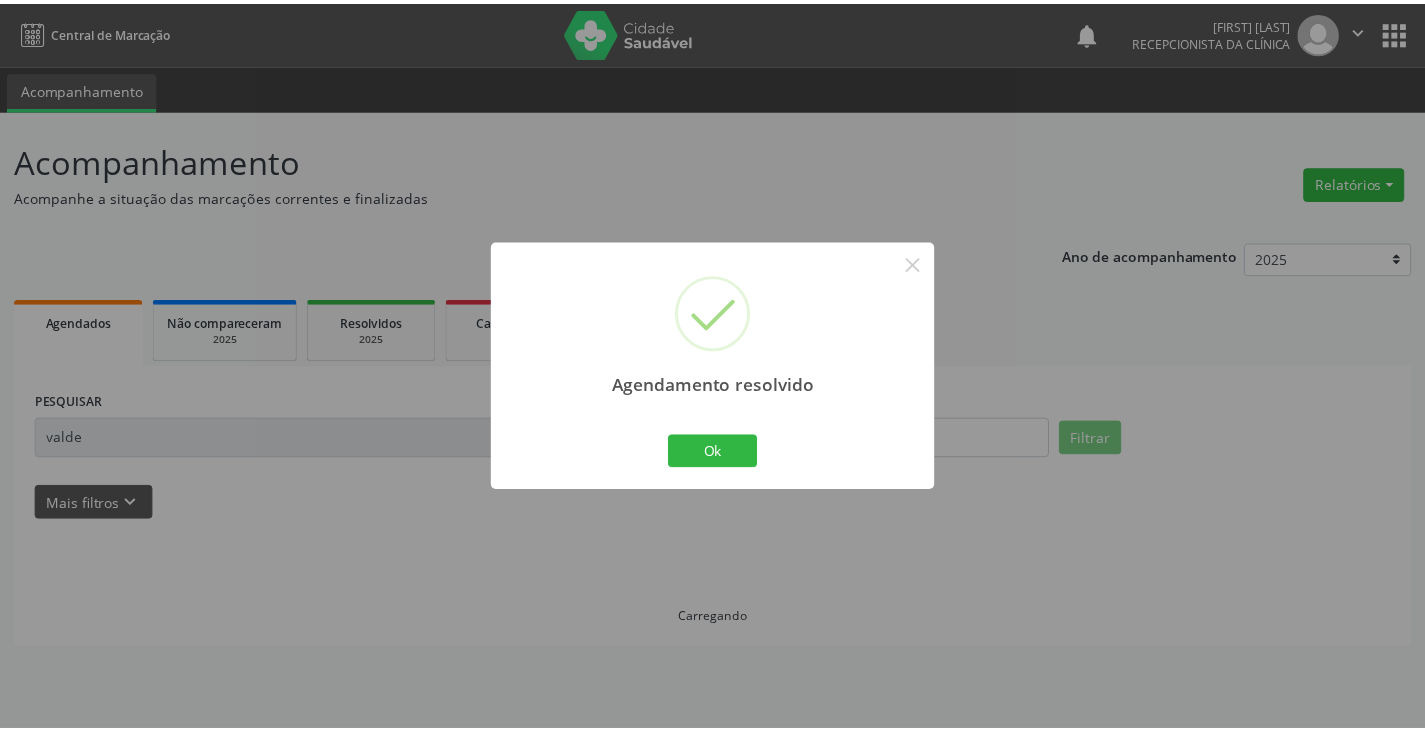 scroll, scrollTop: 0, scrollLeft: 0, axis: both 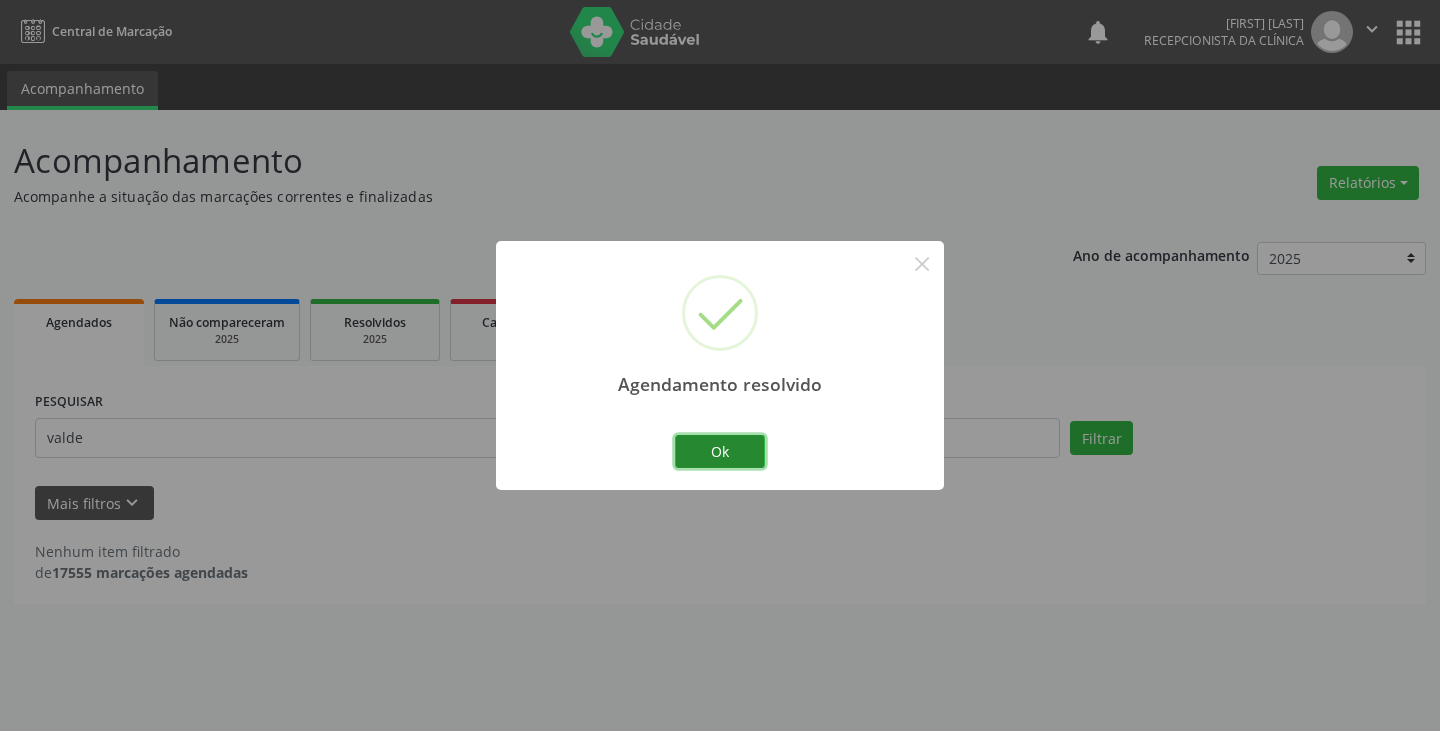 drag, startPoint x: 745, startPoint y: 445, endPoint x: 707, endPoint y: 445, distance: 38 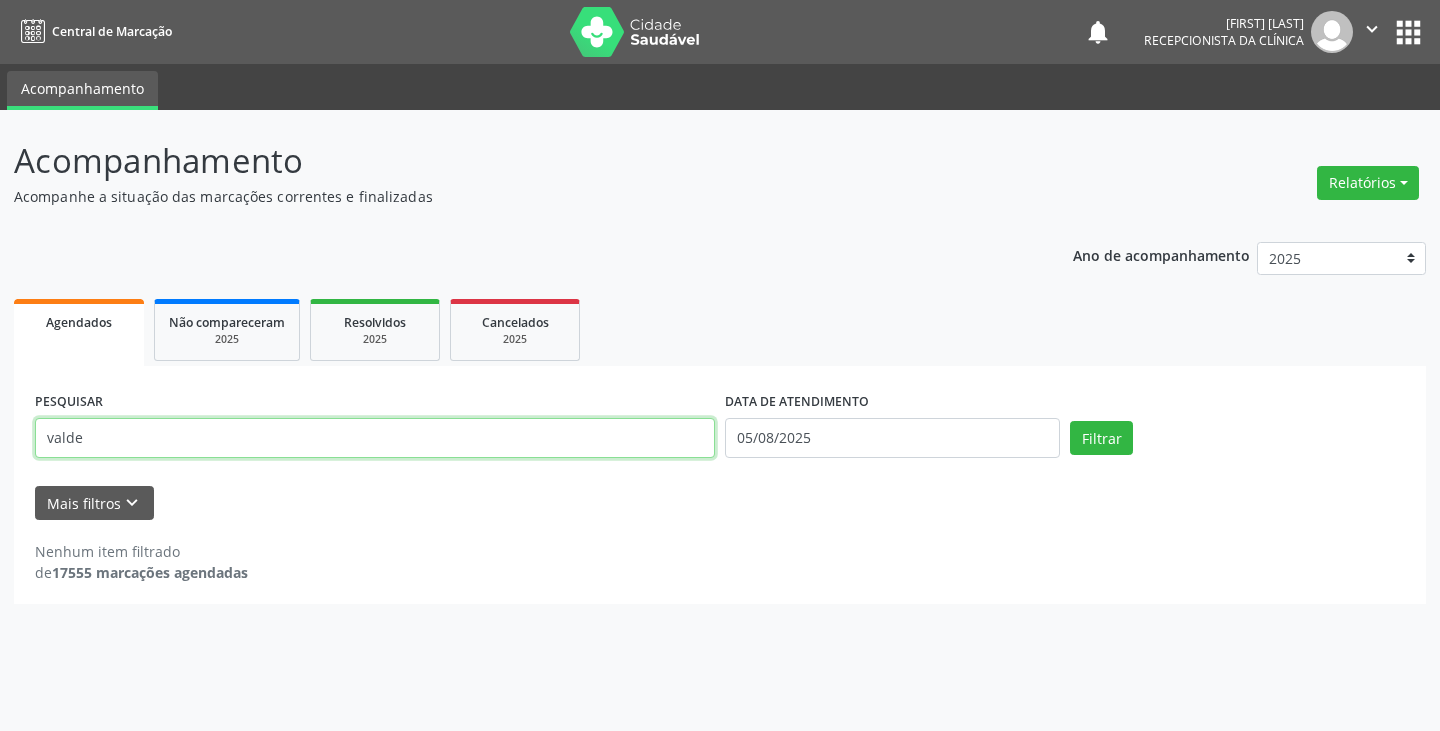 click on "valde" at bounding box center [375, 438] 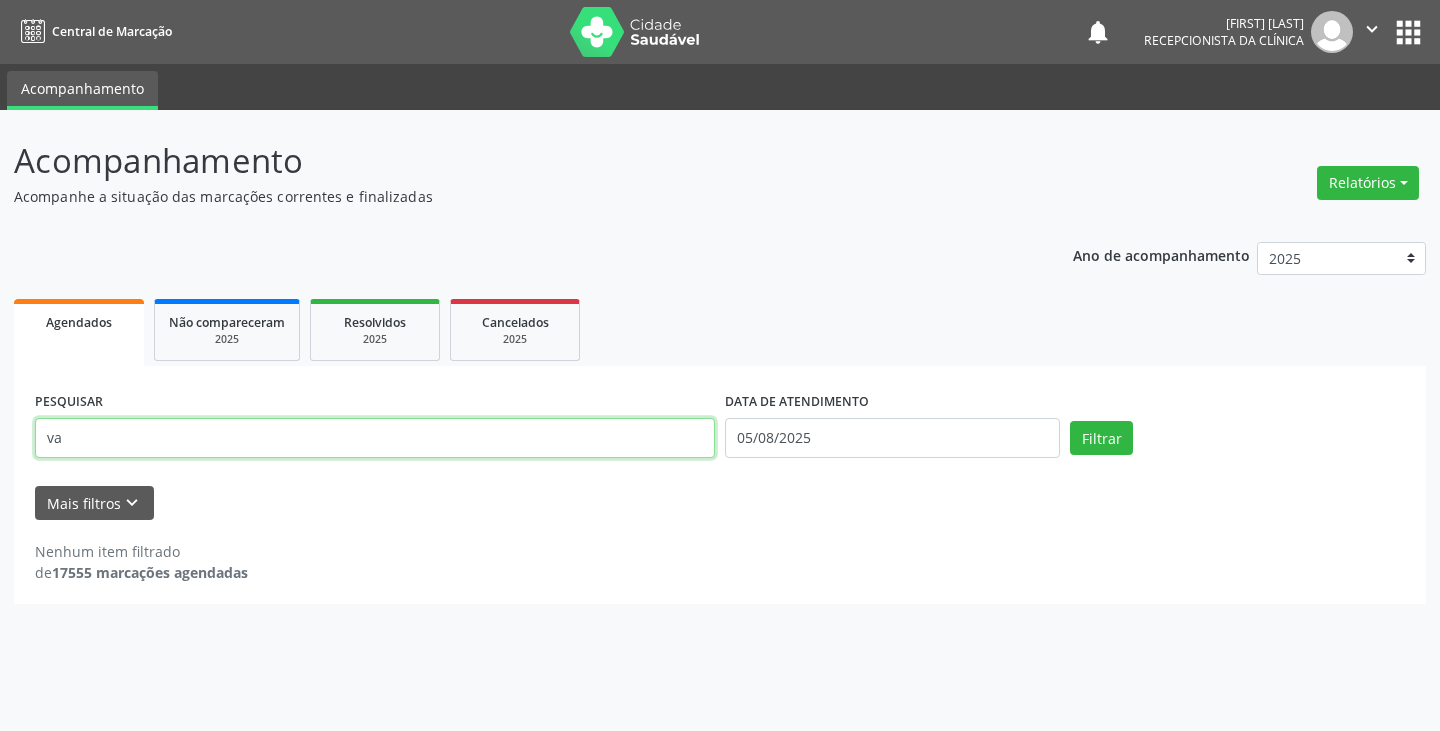 type on "v" 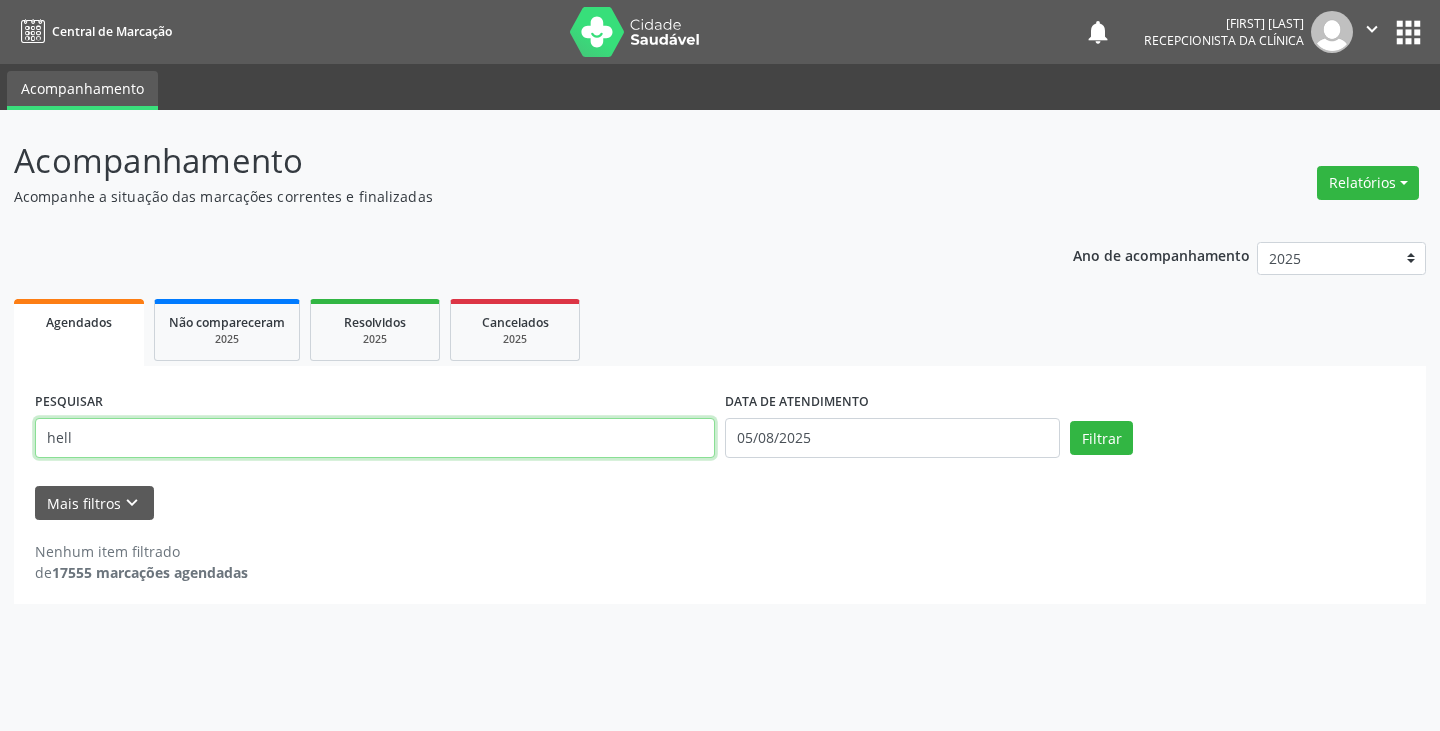 click on "Filtrar" at bounding box center (1101, 438) 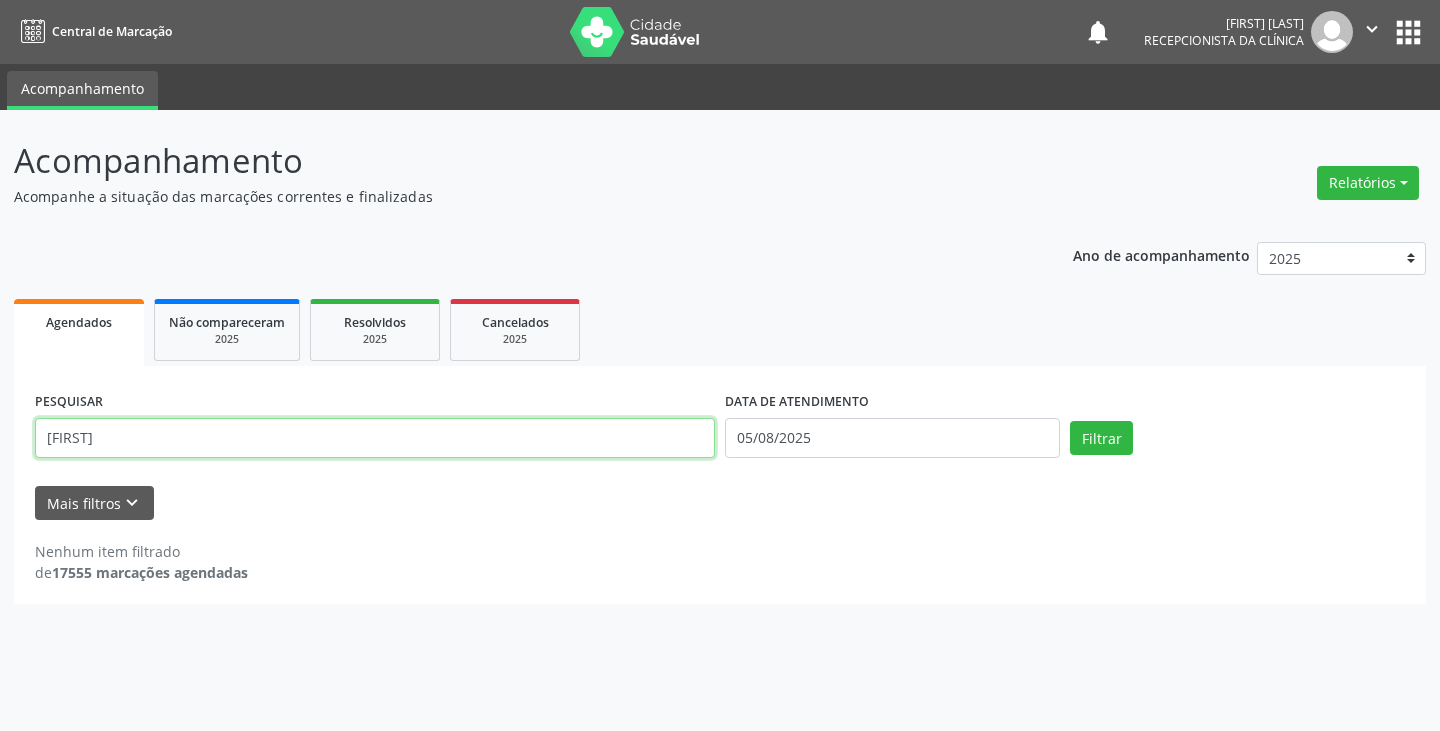 type on "[FIRST]" 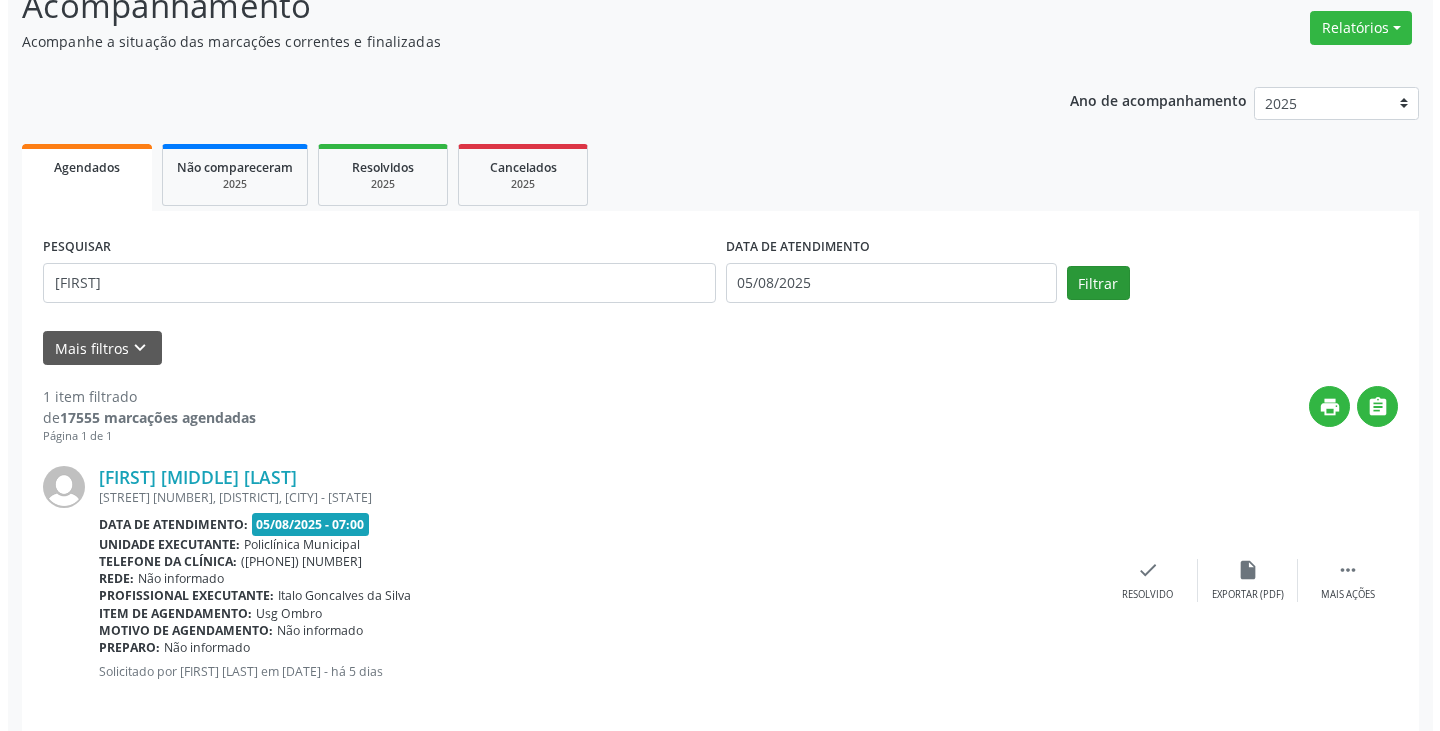 scroll, scrollTop: 174, scrollLeft: 0, axis: vertical 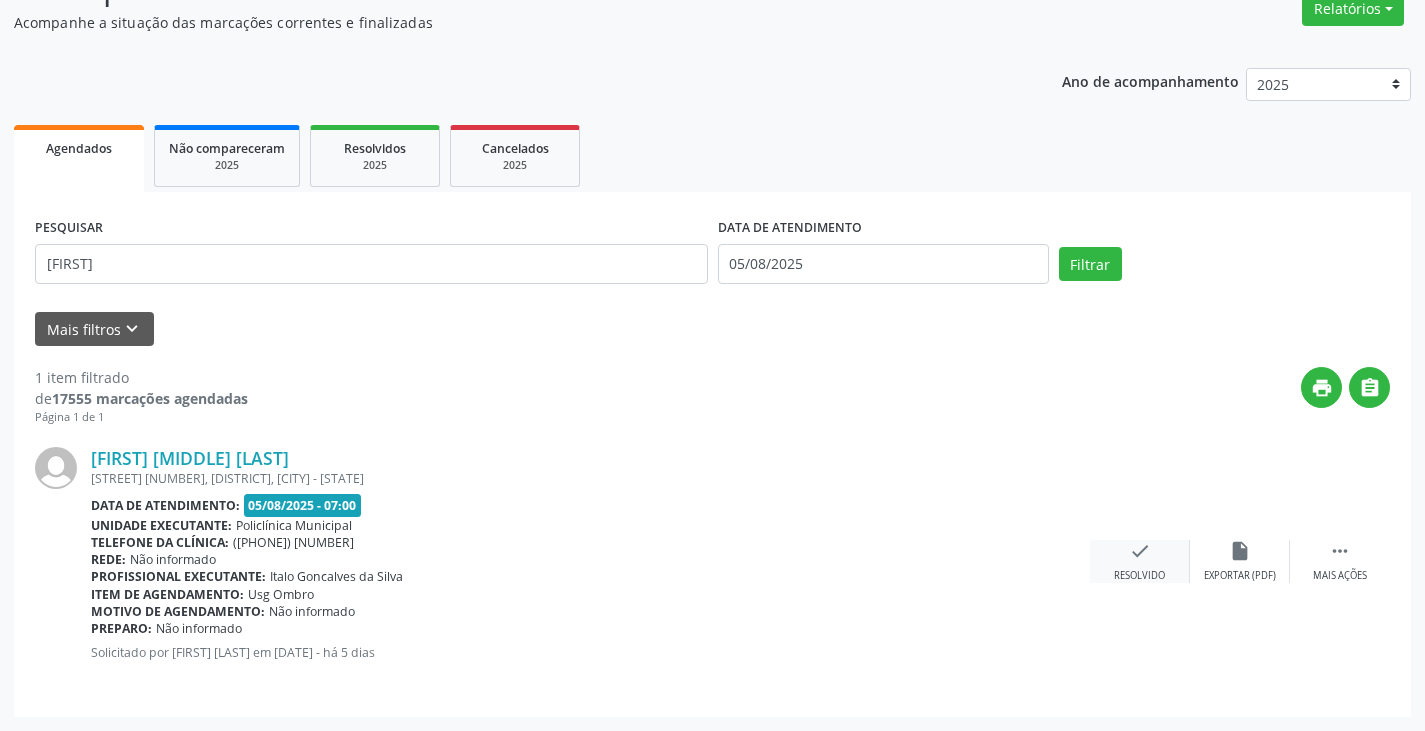 click on "check" at bounding box center (1140, 551) 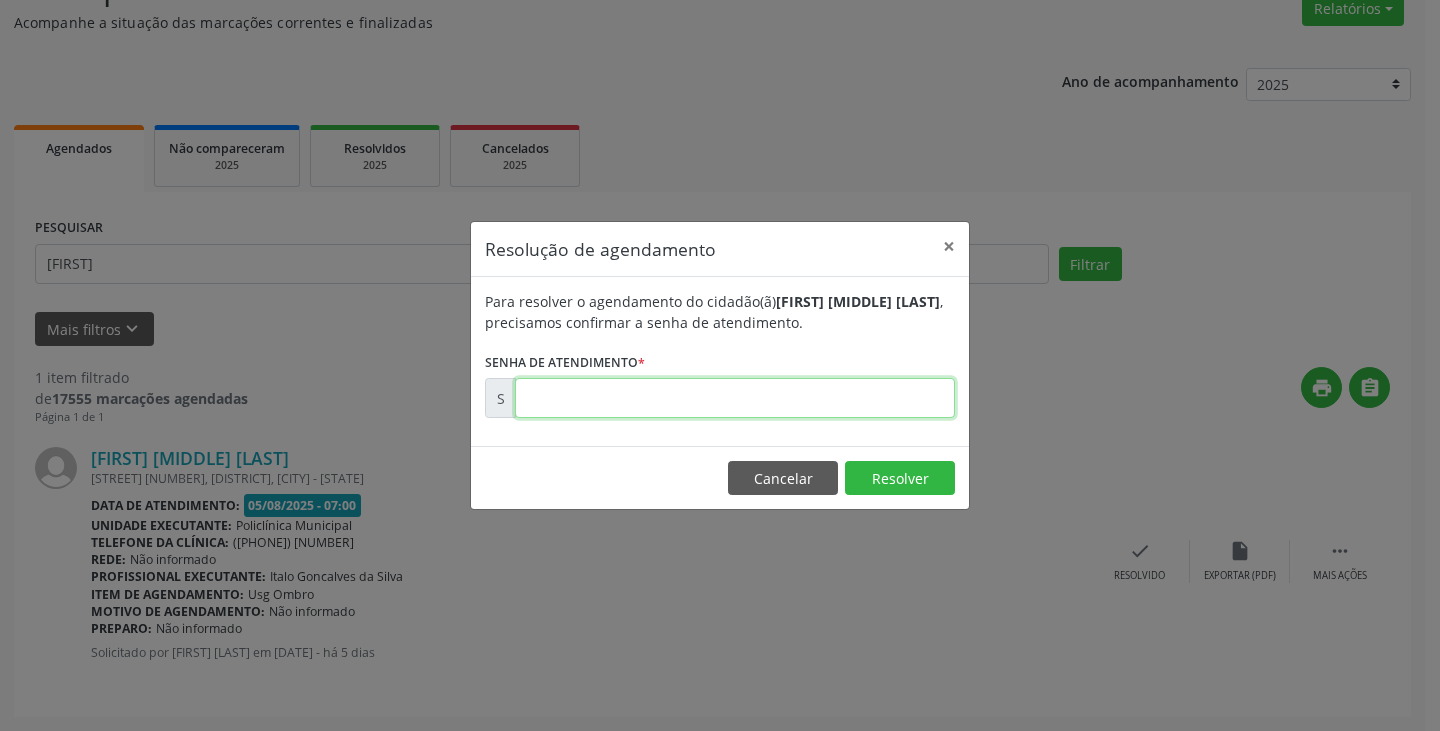 click at bounding box center (735, 398) 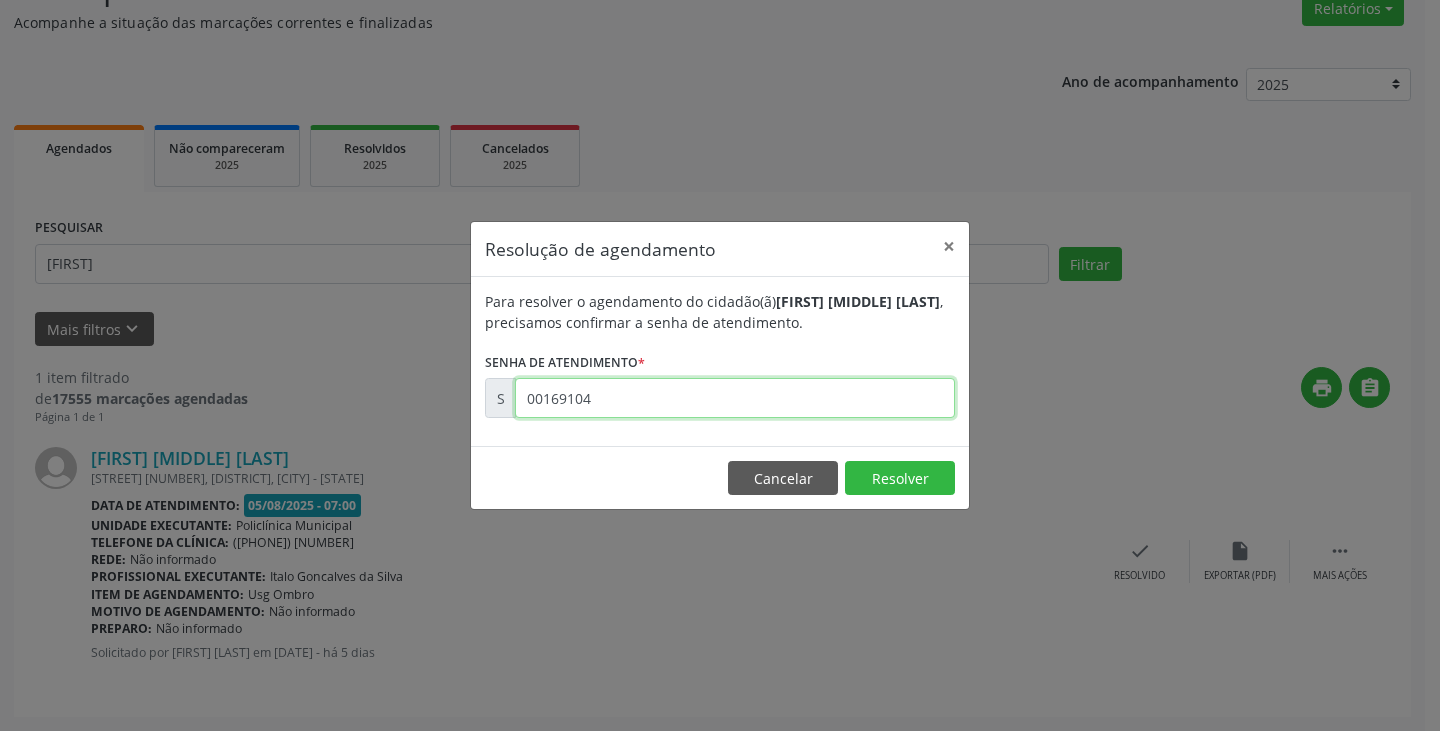 type on "00169104" 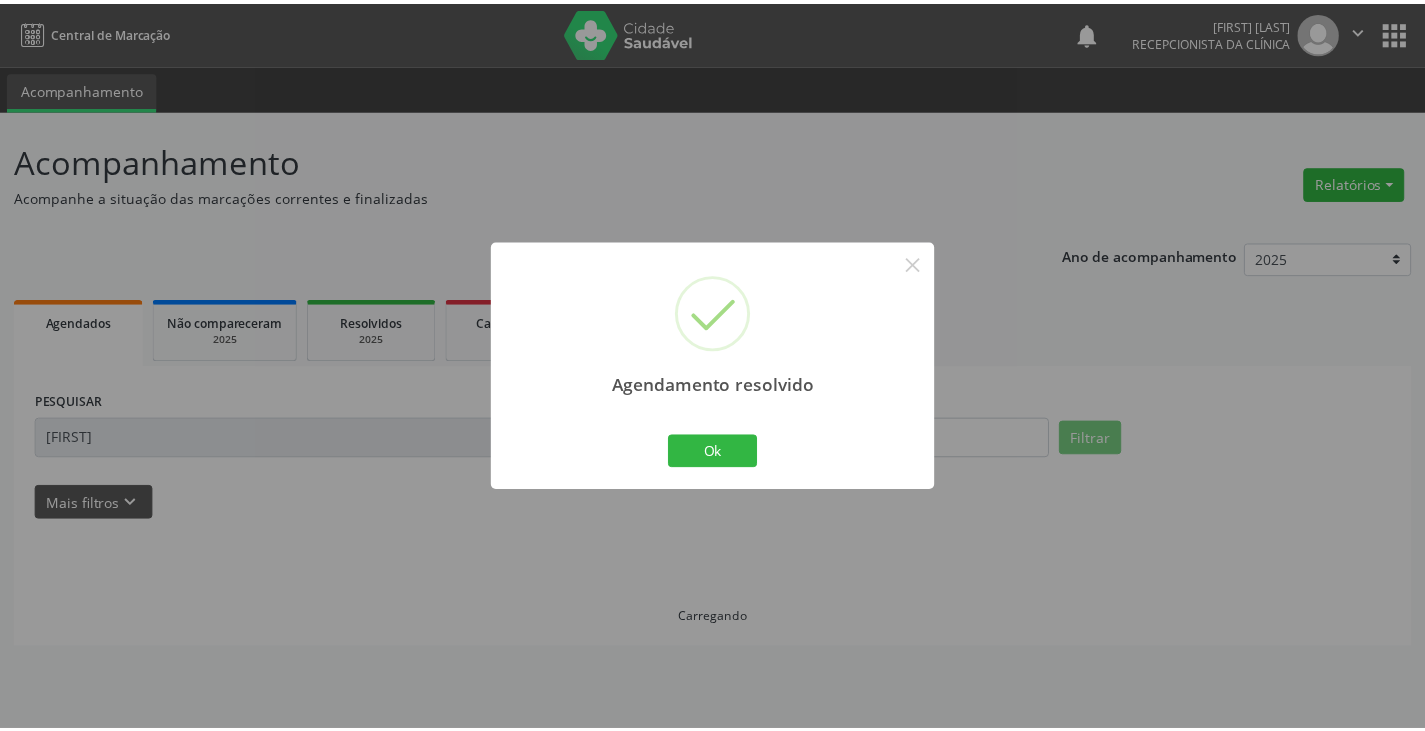 scroll, scrollTop: 0, scrollLeft: 0, axis: both 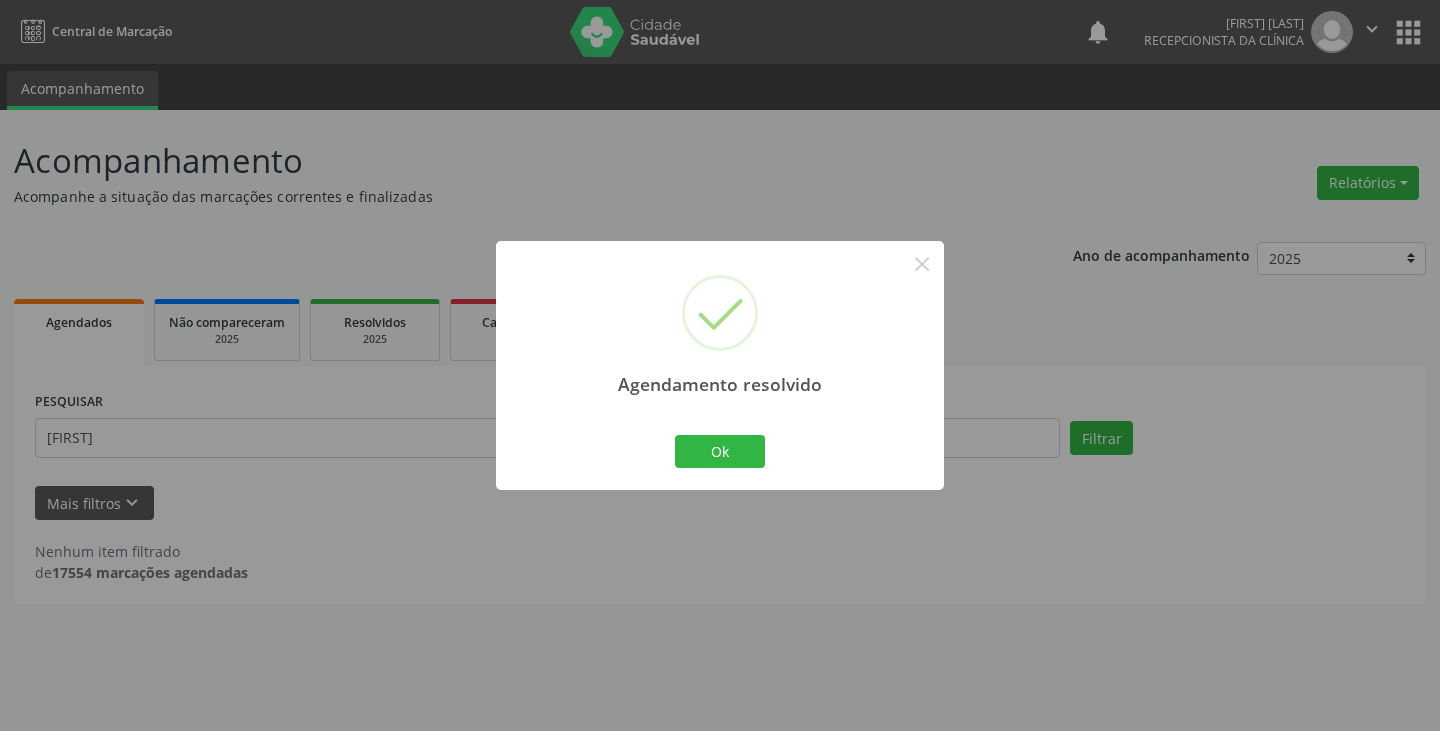 click on "Agendamento resolvido × Ok Cancel" at bounding box center (720, 365) 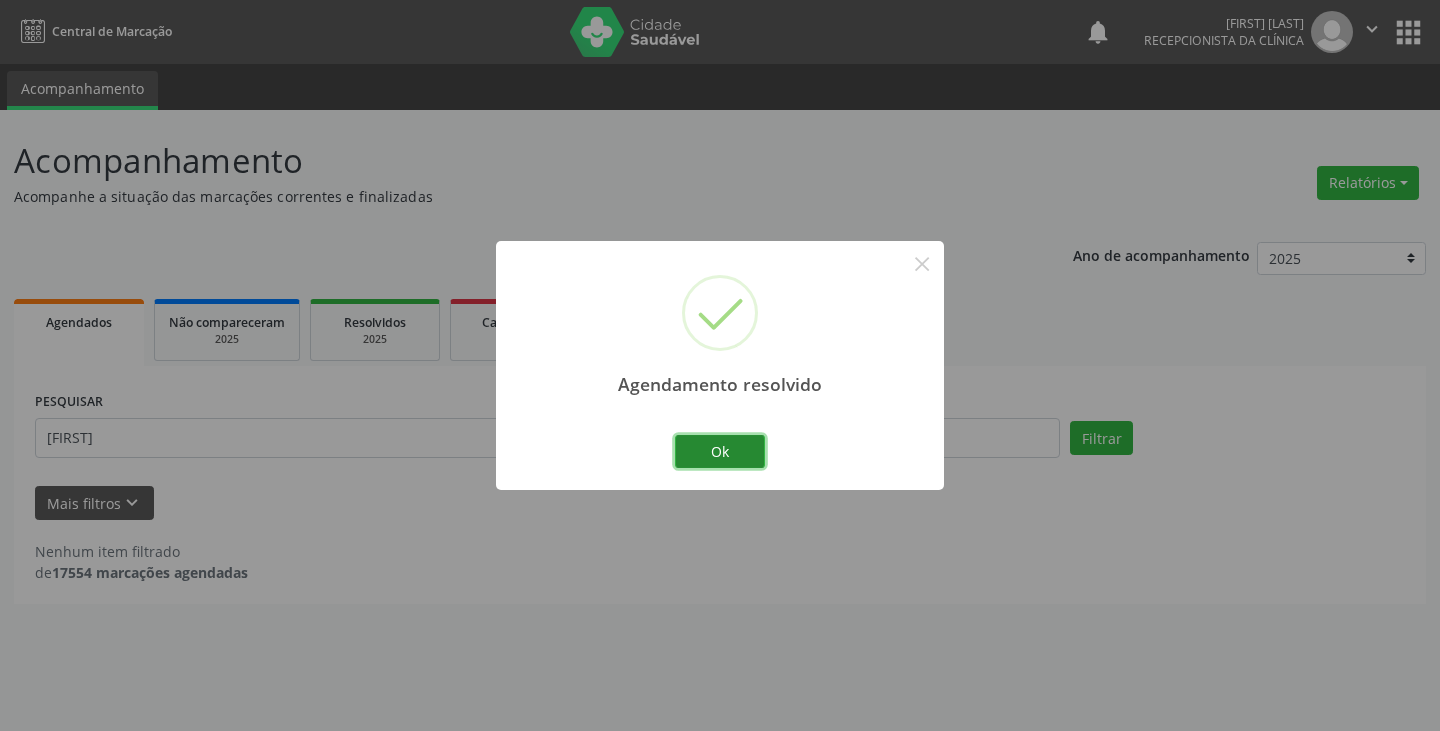 click on "Ok" at bounding box center [720, 452] 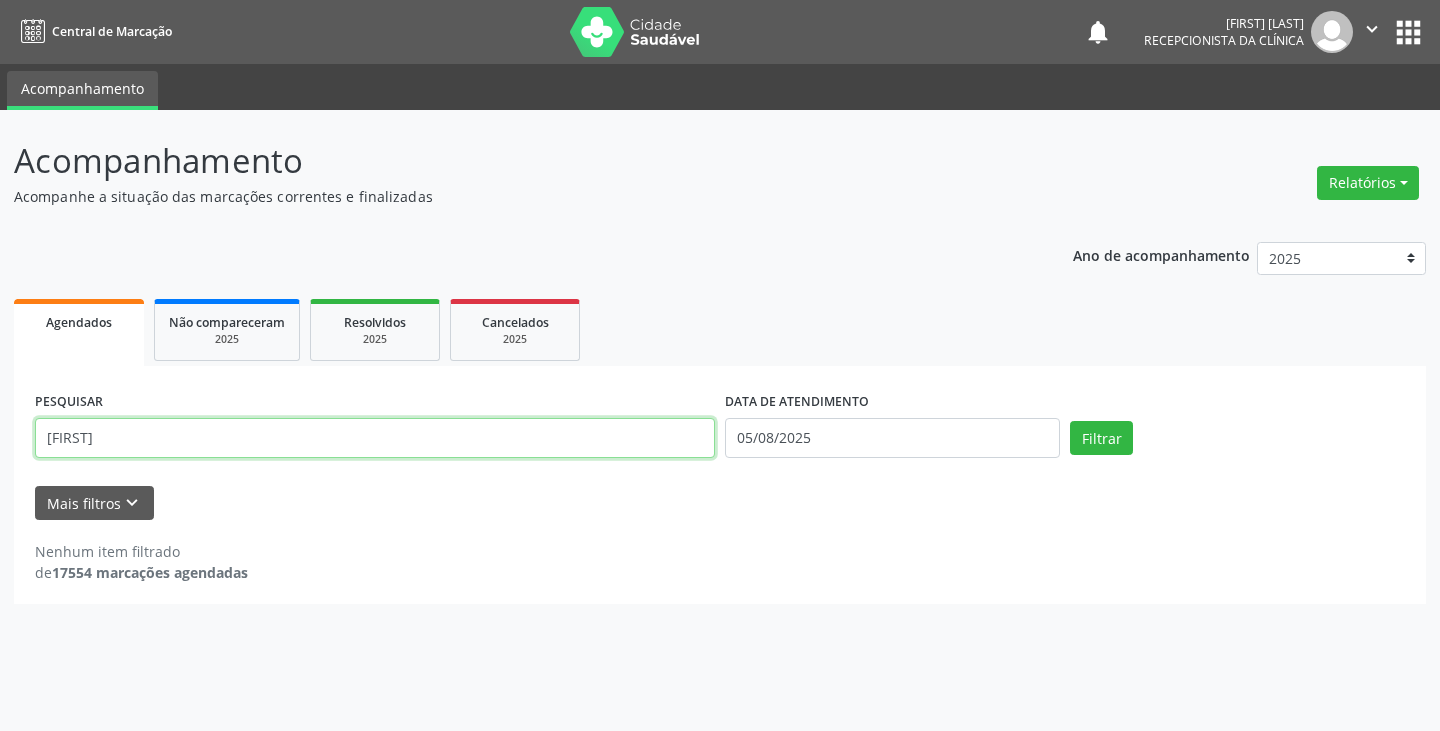 click on "[FIRST]" at bounding box center (375, 438) 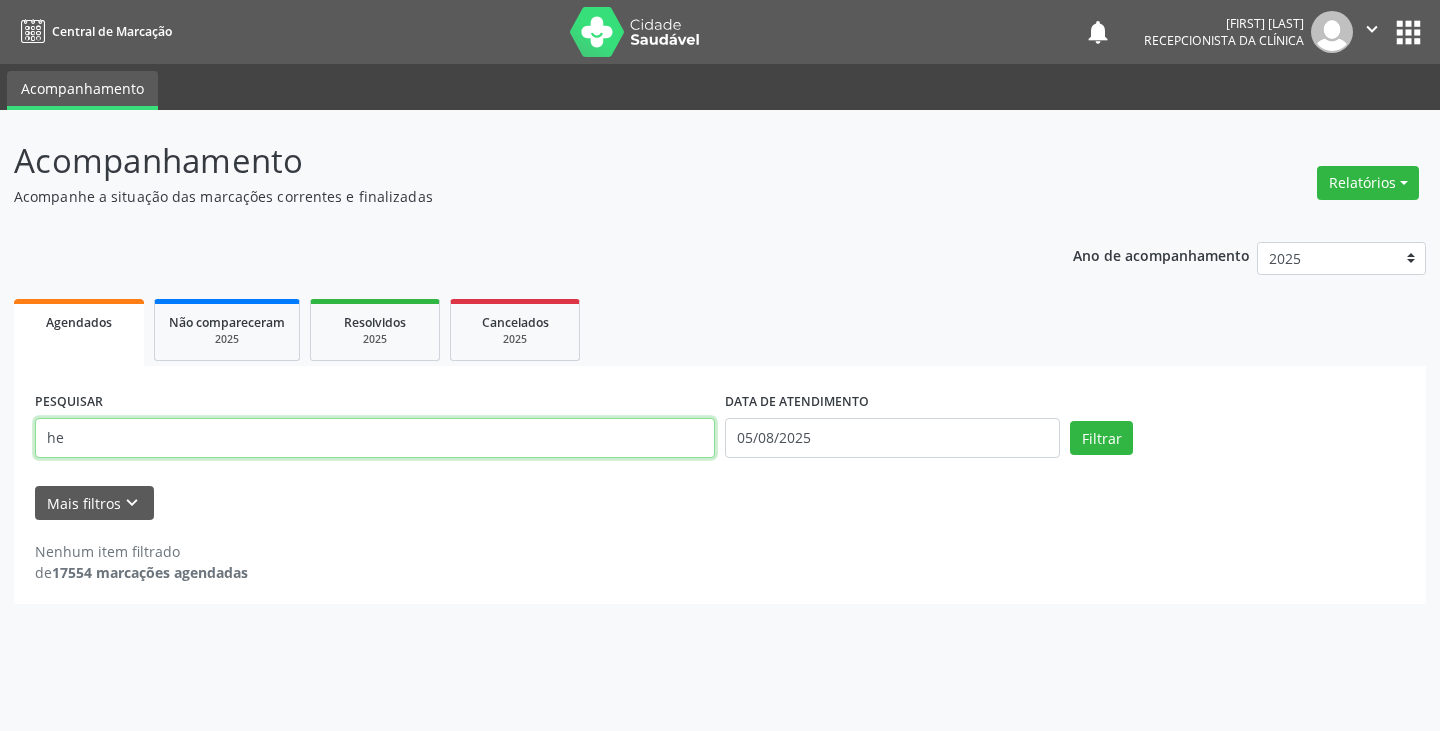 type on "h" 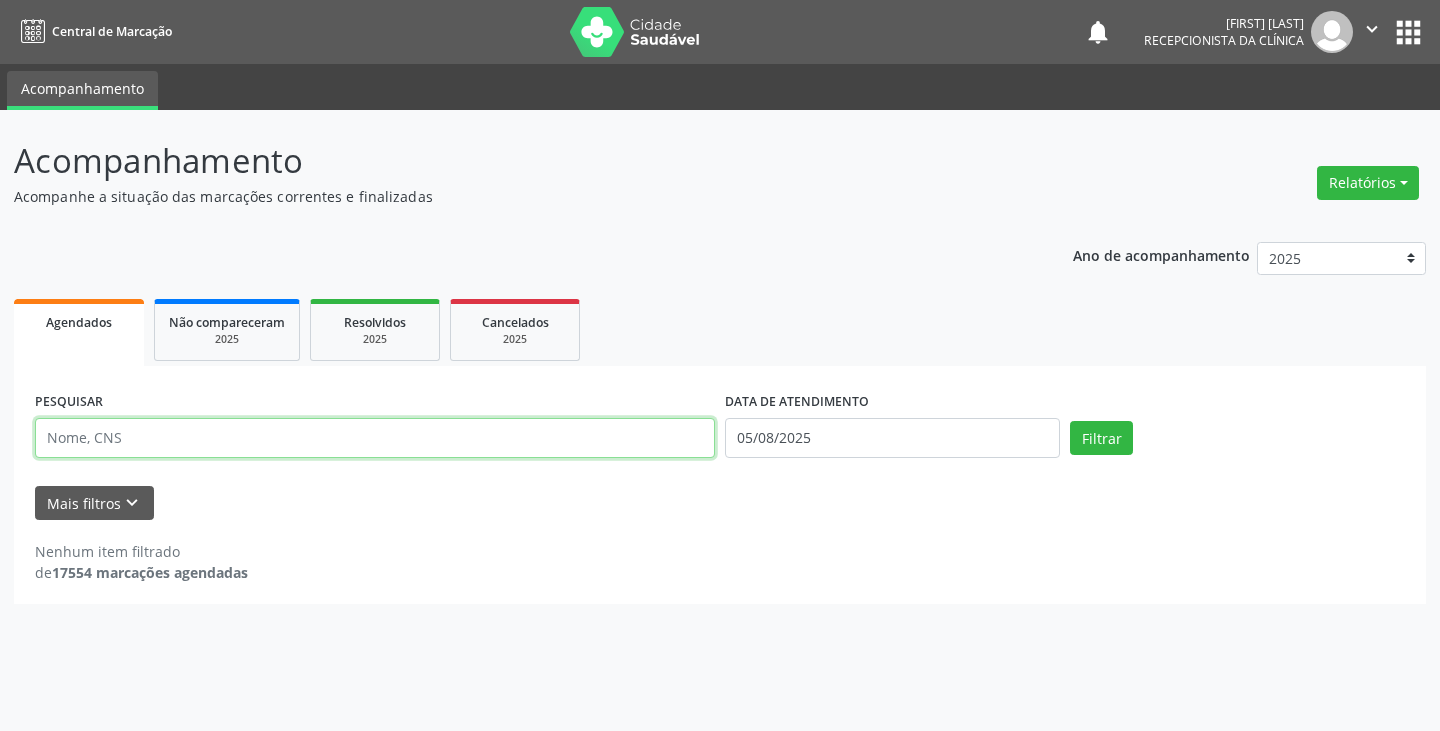 type on "n" 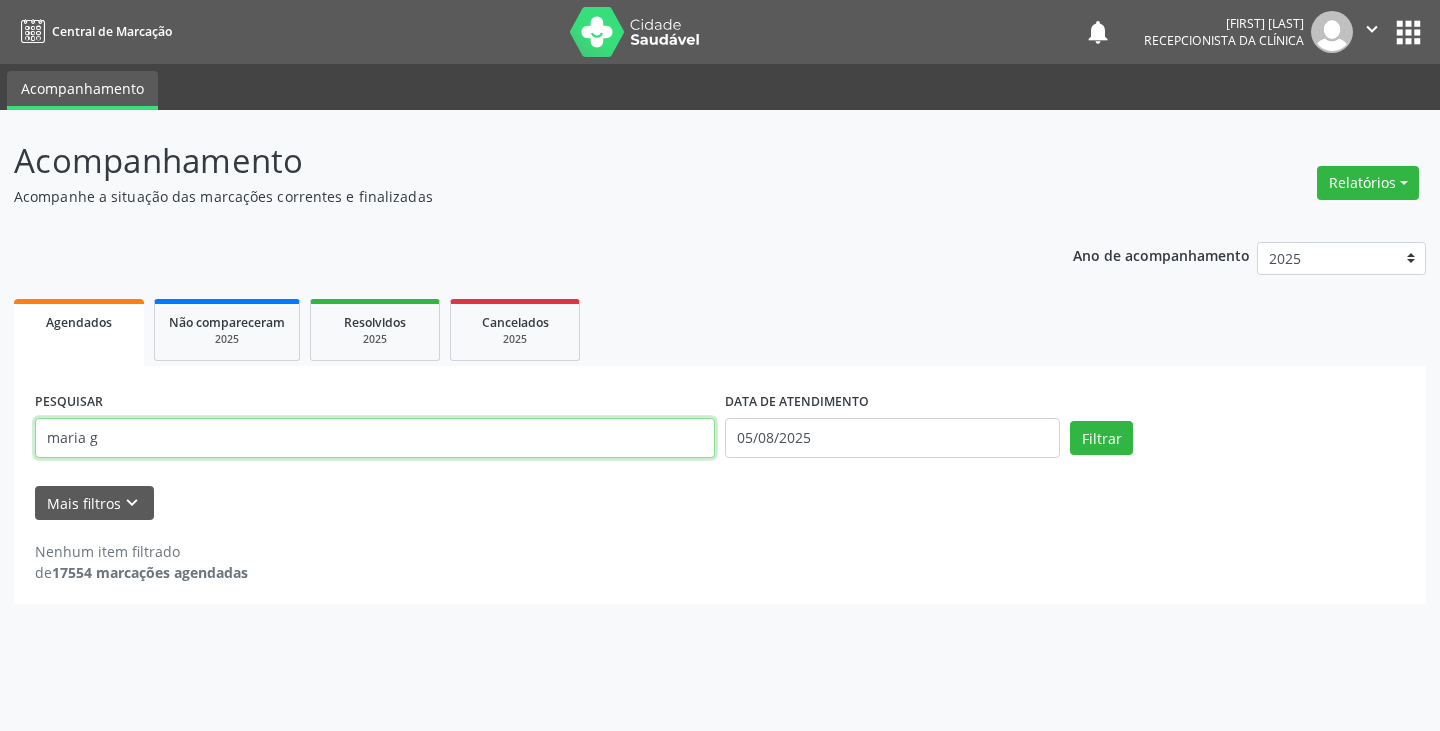 type on "maria g" 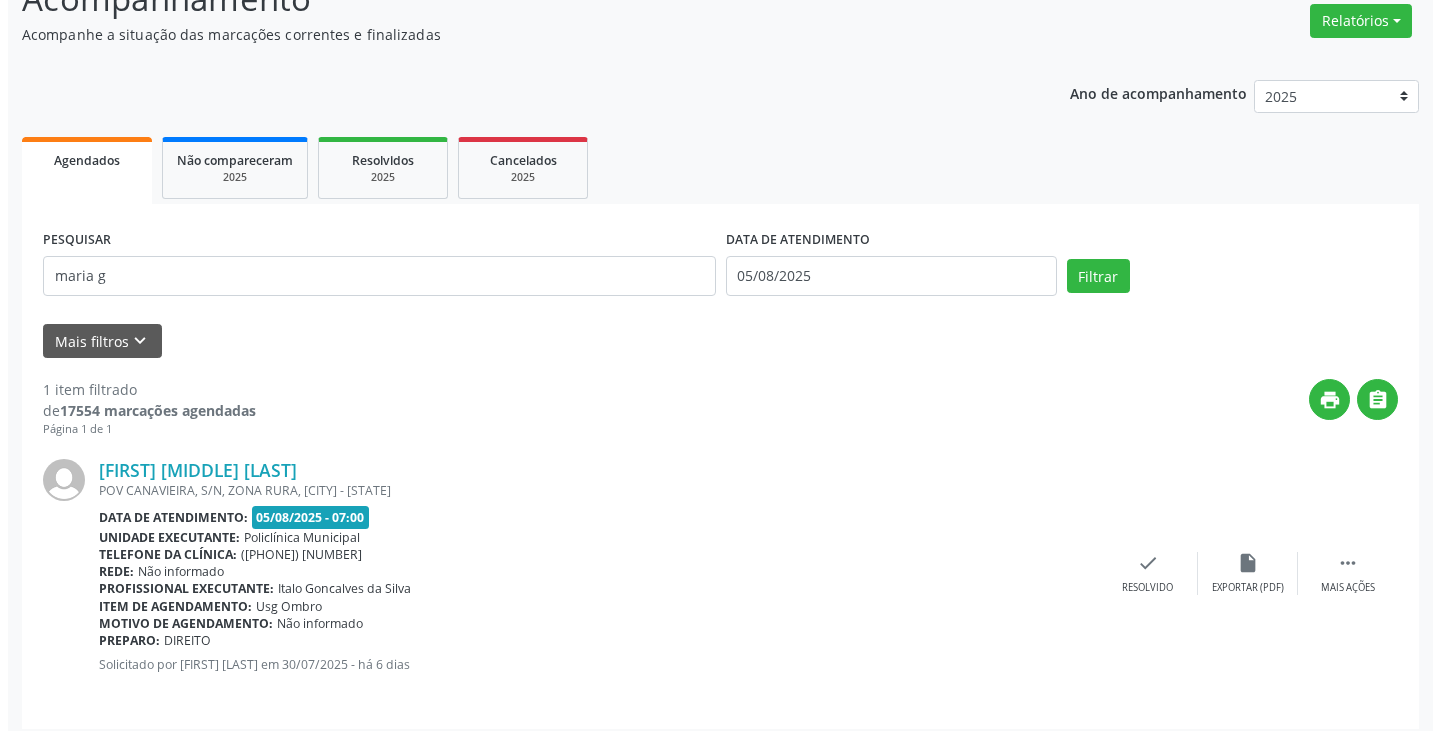 scroll, scrollTop: 174, scrollLeft: 0, axis: vertical 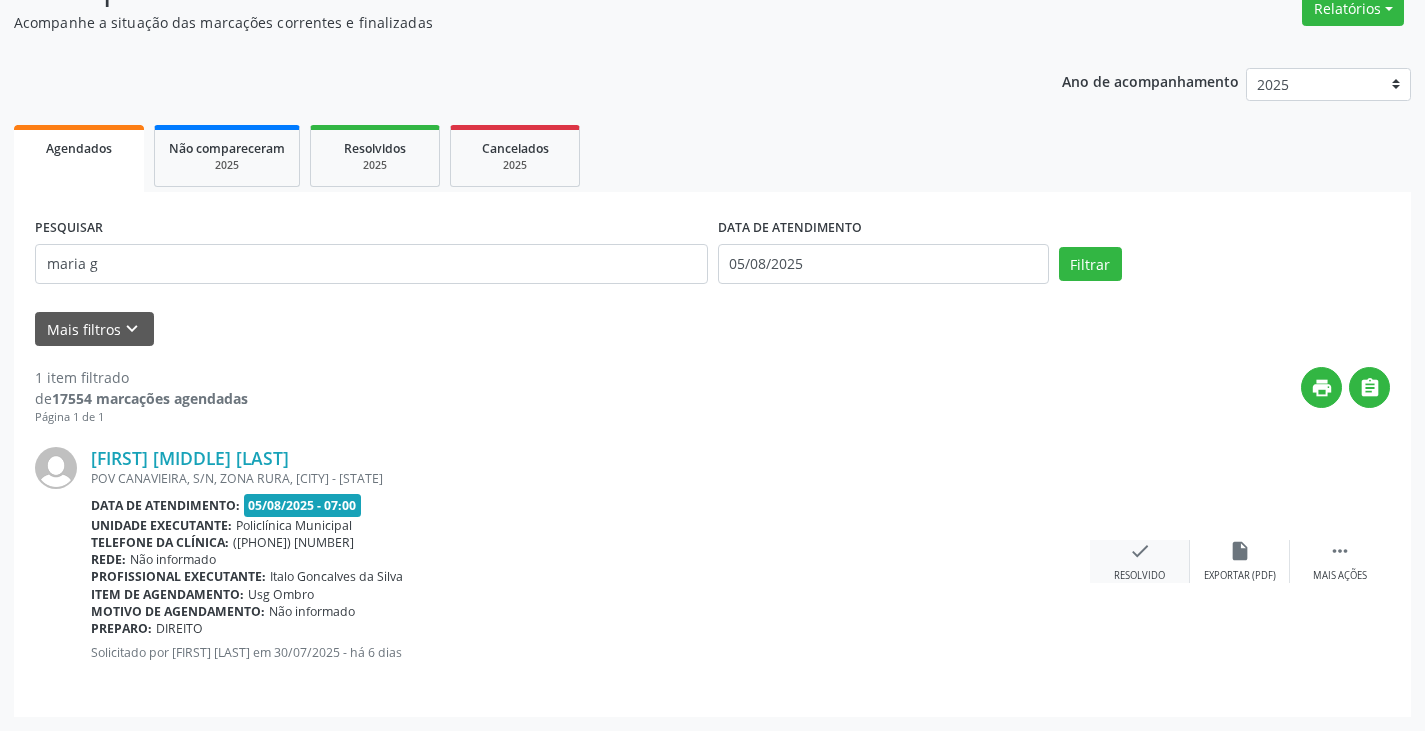click on "check" at bounding box center [1140, 551] 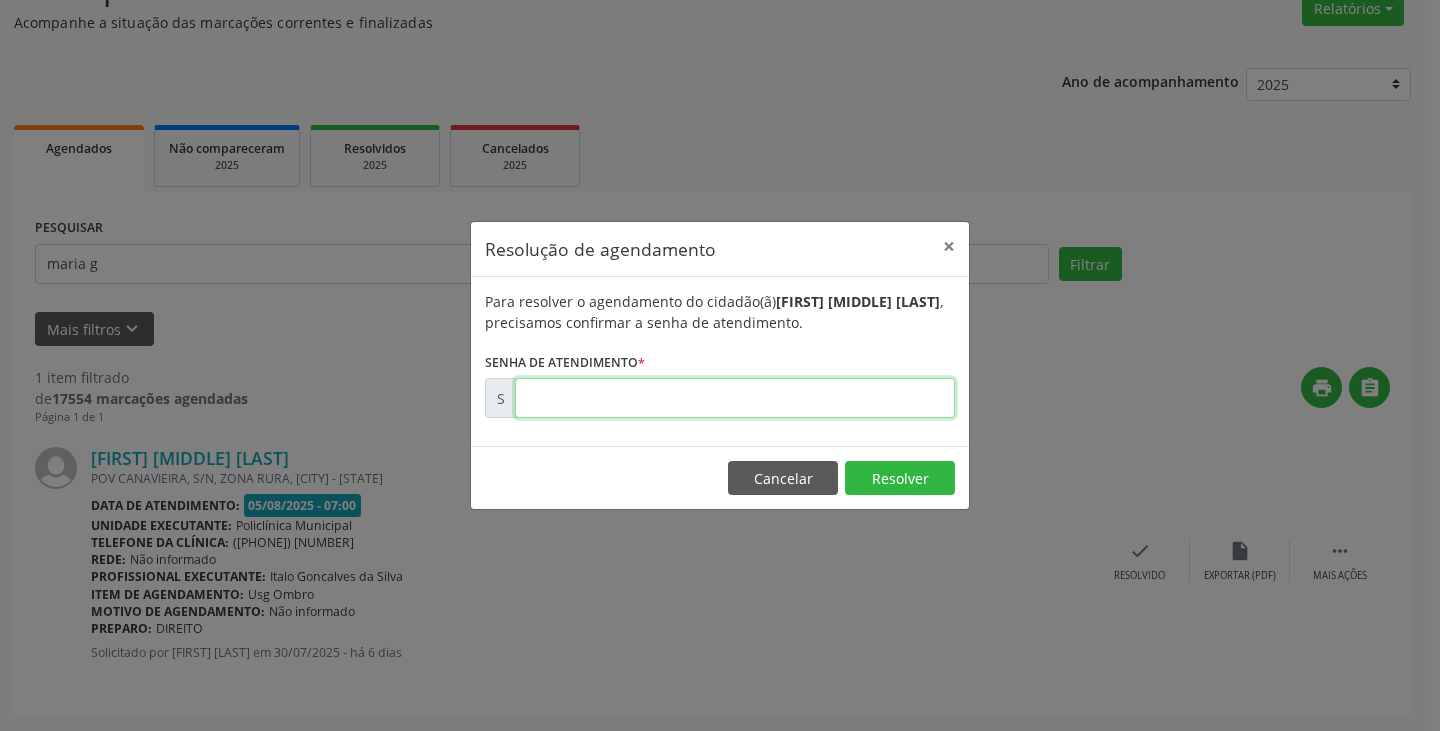 click at bounding box center (735, 398) 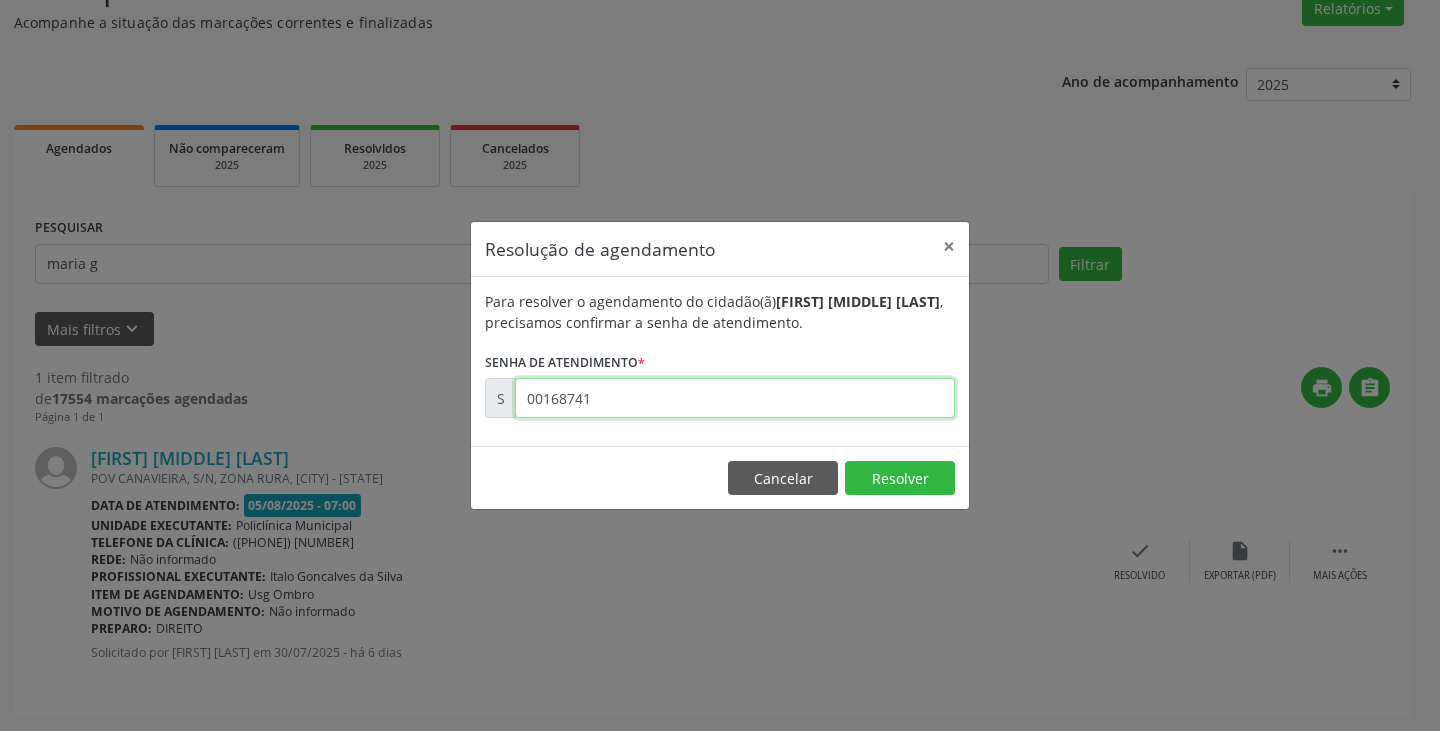 type on "00168741" 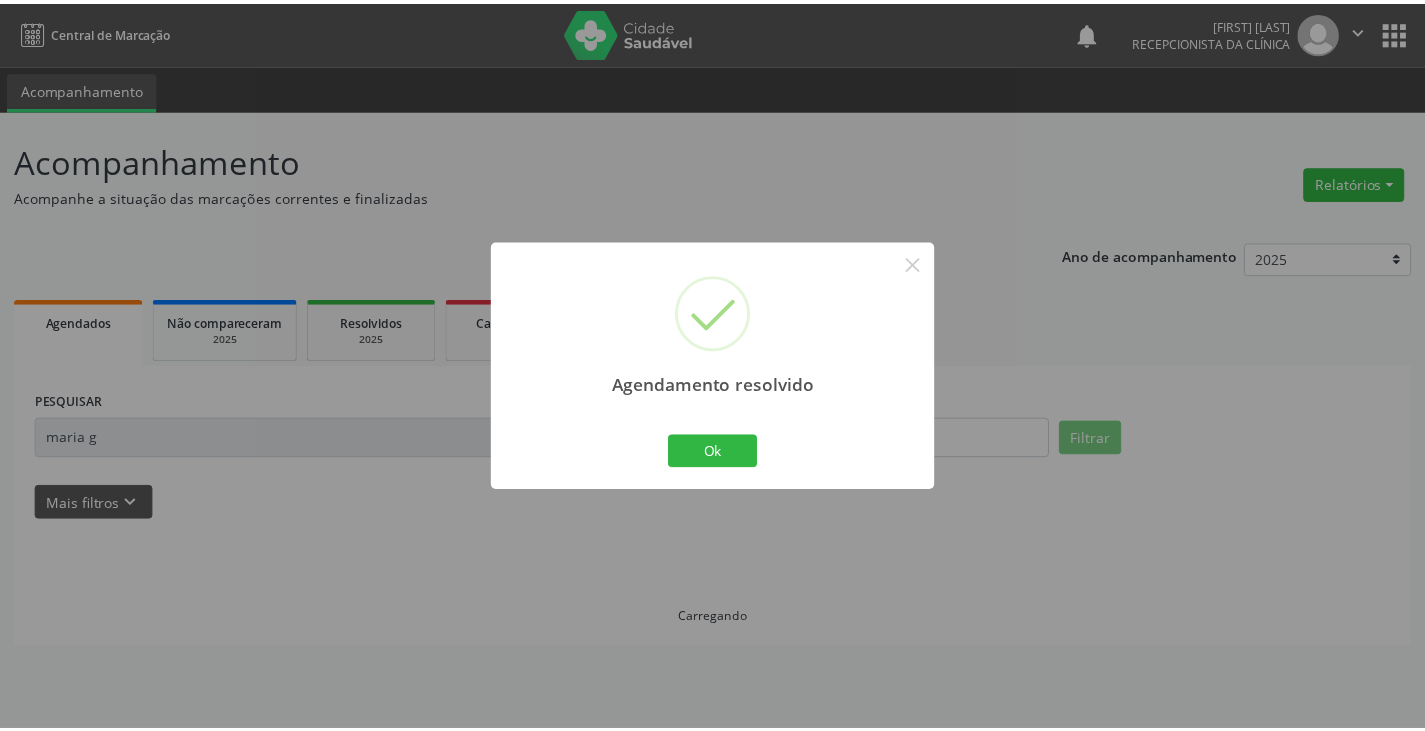 scroll, scrollTop: 0, scrollLeft: 0, axis: both 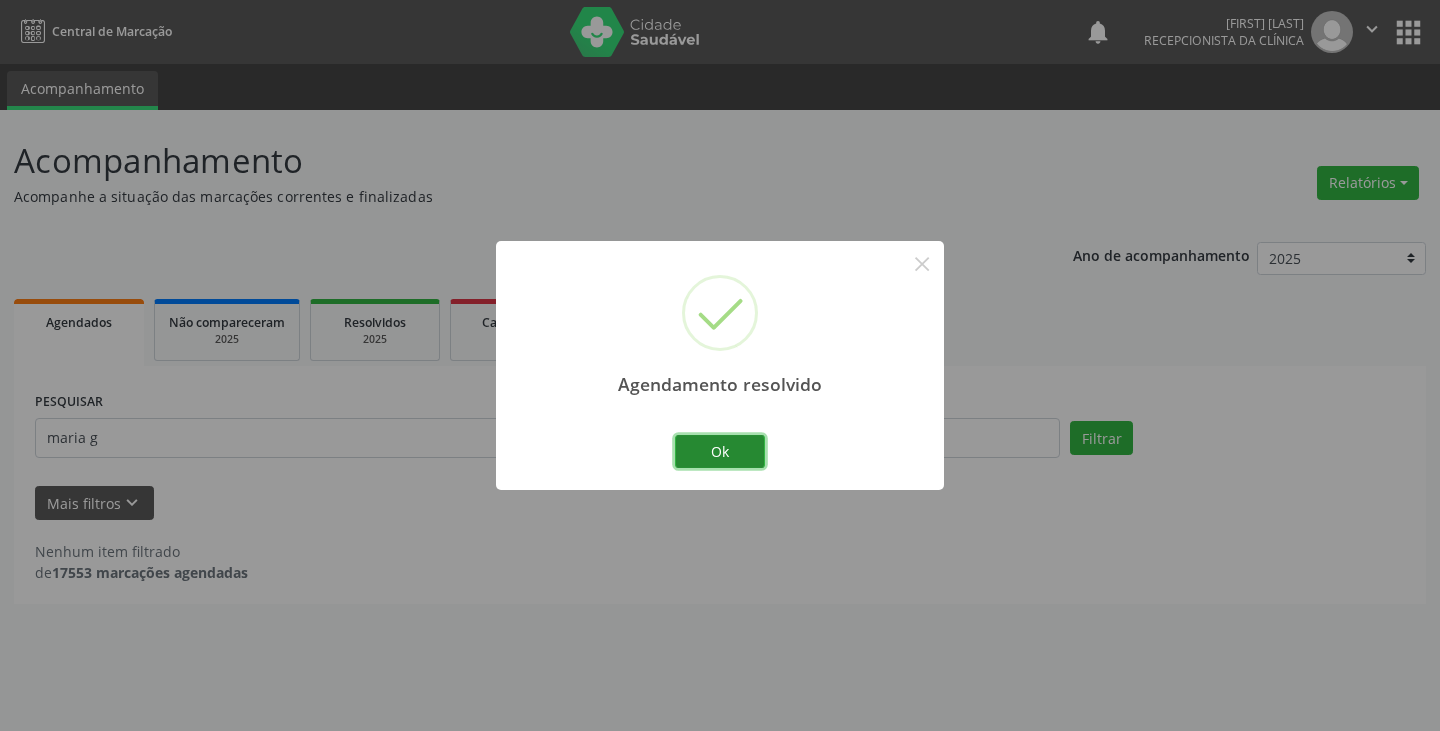 click on "Ok" at bounding box center [720, 452] 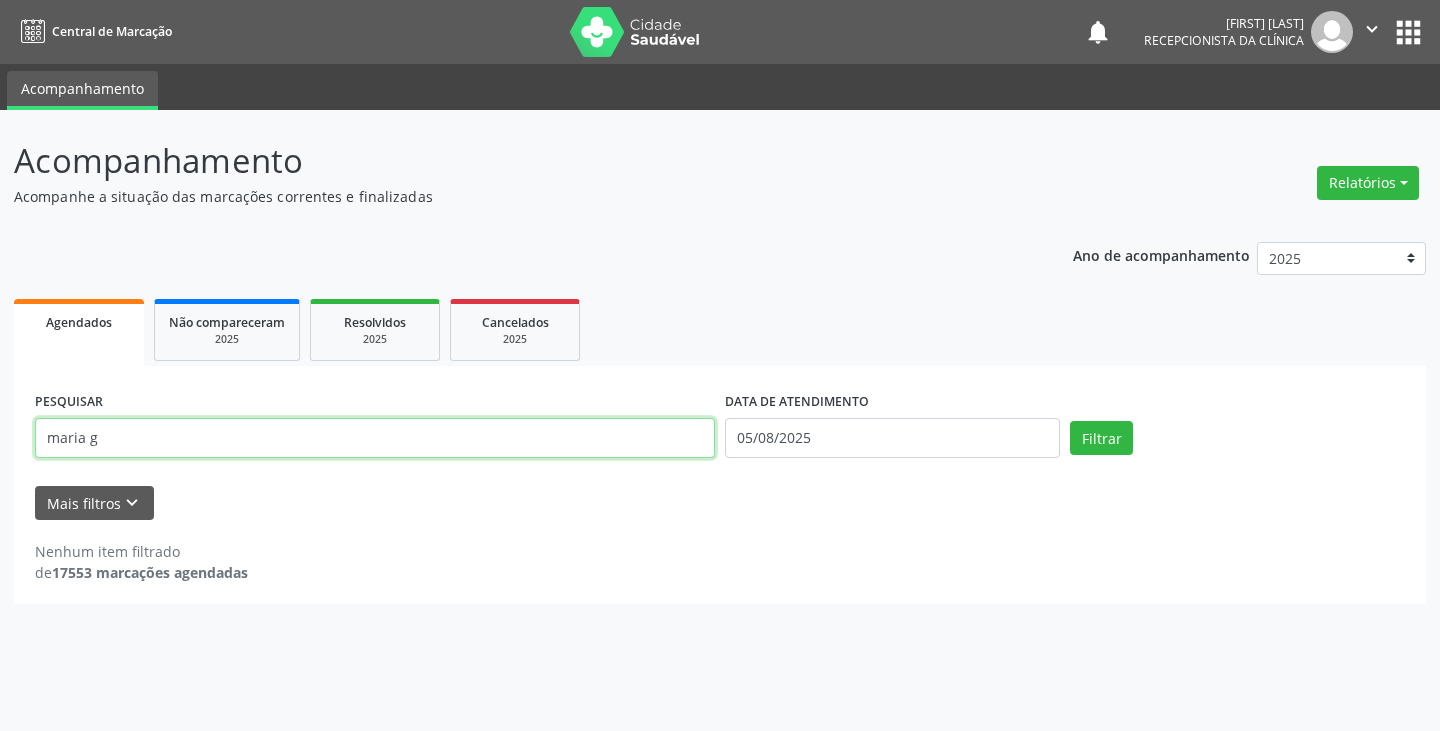 click on "maria g" at bounding box center [375, 438] 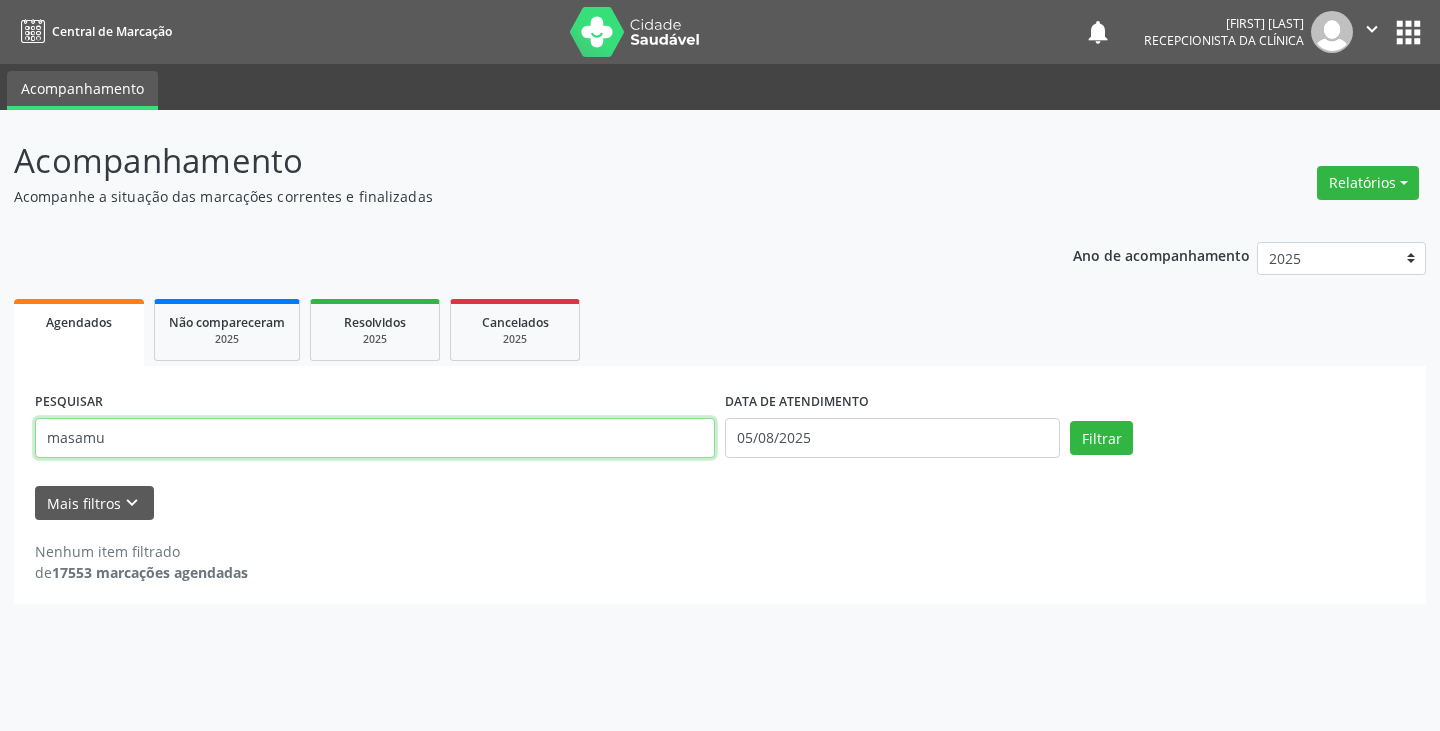 click on "Filtrar" at bounding box center (1101, 438) 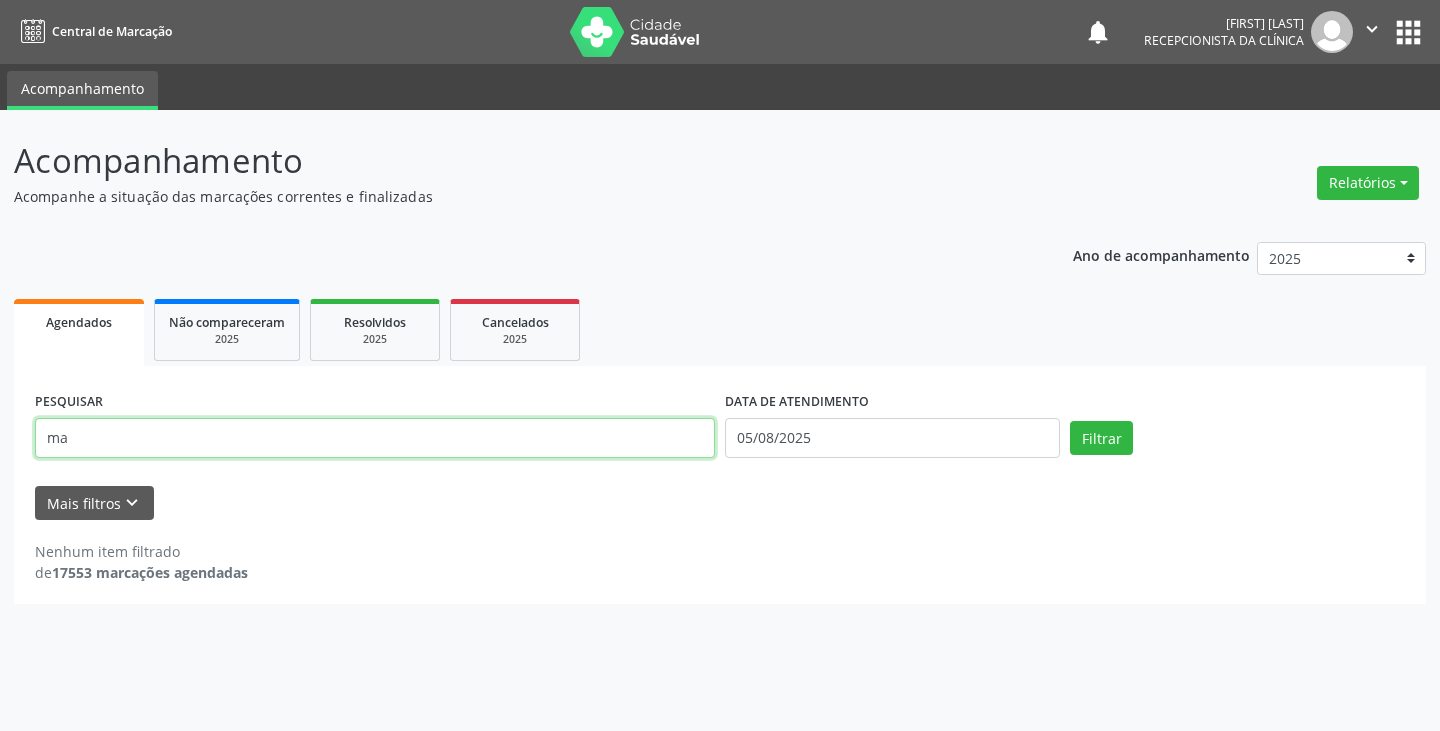 type on "m" 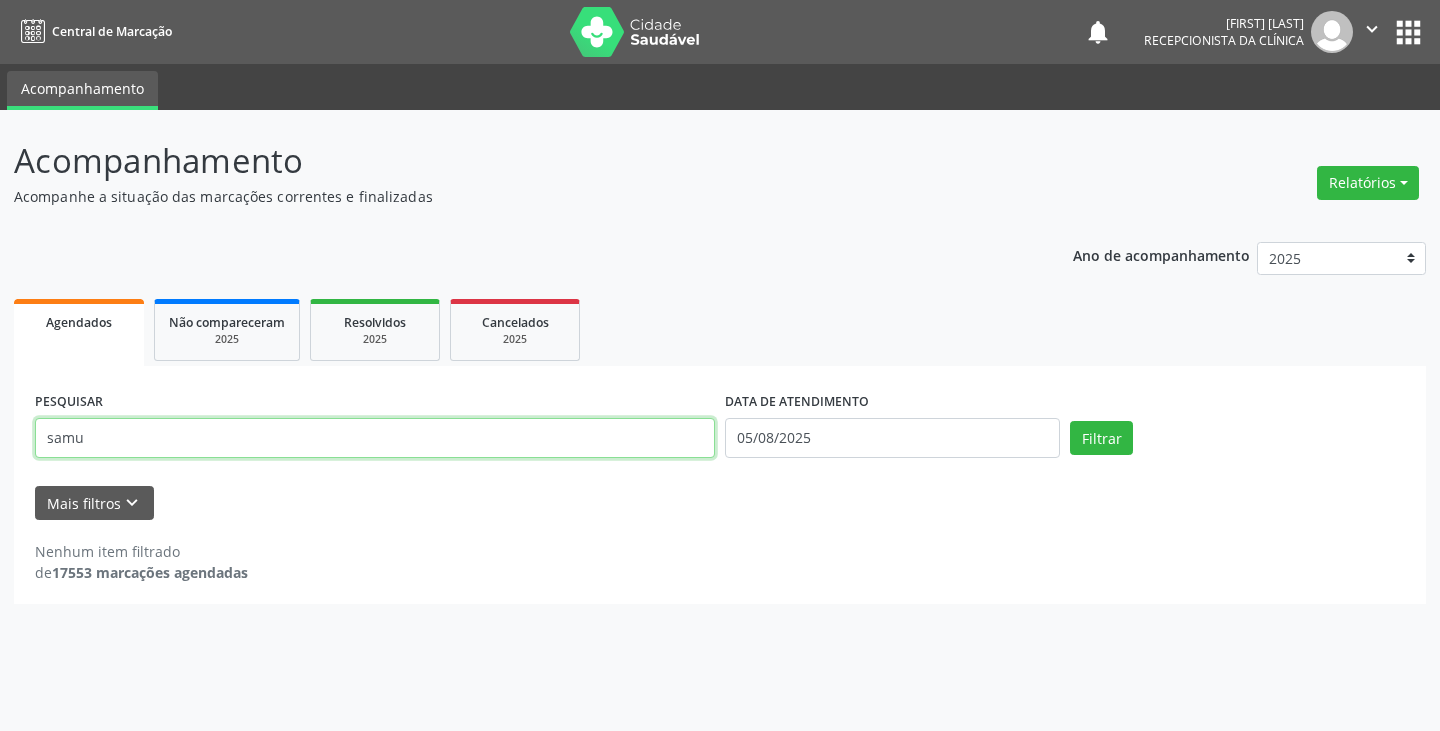 type on "samu" 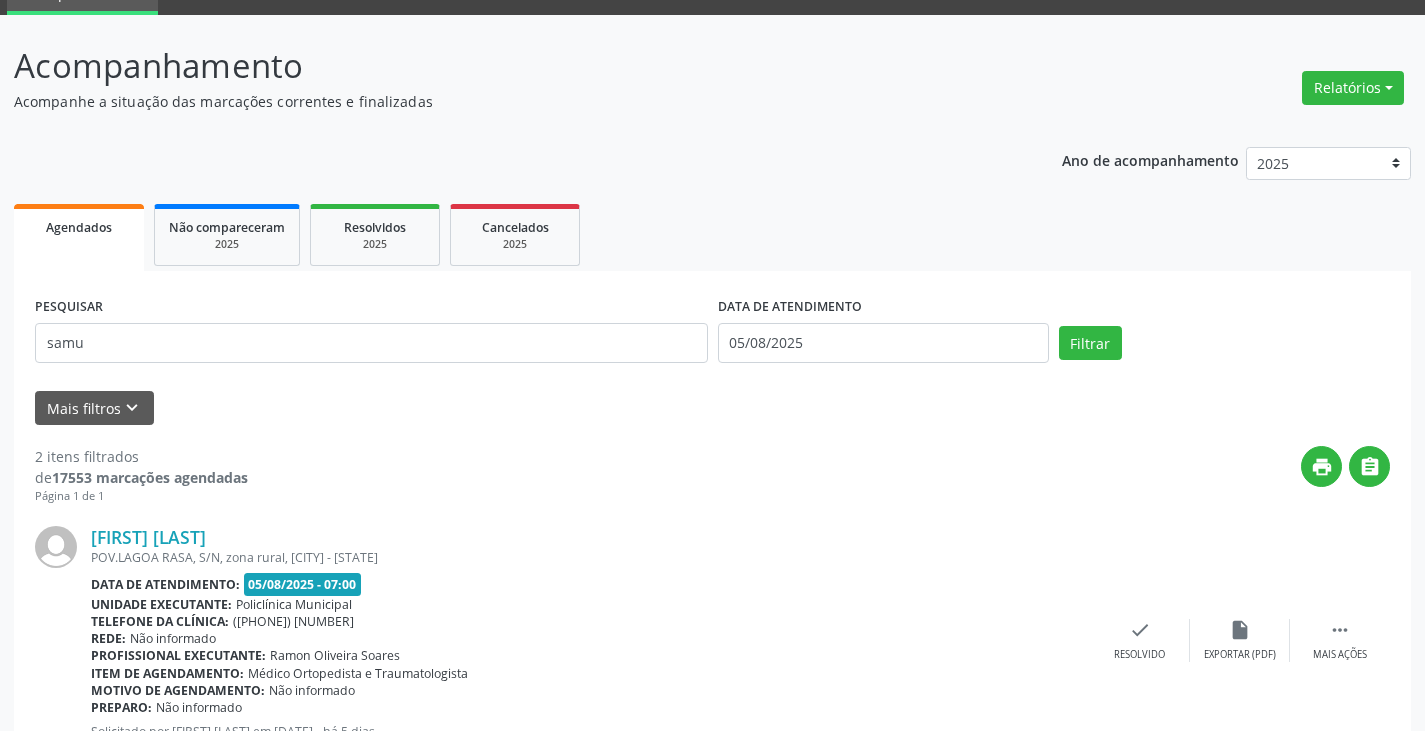 scroll, scrollTop: 300, scrollLeft: 0, axis: vertical 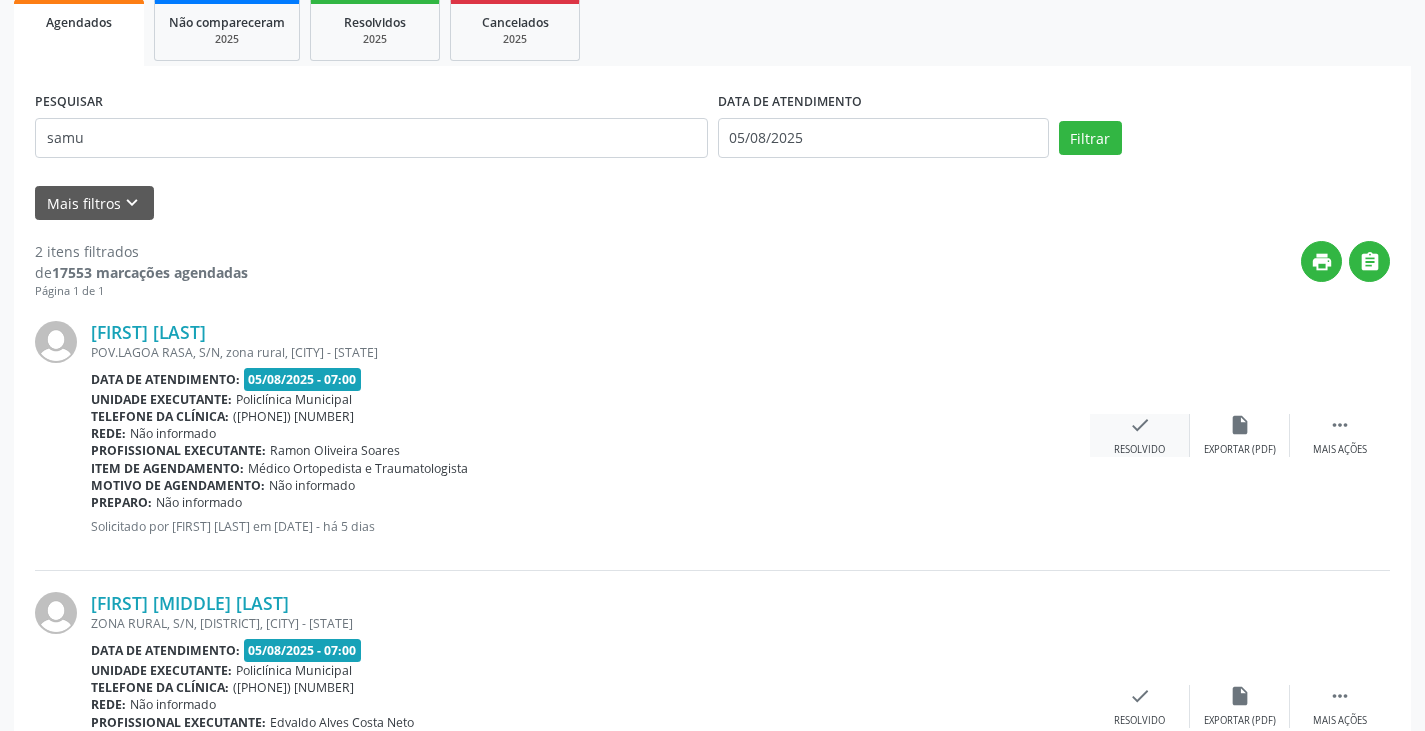 click on "check" at bounding box center (1140, 425) 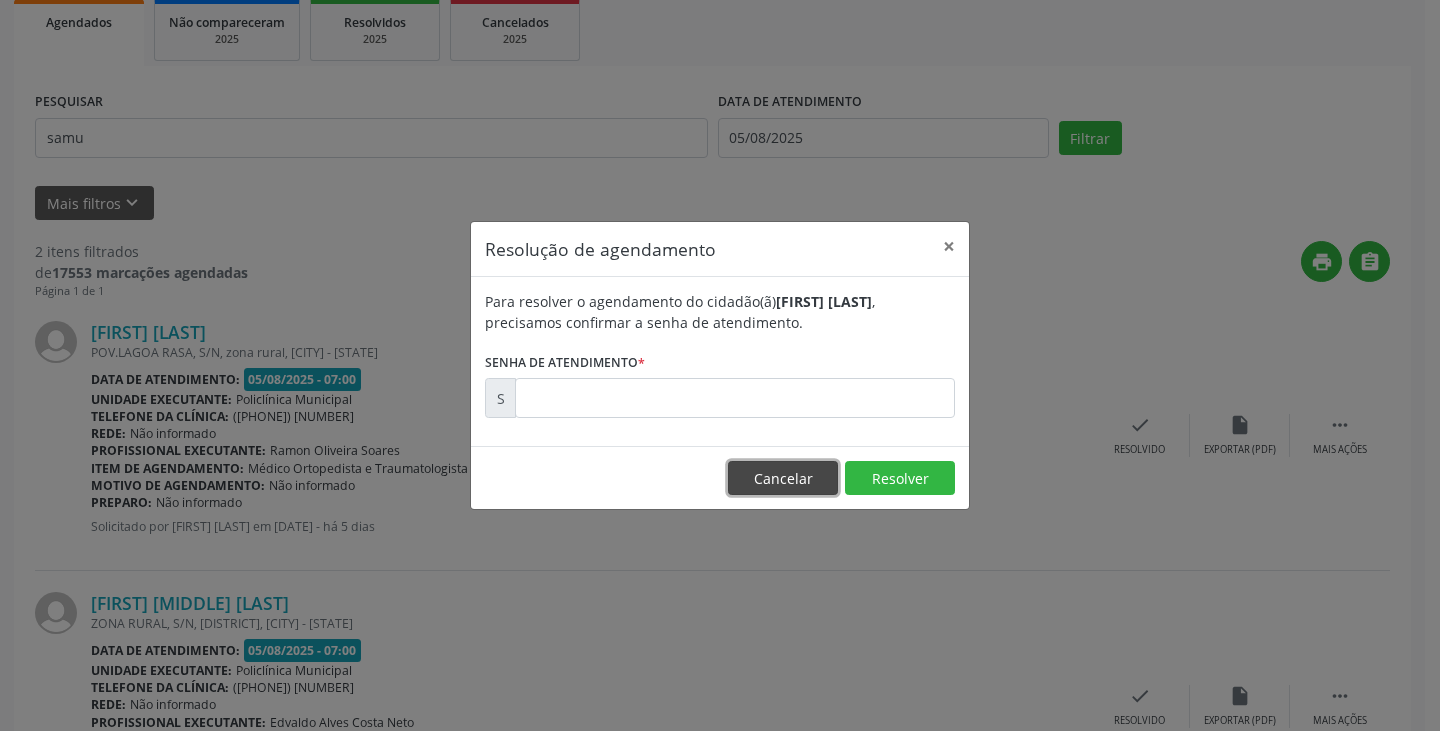 drag, startPoint x: 771, startPoint y: 476, endPoint x: 865, endPoint y: 544, distance: 116.01724 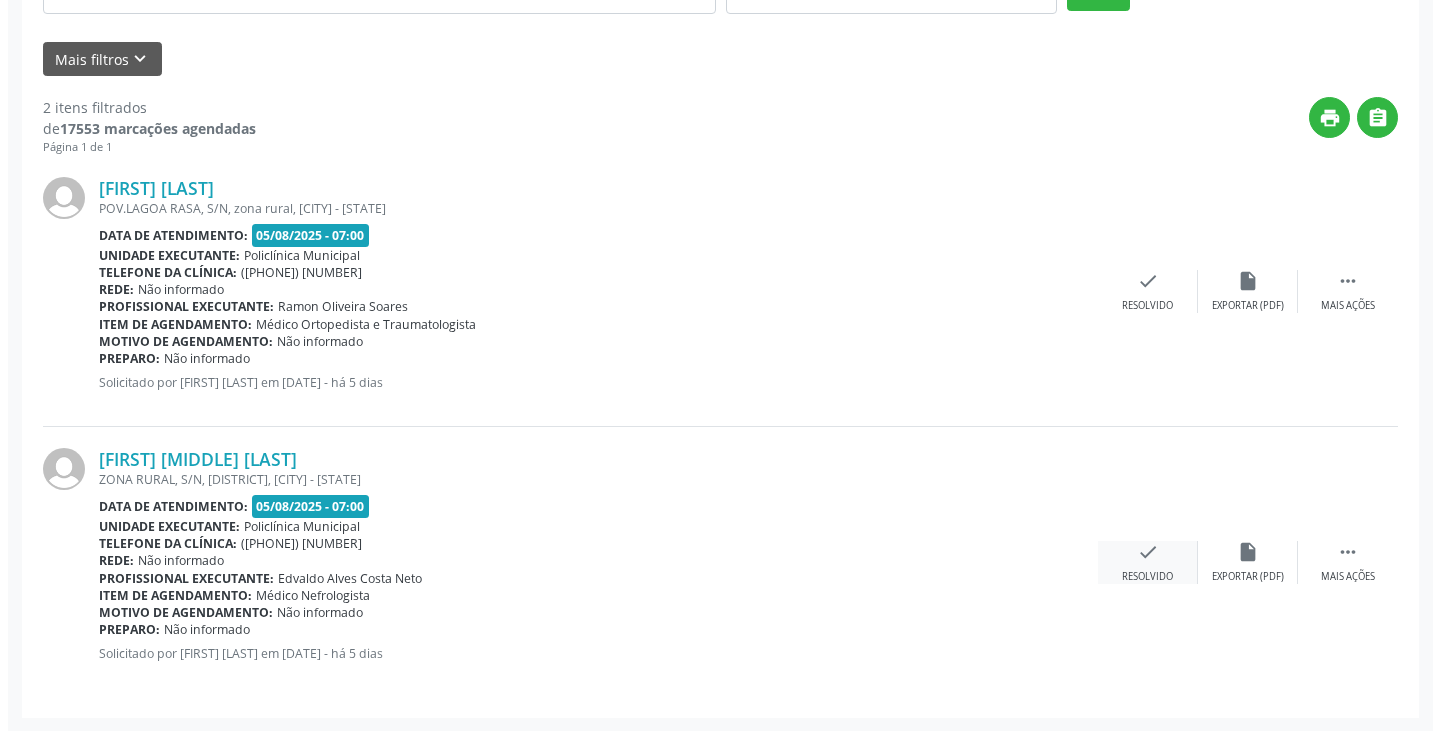scroll, scrollTop: 445, scrollLeft: 0, axis: vertical 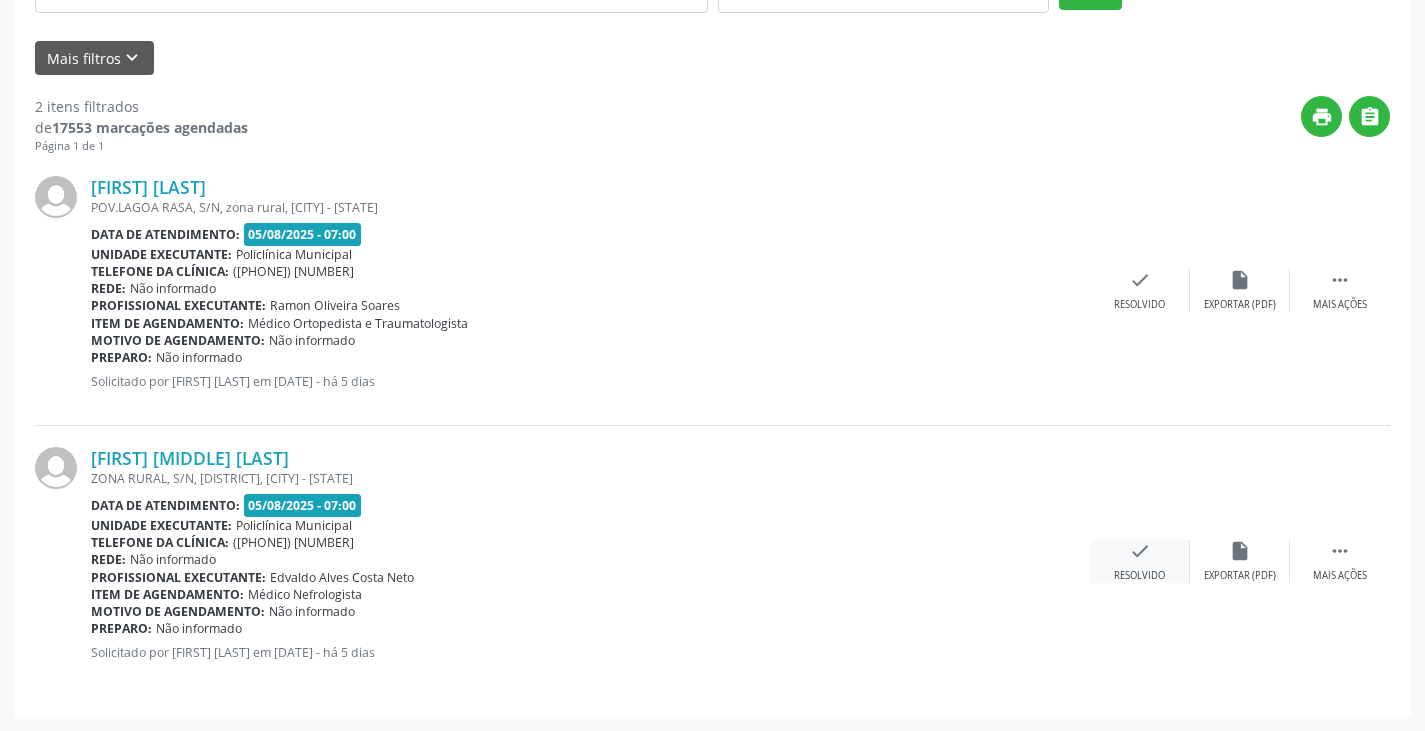 click on "check" at bounding box center [1140, 551] 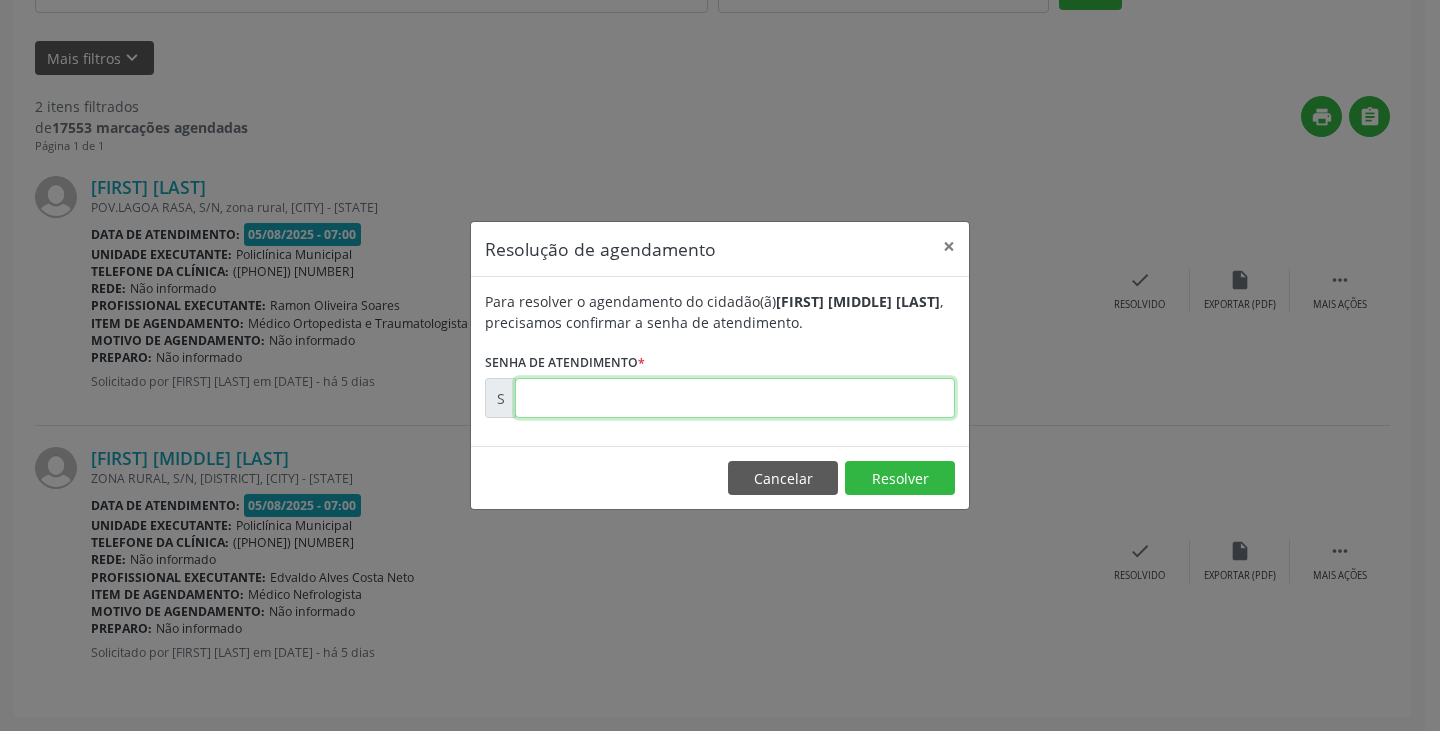 click at bounding box center (735, 398) 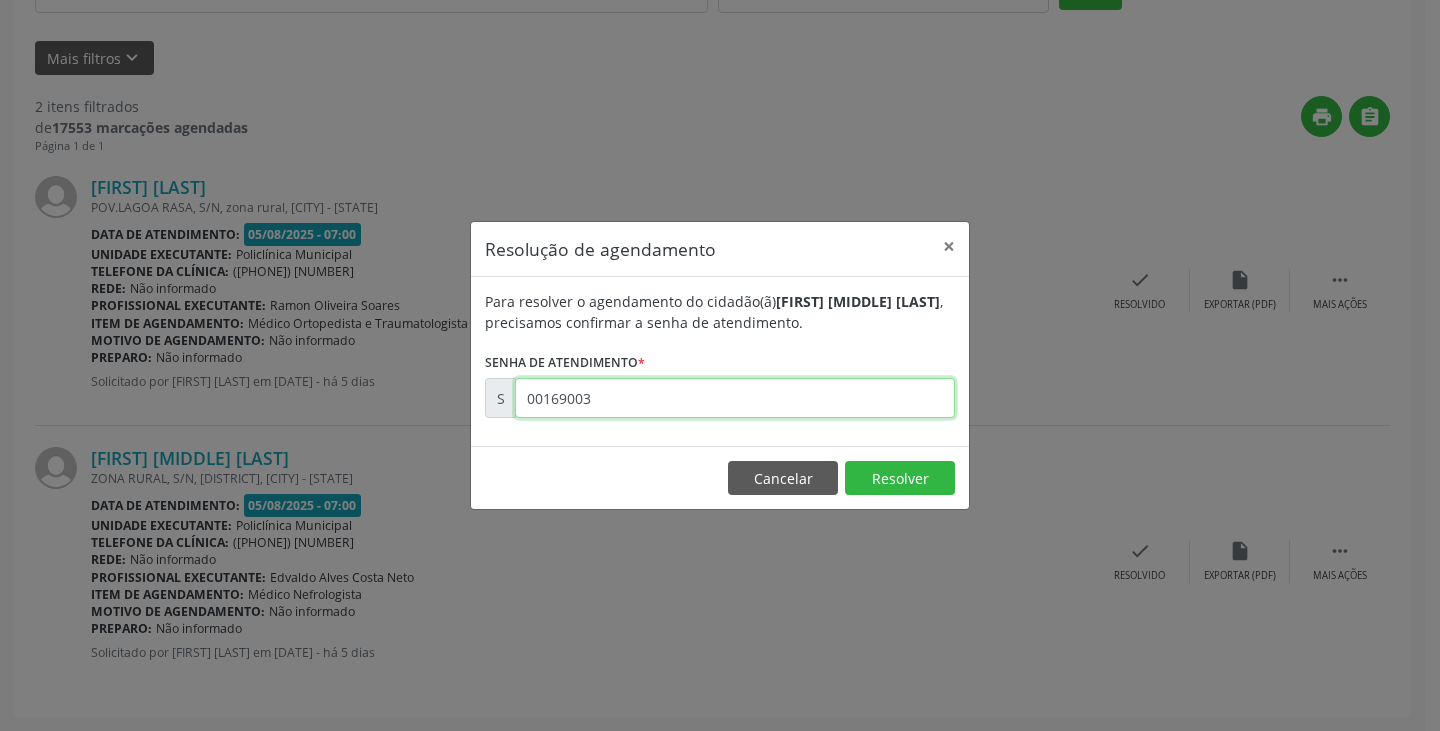 type on "00169003" 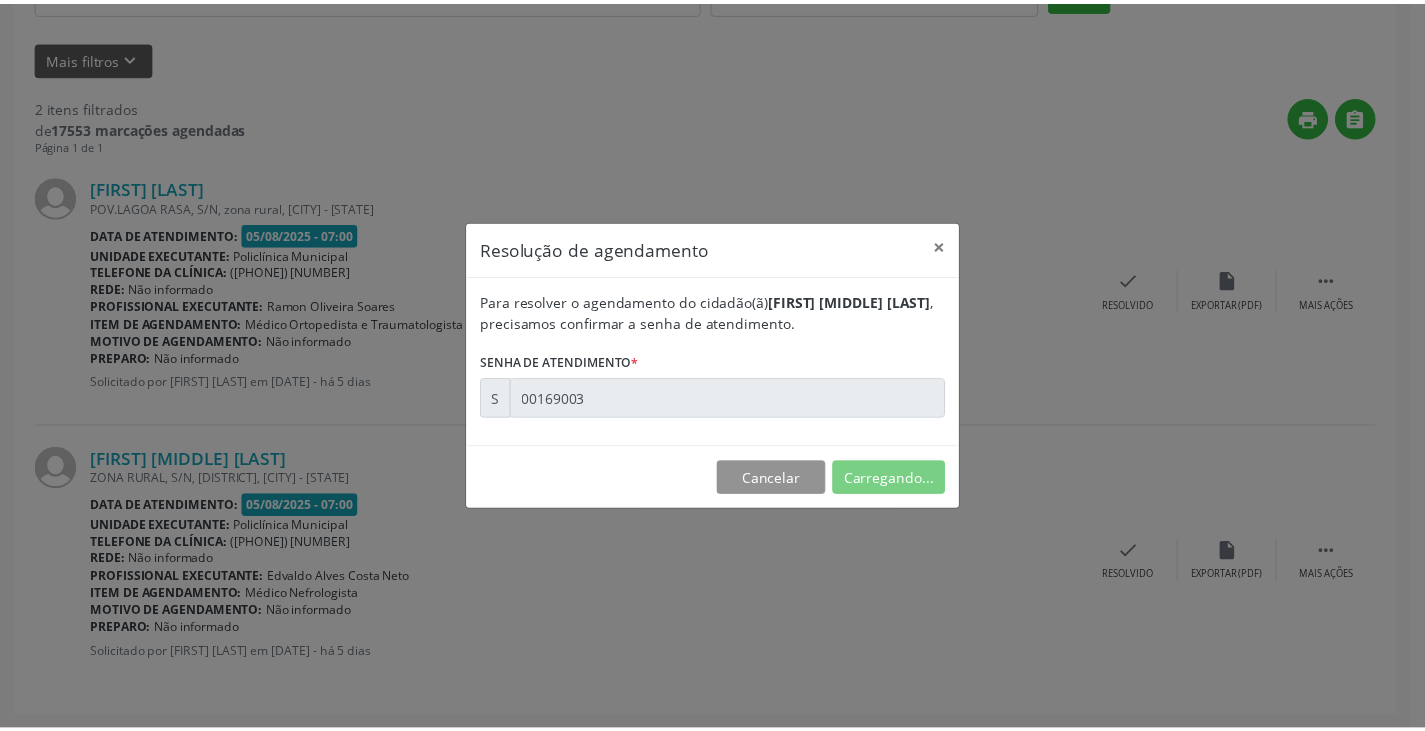 scroll, scrollTop: 0, scrollLeft: 0, axis: both 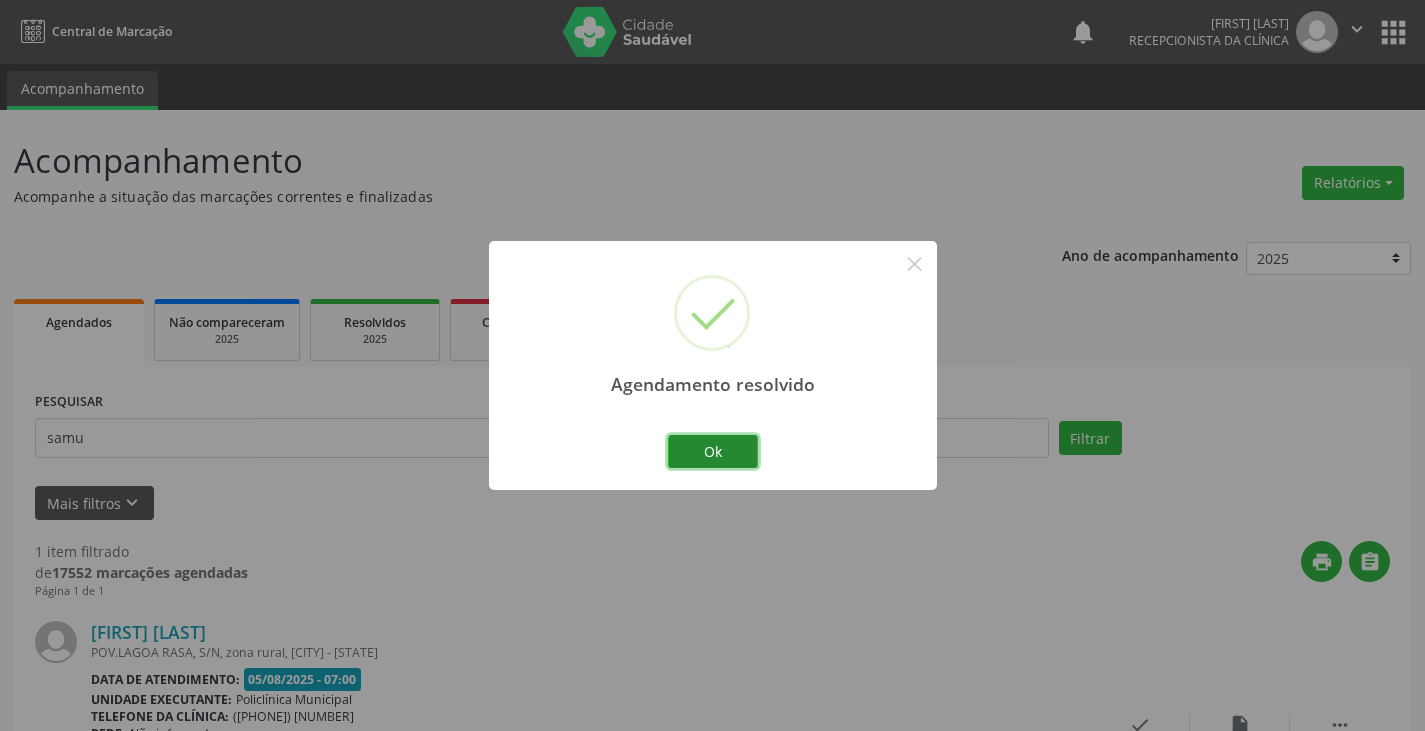 click on "Ok" at bounding box center [713, 452] 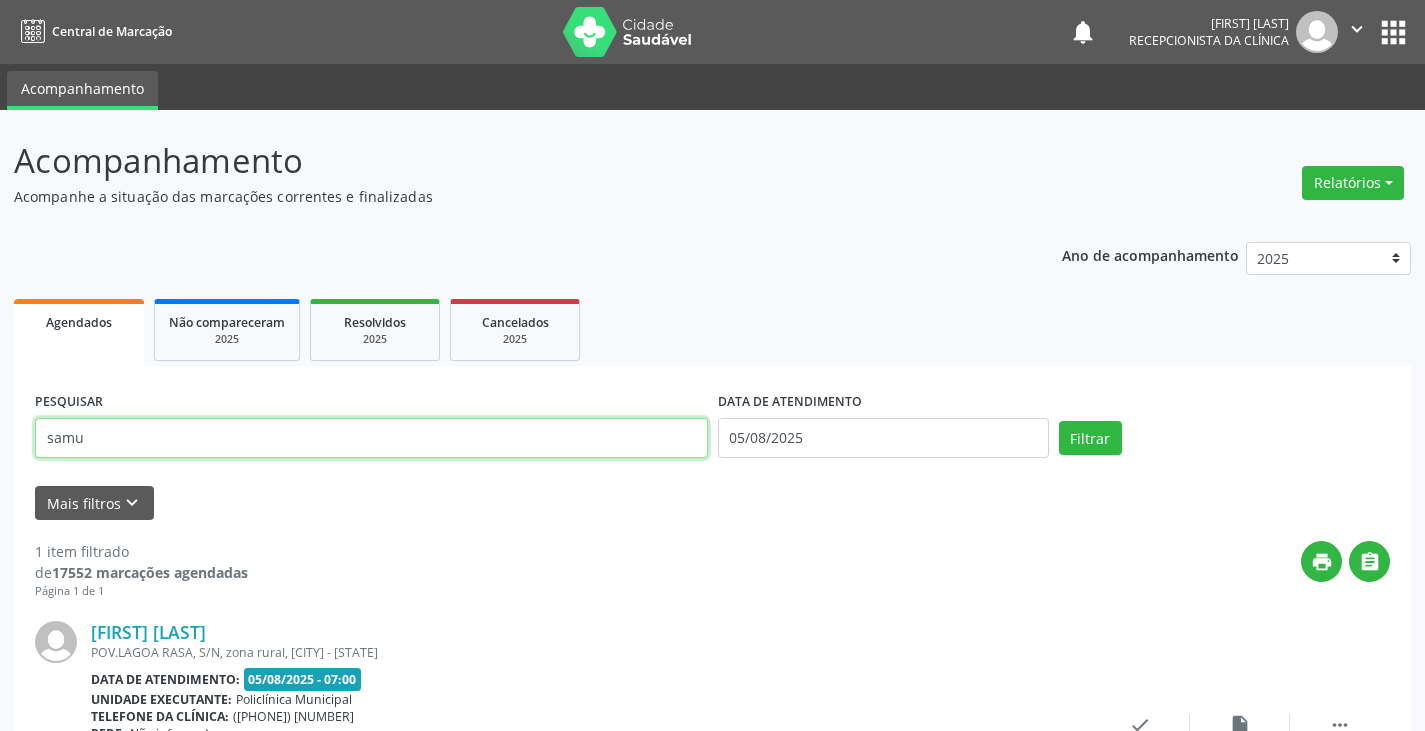 click on "samu" at bounding box center [371, 438] 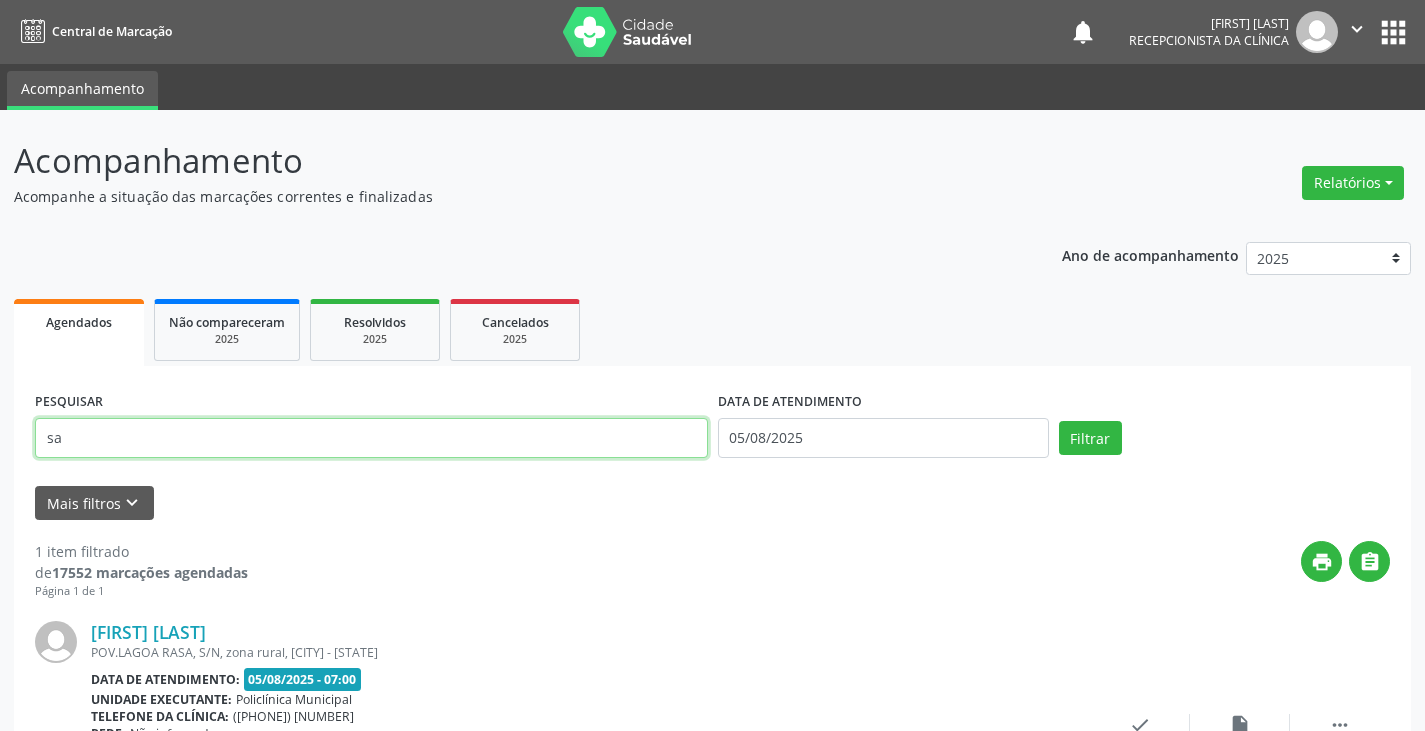 type on "s" 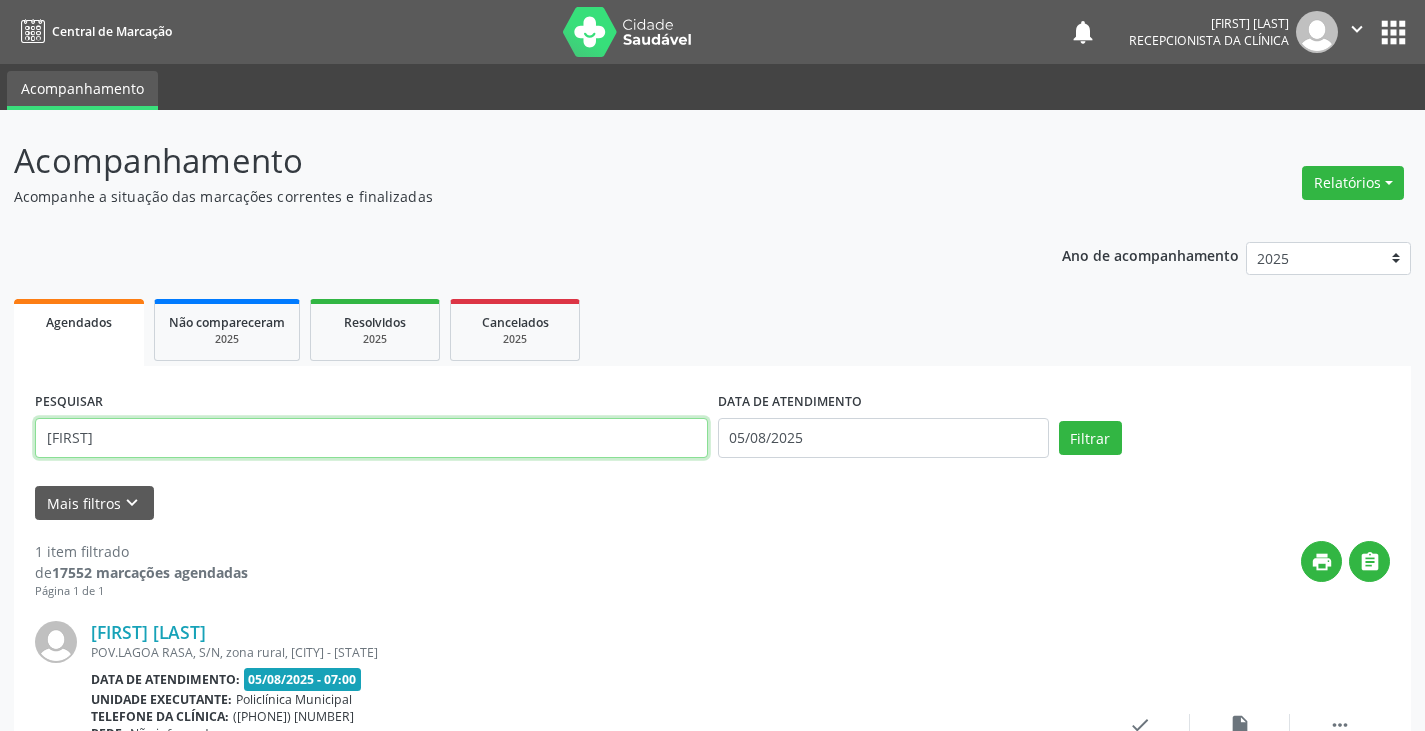 type on "[FIRST]" 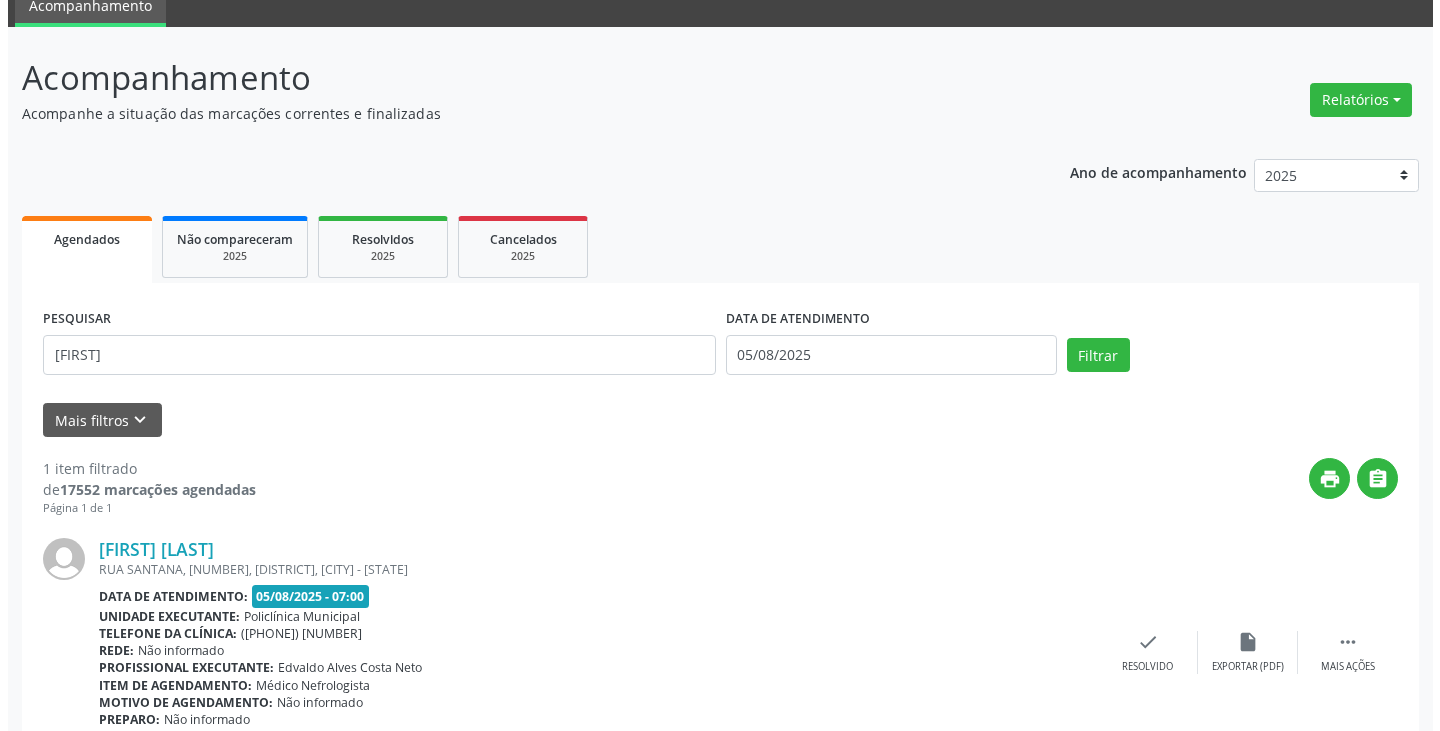 scroll, scrollTop: 174, scrollLeft: 0, axis: vertical 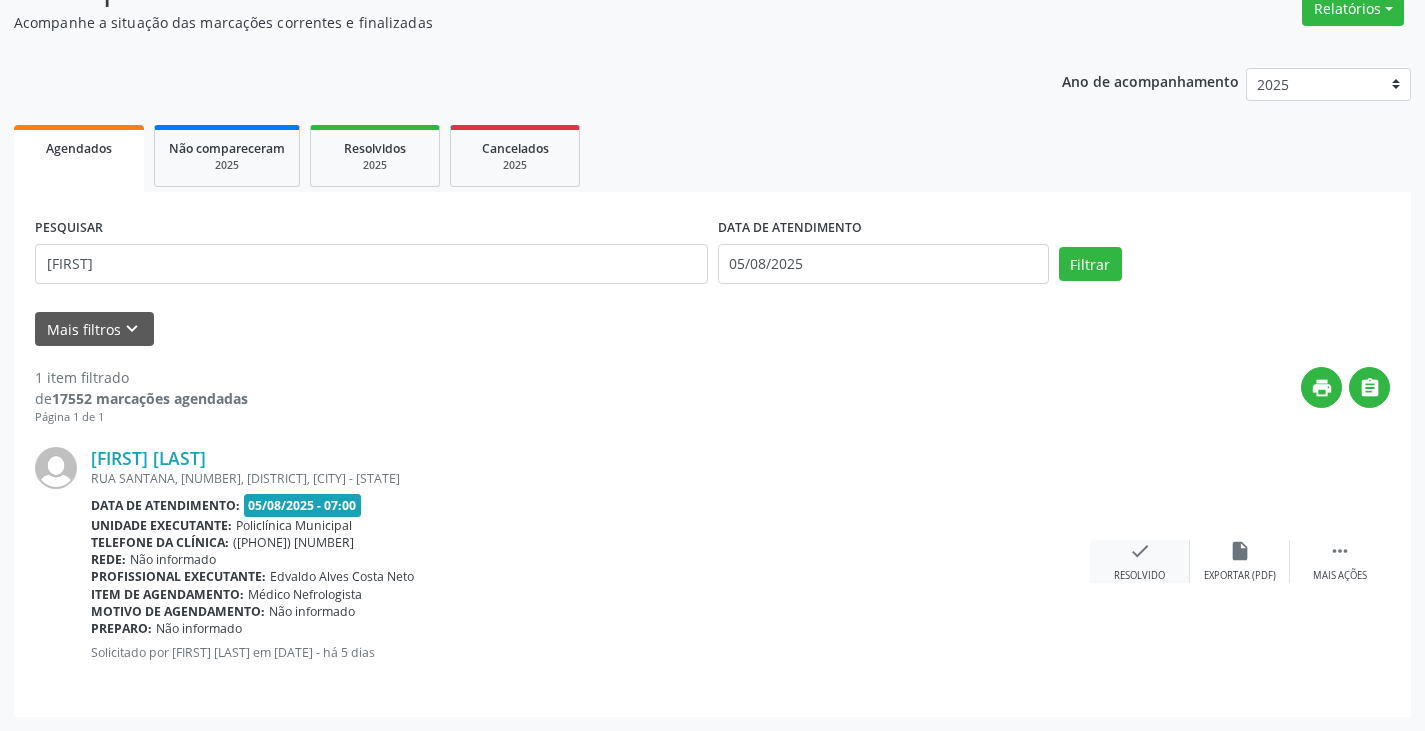 click on "check" at bounding box center [1140, 551] 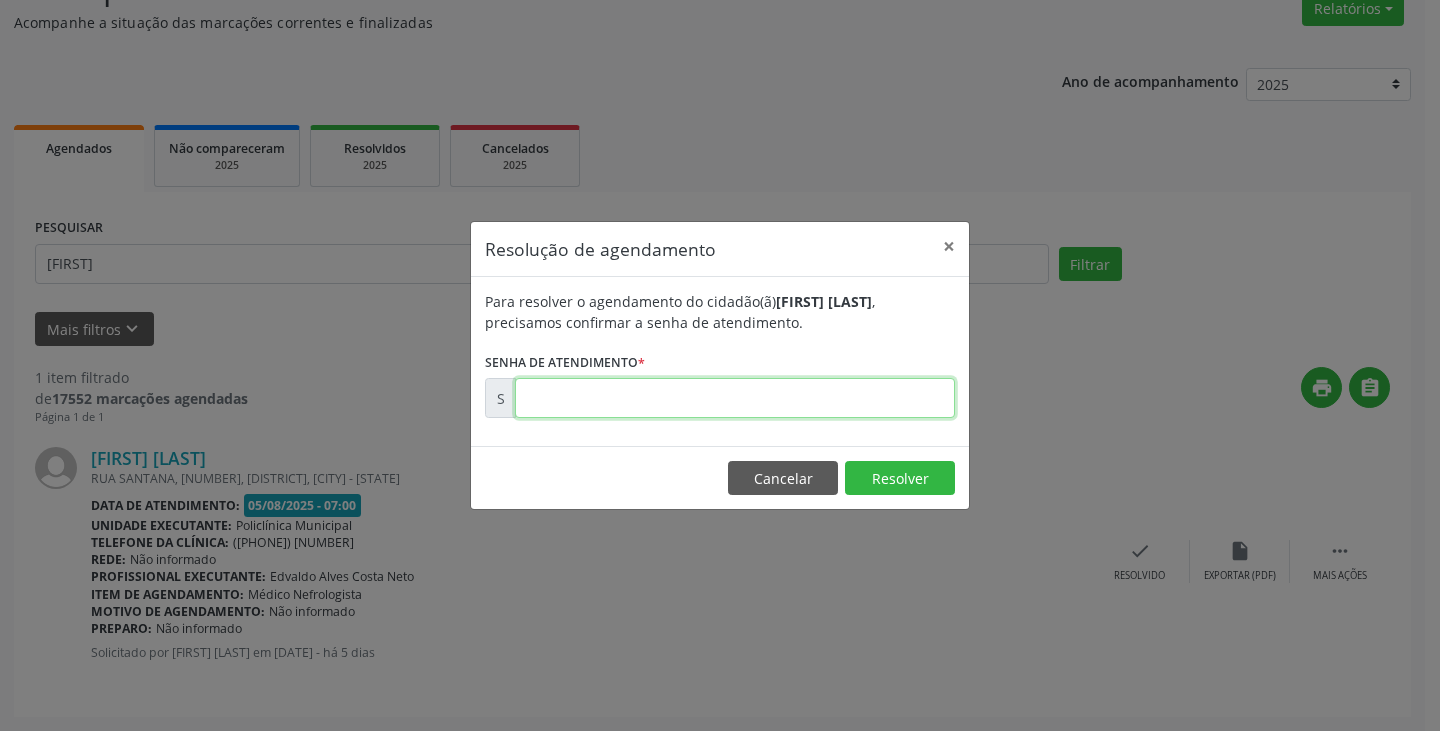 click at bounding box center (735, 398) 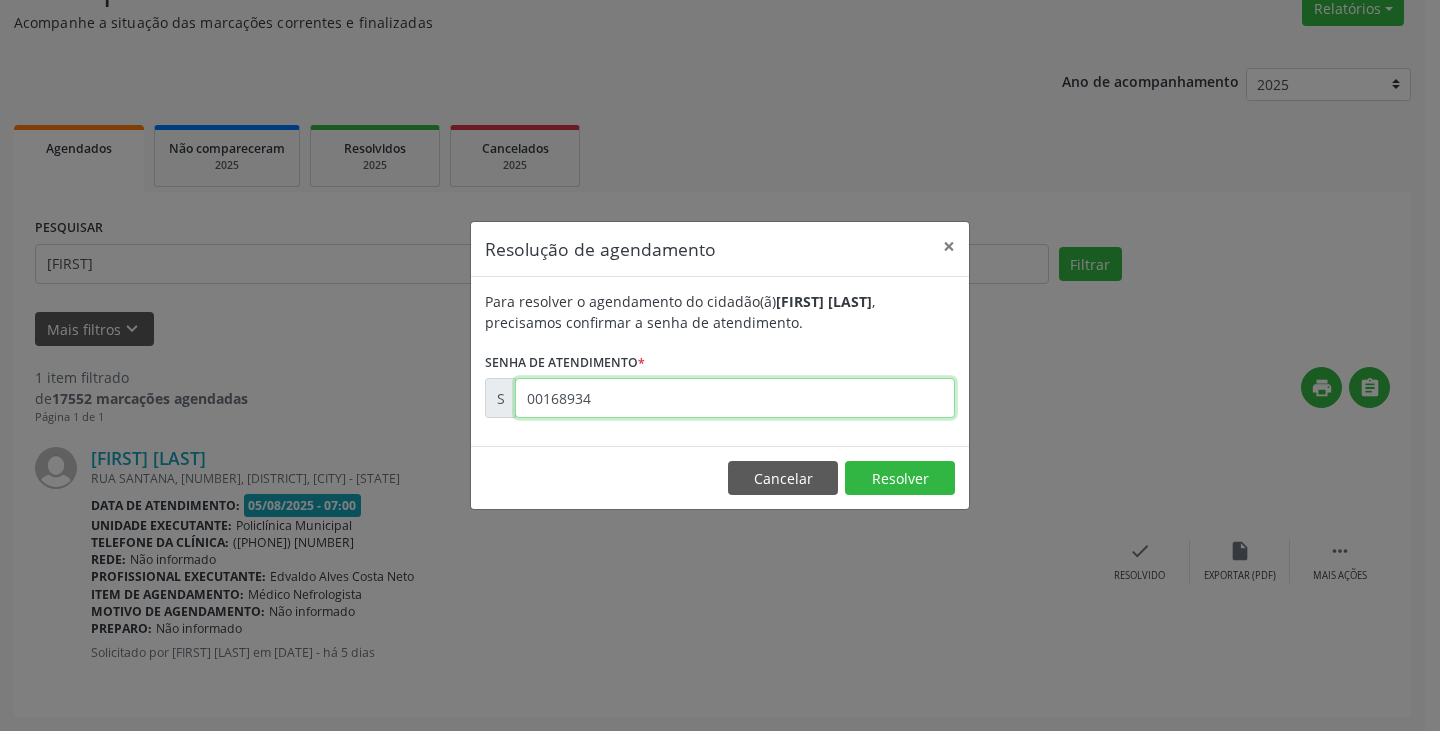type on "00168934" 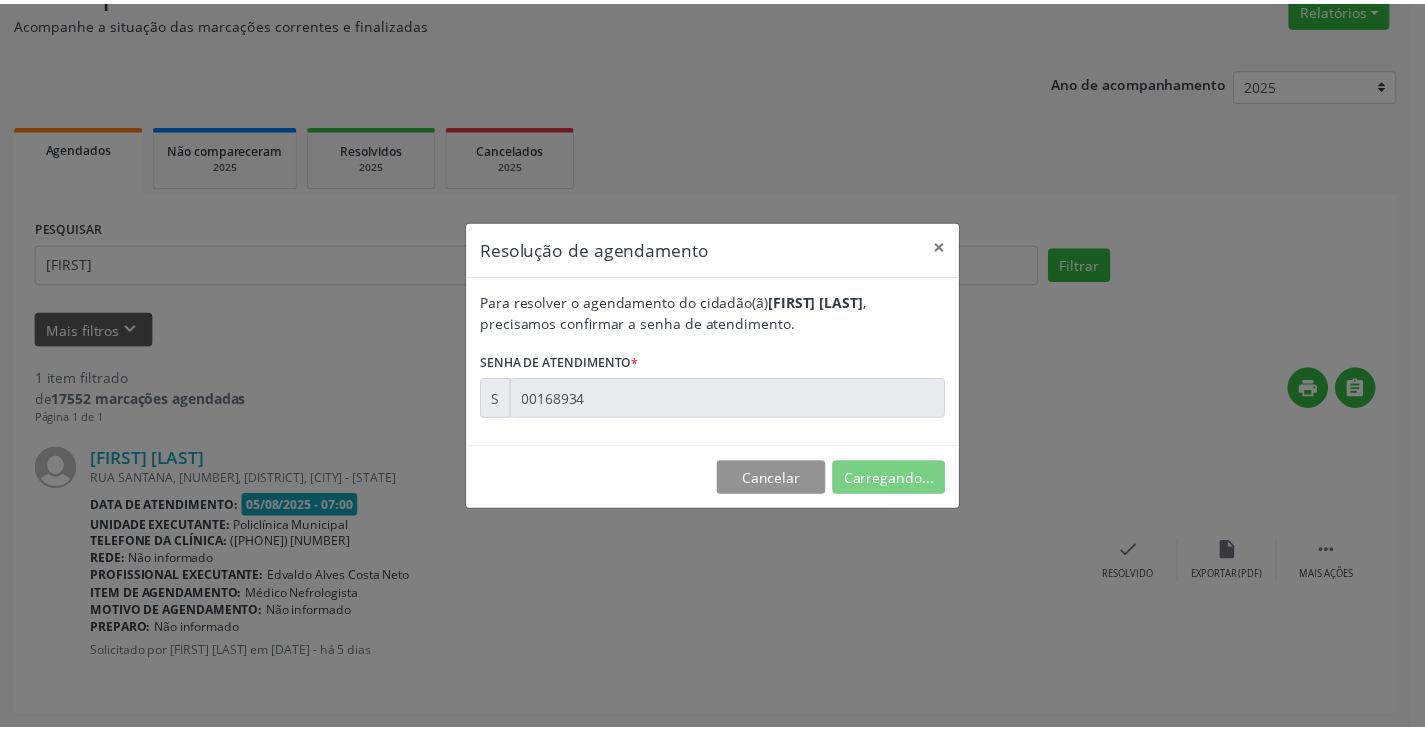 scroll, scrollTop: 0, scrollLeft: 0, axis: both 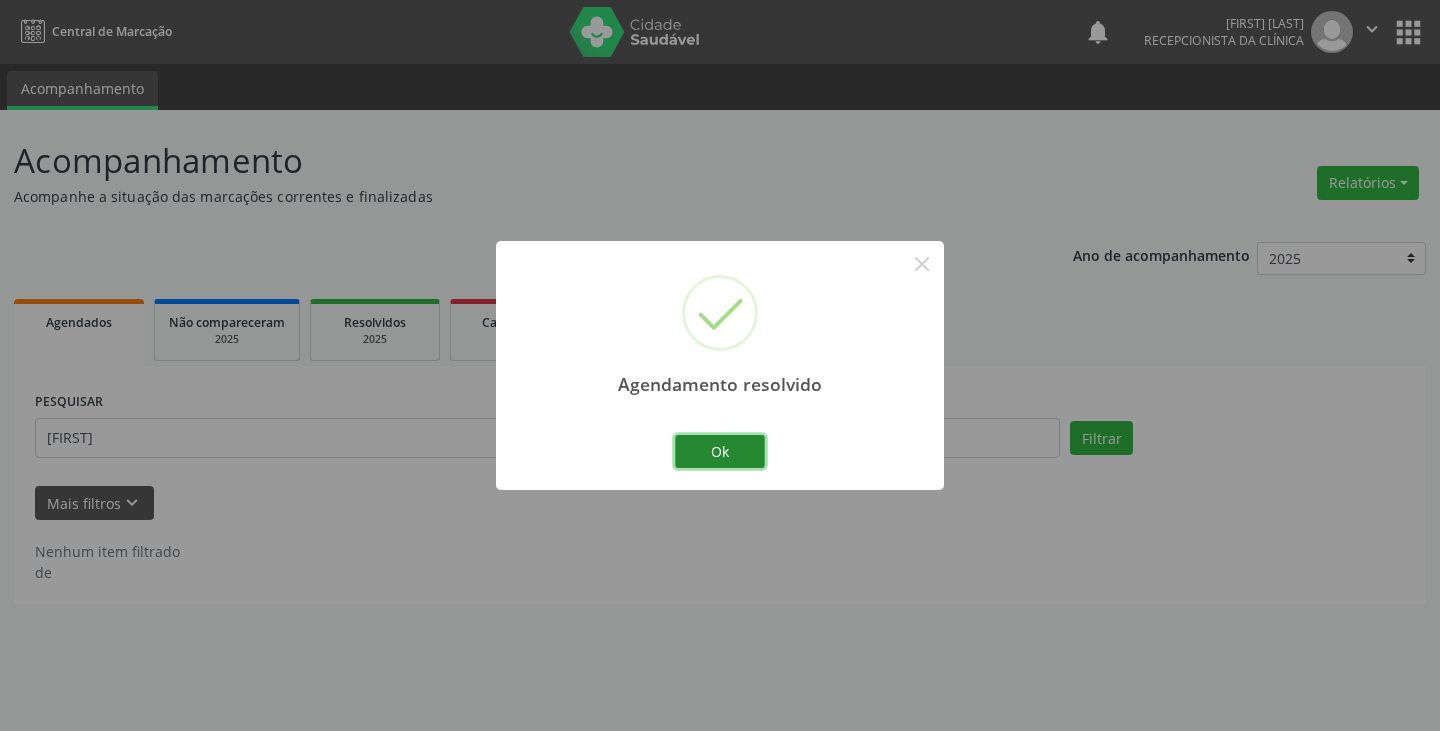 click on "Ok" at bounding box center [720, 452] 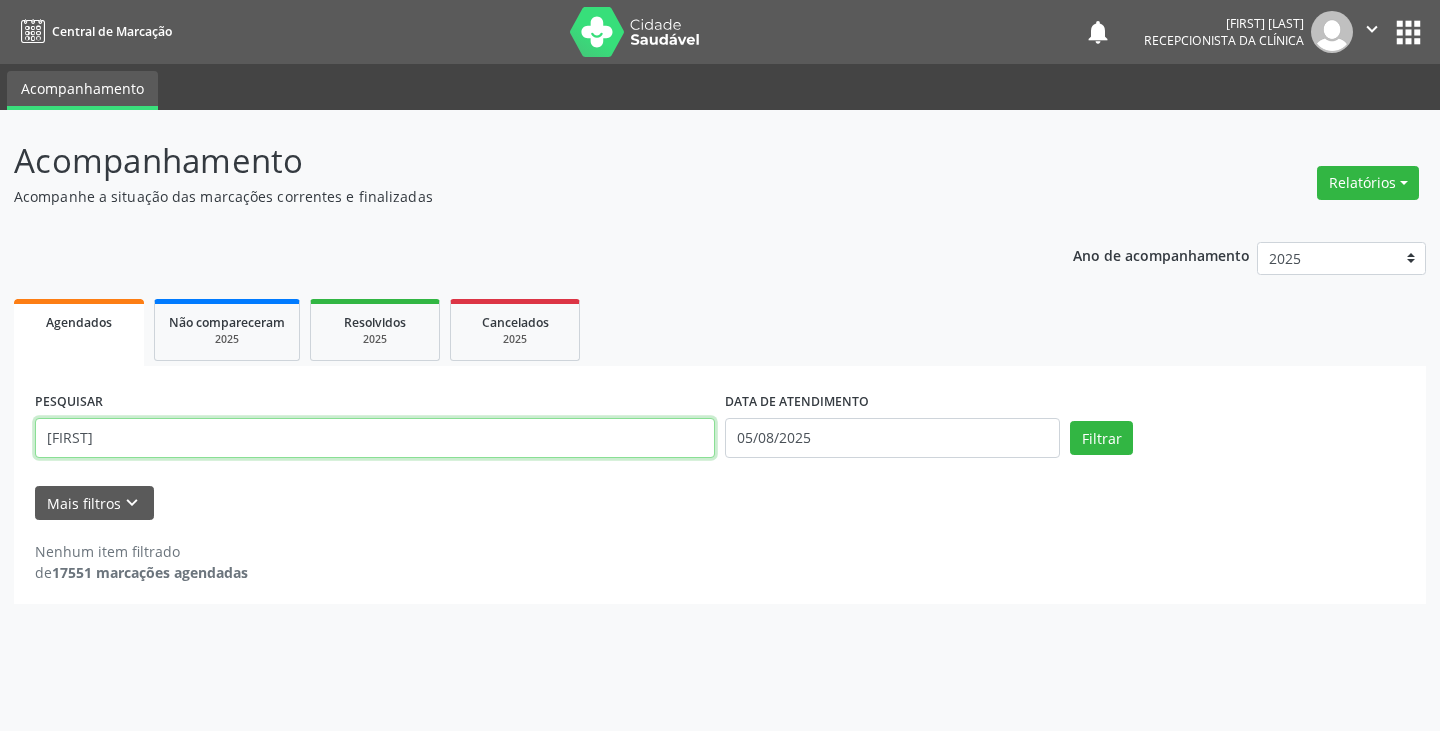 click on "[FIRST]" at bounding box center [375, 438] 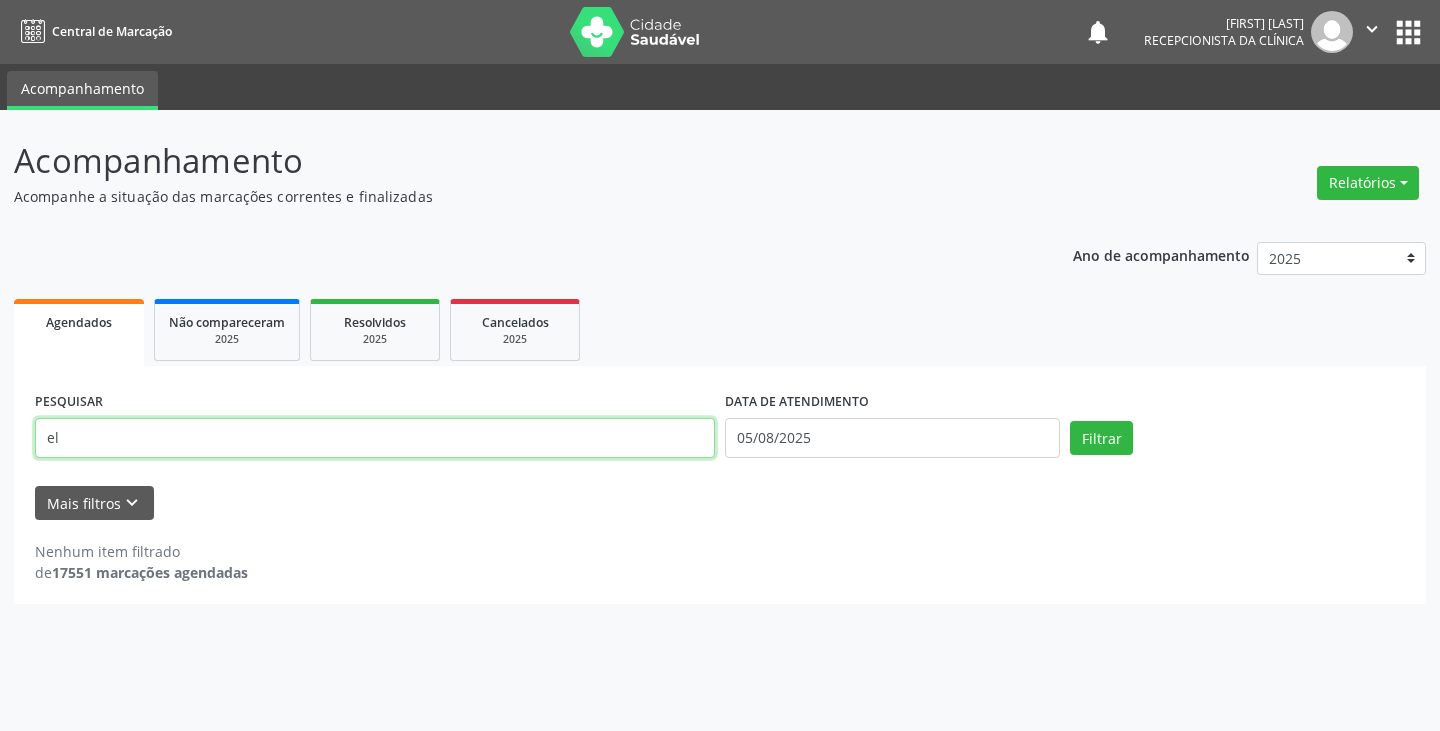 type on "e" 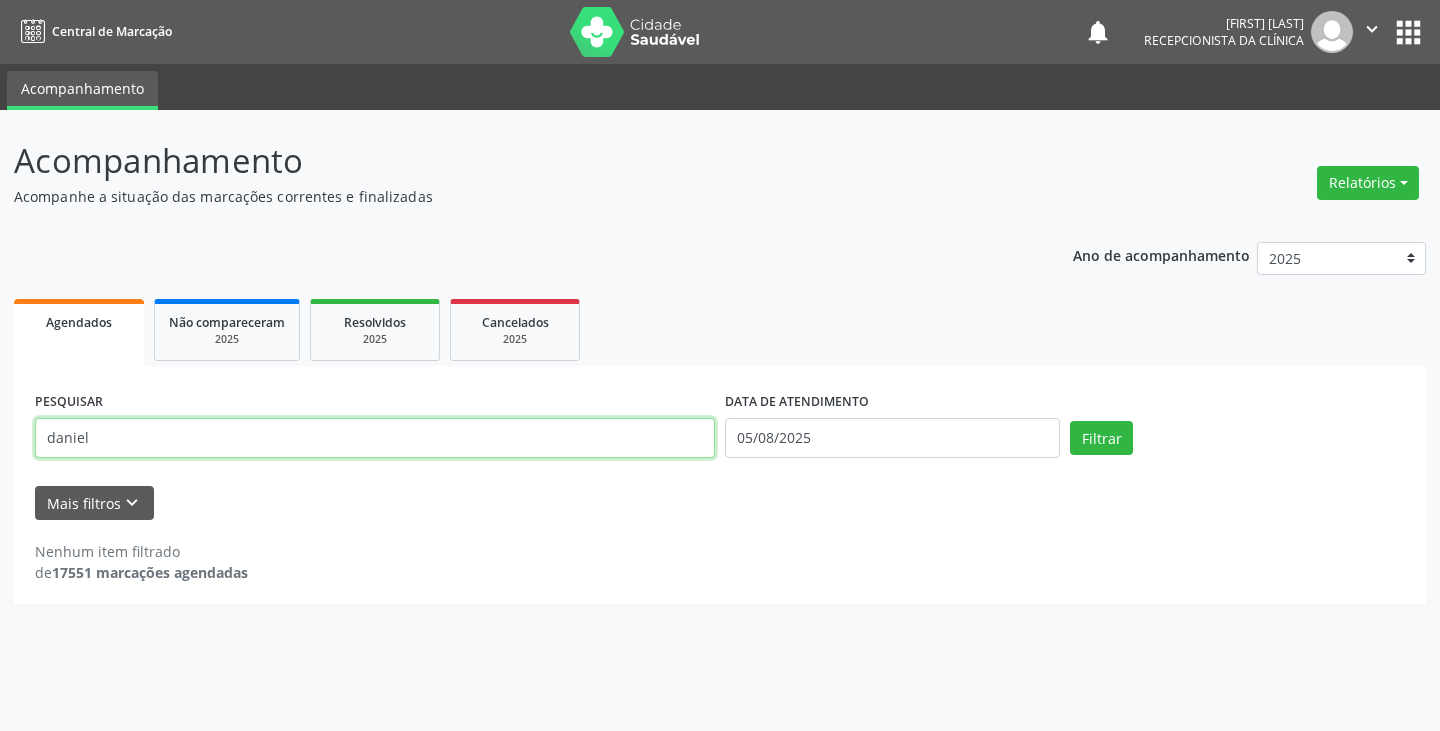 type on "daniel" 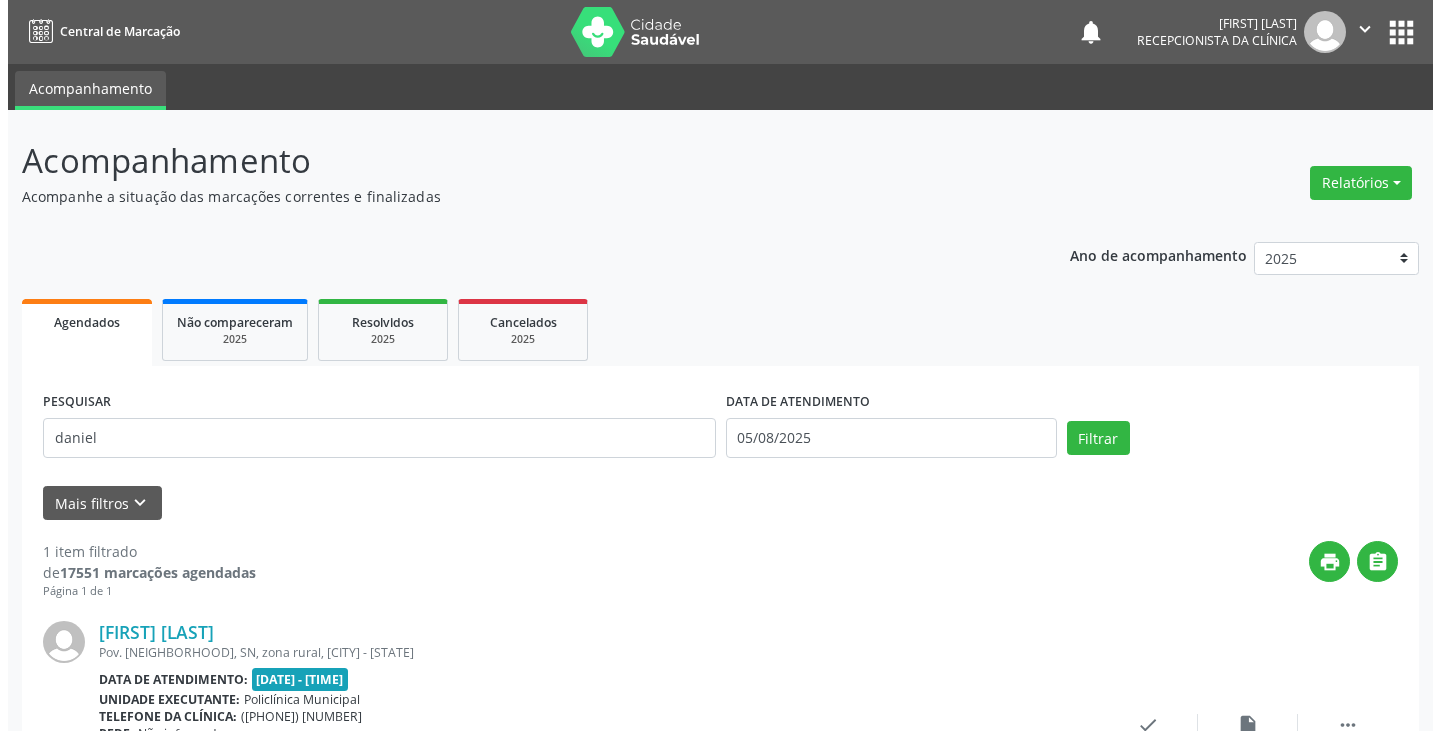 scroll, scrollTop: 174, scrollLeft: 0, axis: vertical 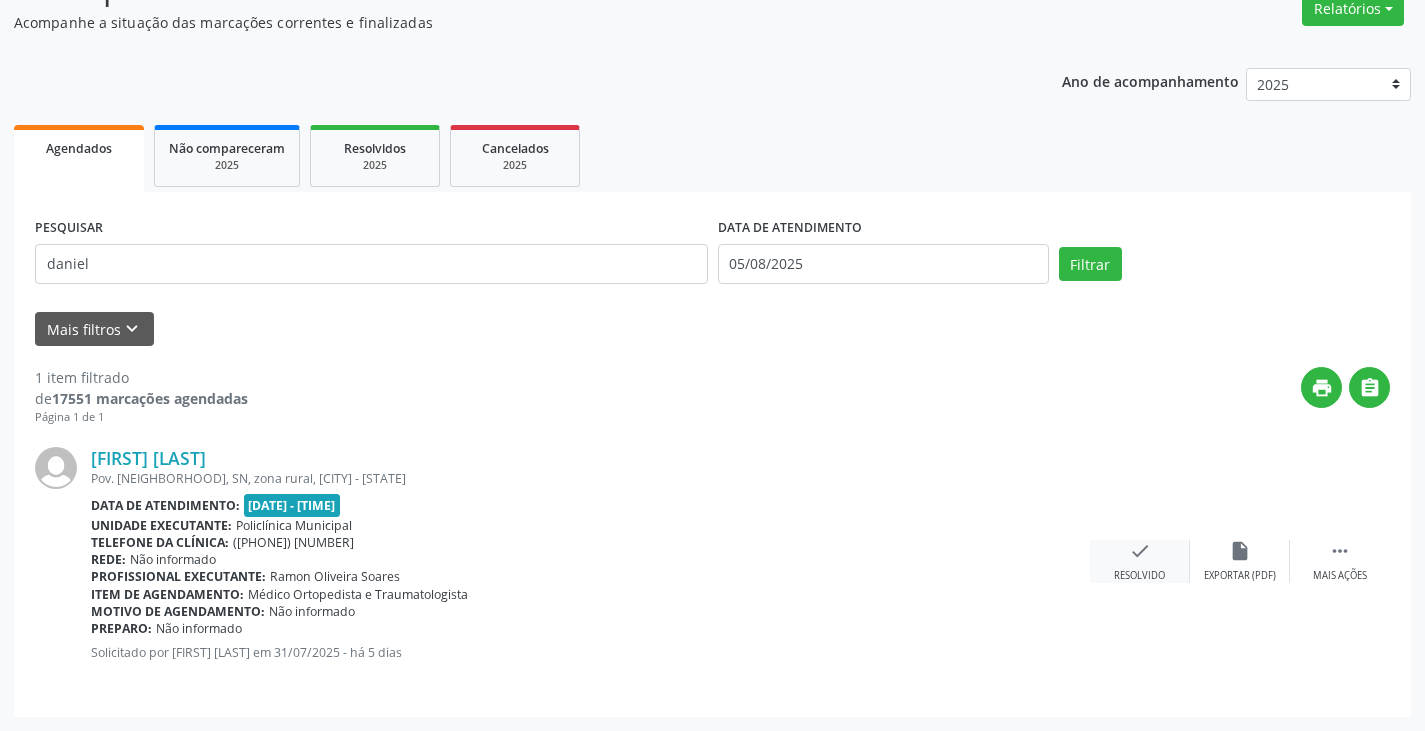 click on "check" at bounding box center (1140, 551) 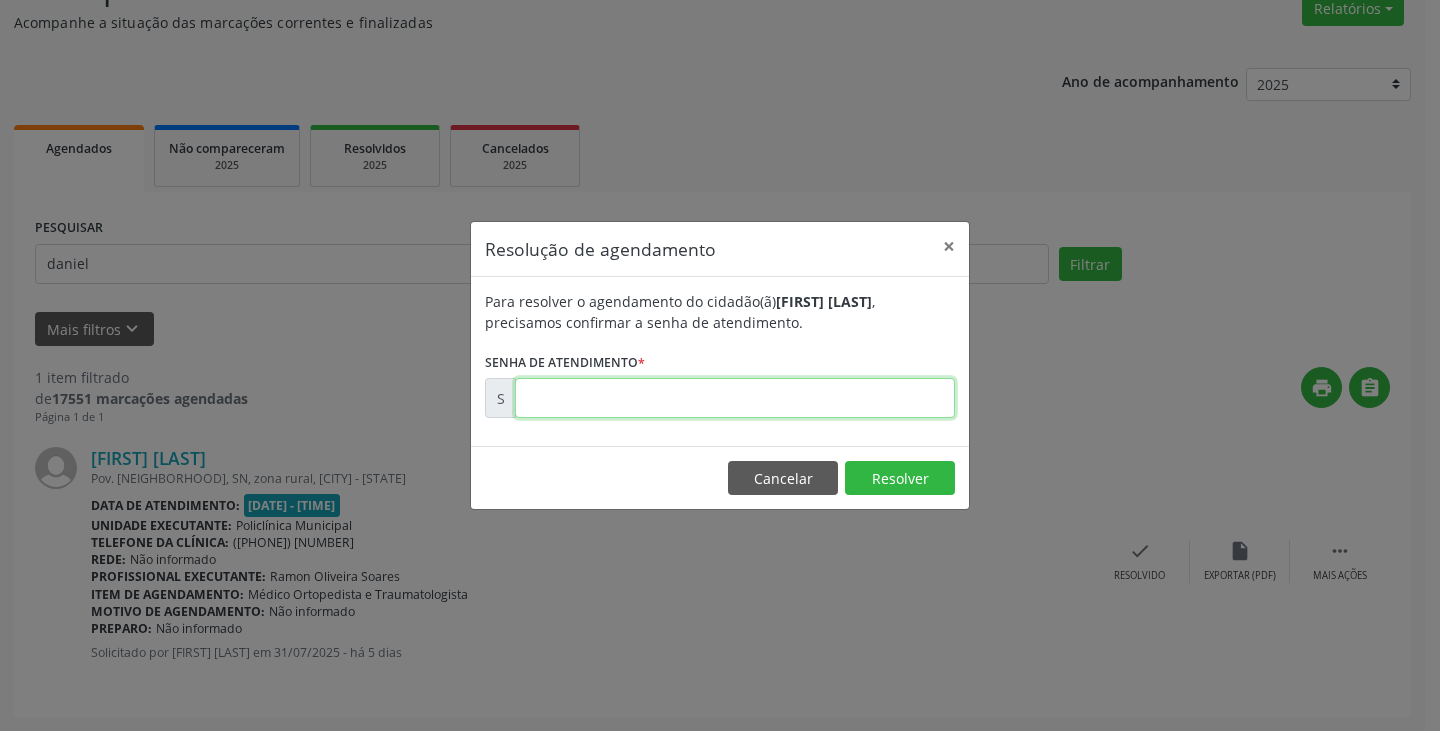 click at bounding box center [735, 398] 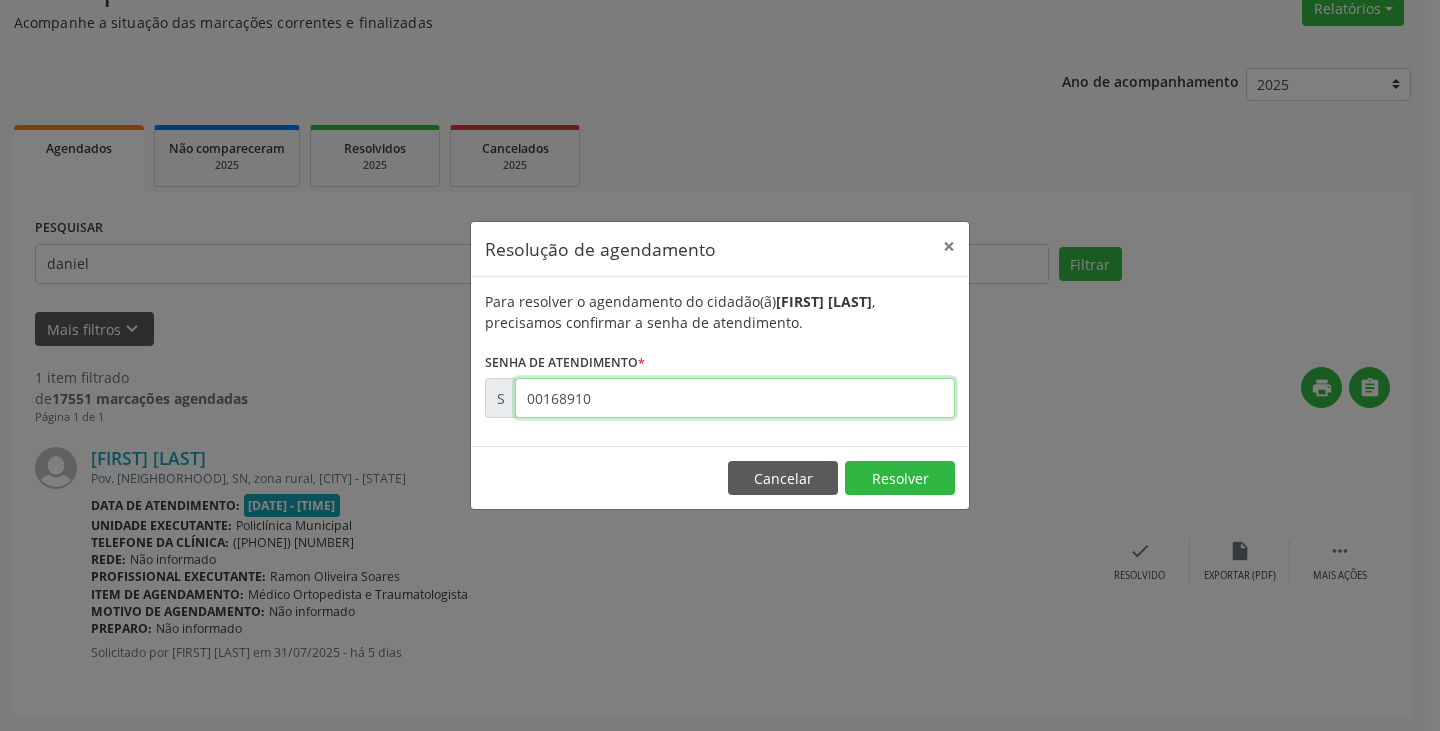 type on "00168910" 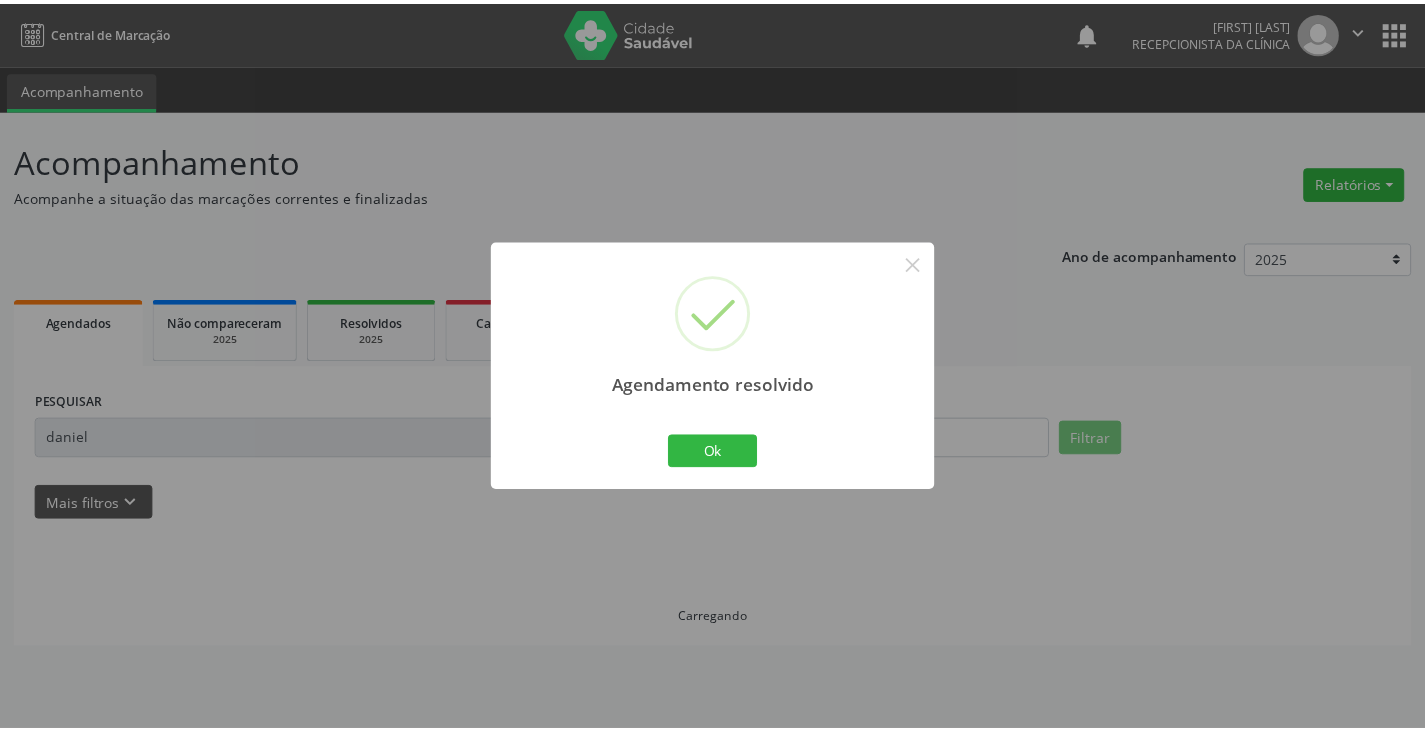 scroll, scrollTop: 0, scrollLeft: 0, axis: both 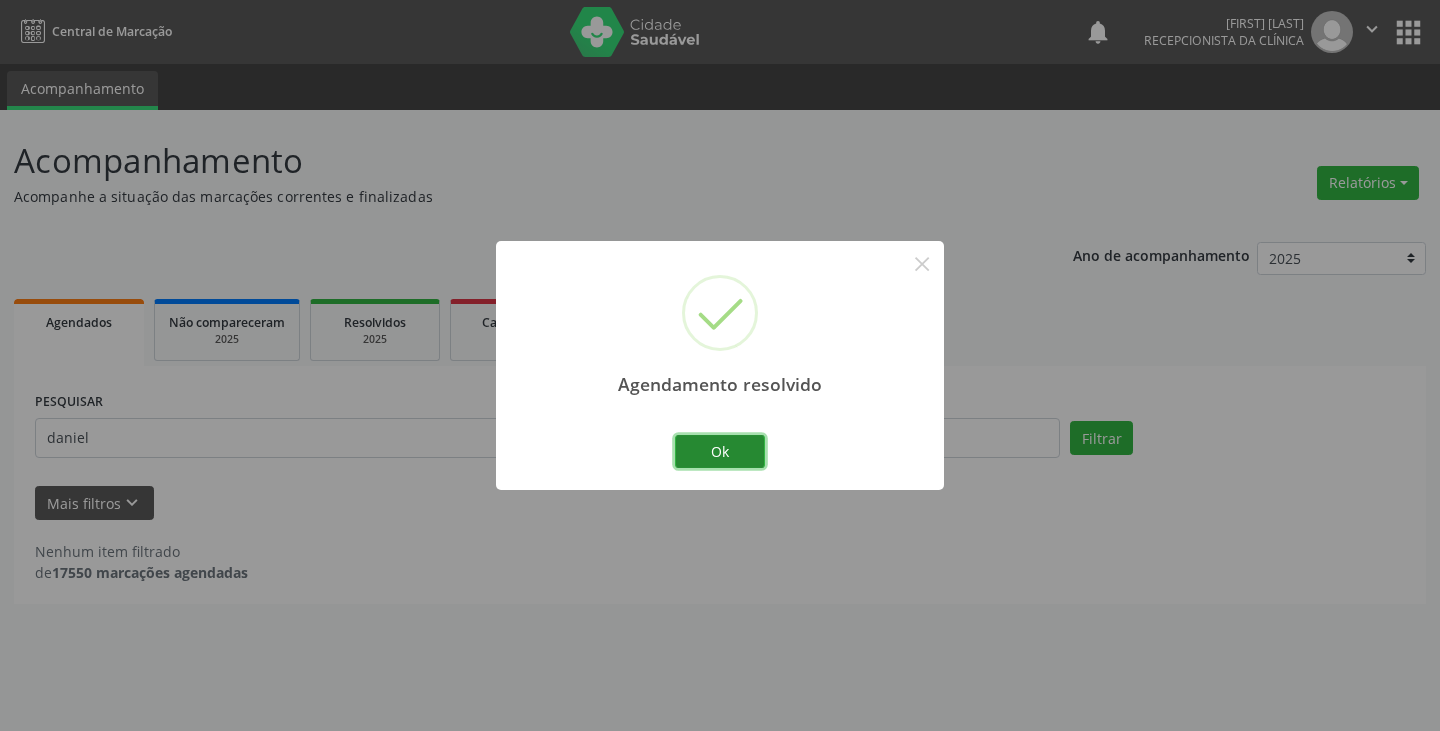 click on "Ok" at bounding box center (720, 452) 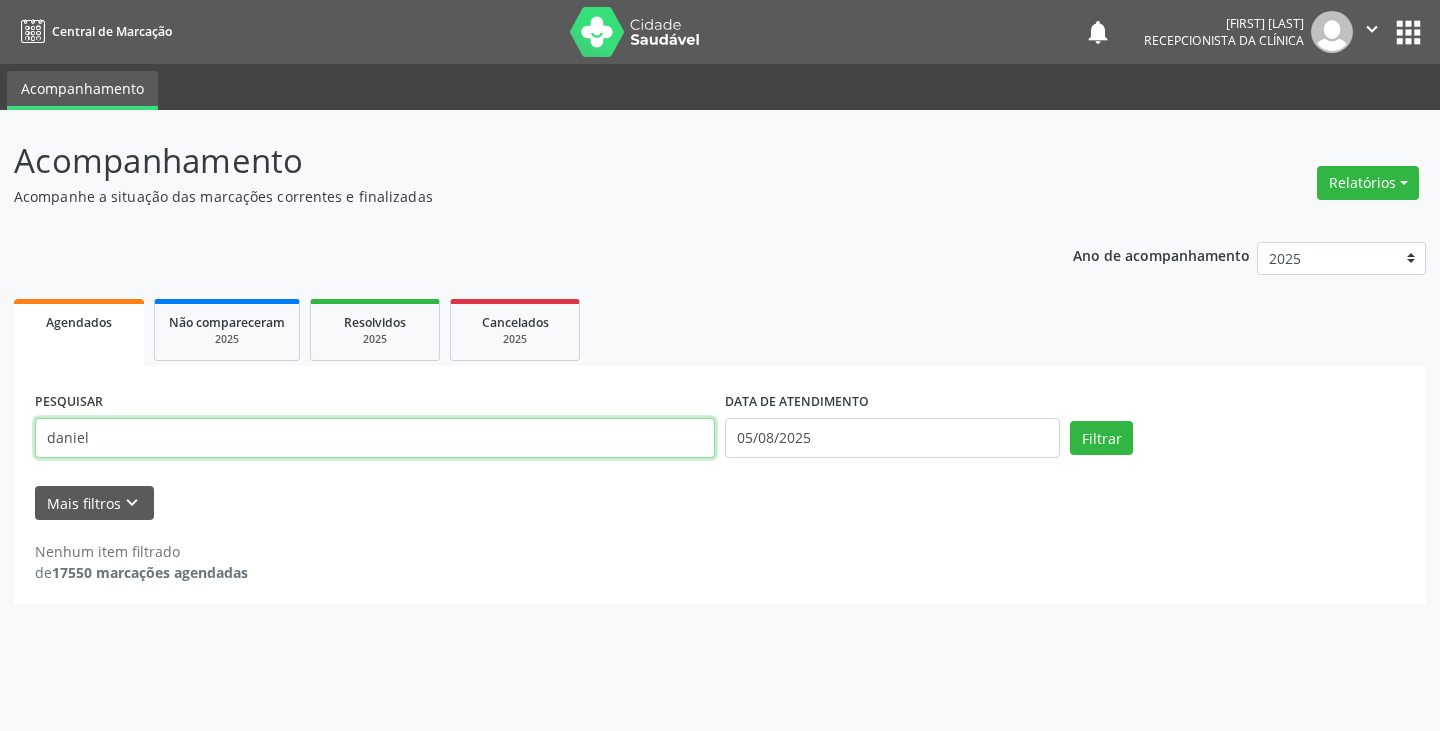 click on "daniel" at bounding box center (375, 438) 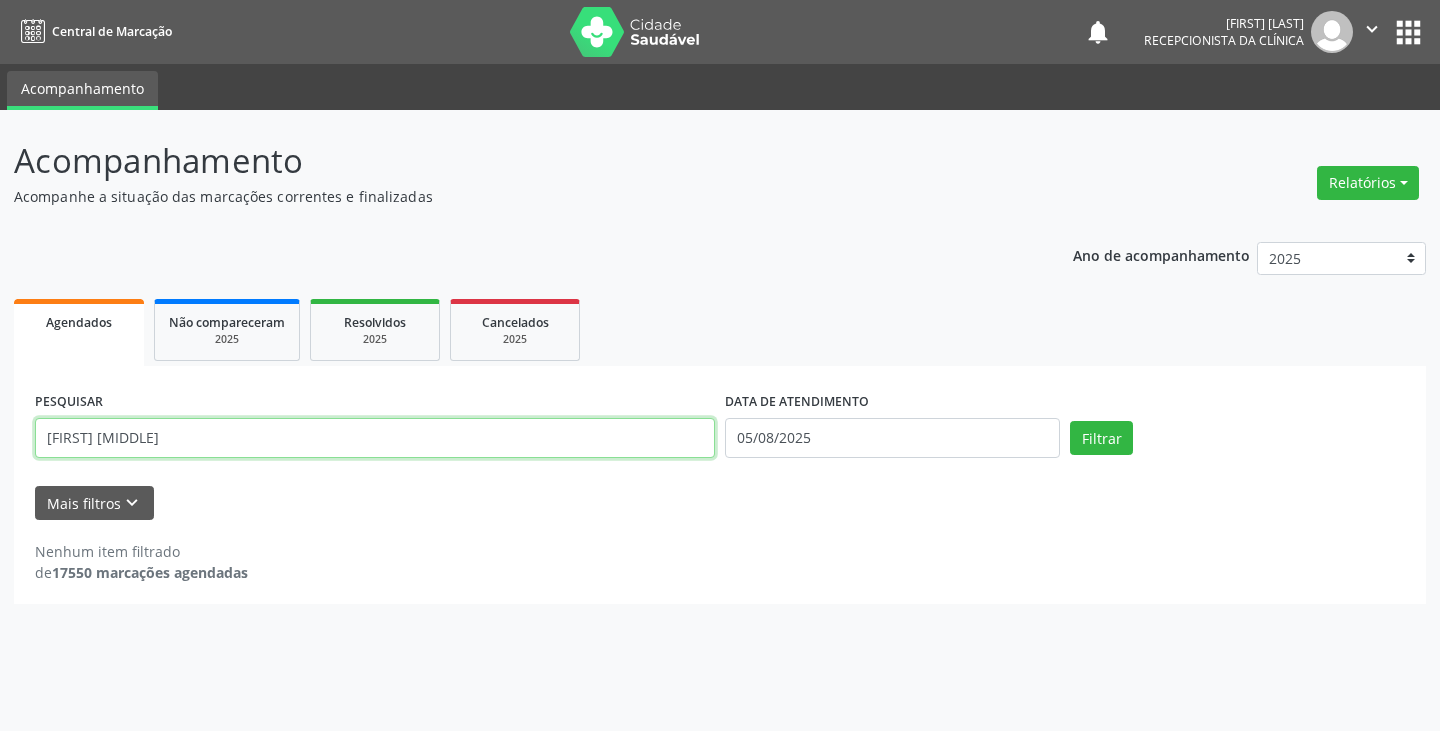 click on "Filtrar" at bounding box center [1101, 438] 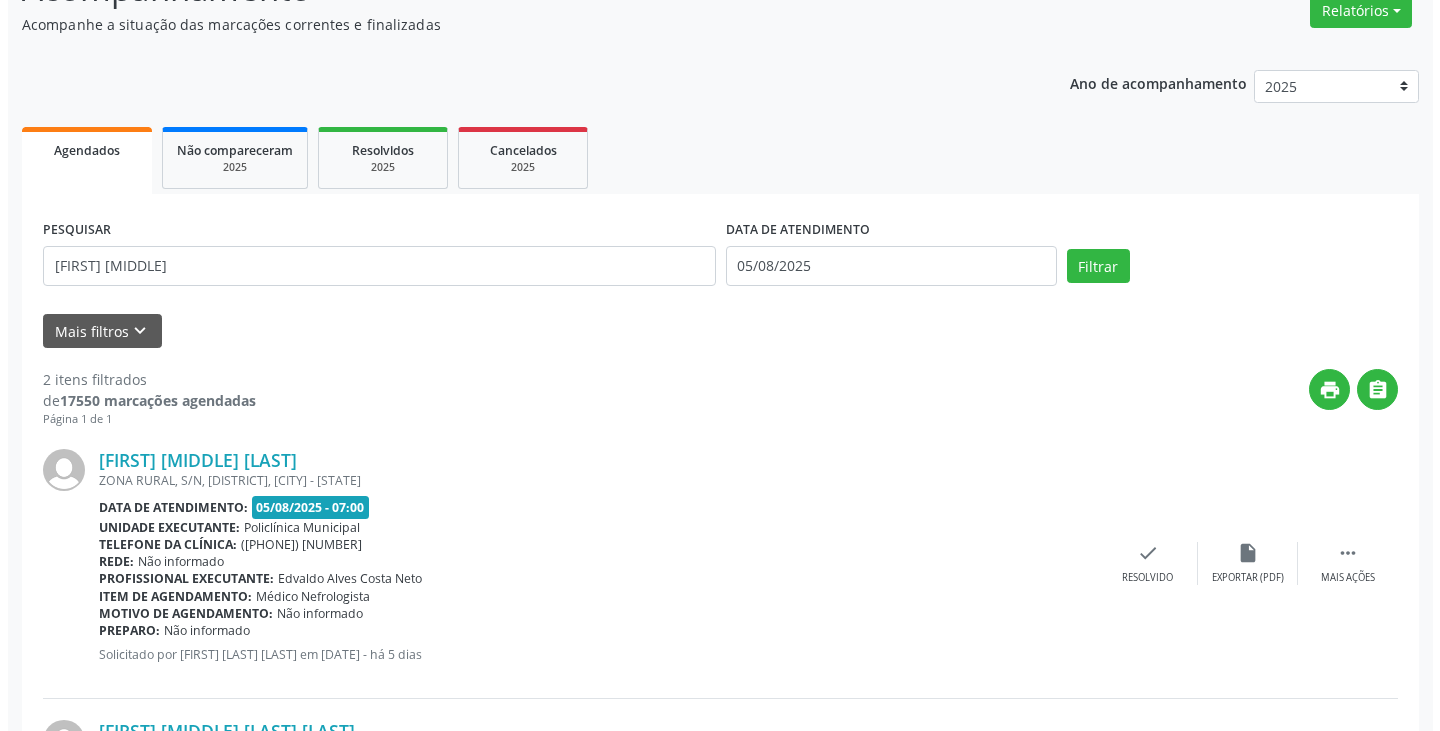 scroll, scrollTop: 445, scrollLeft: 0, axis: vertical 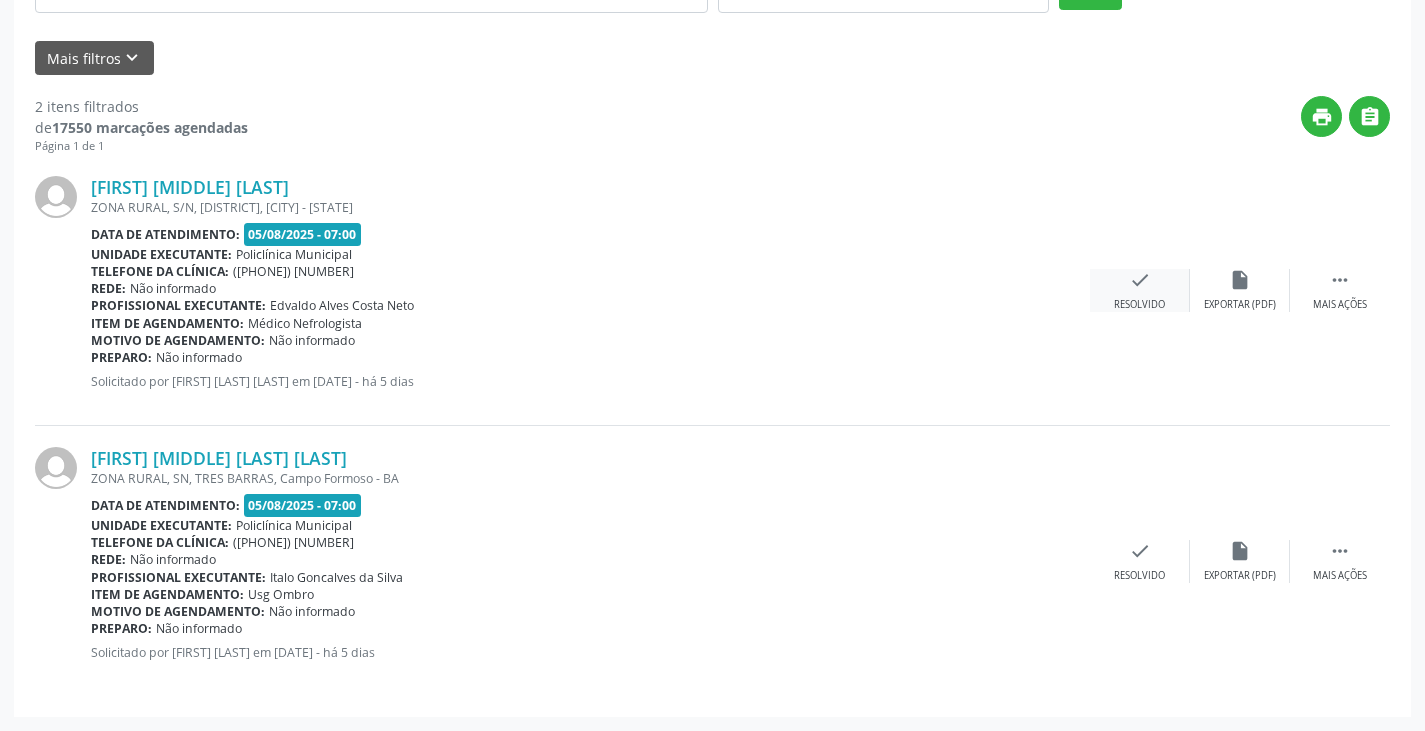 click on "check
Resolvido" at bounding box center [1140, 290] 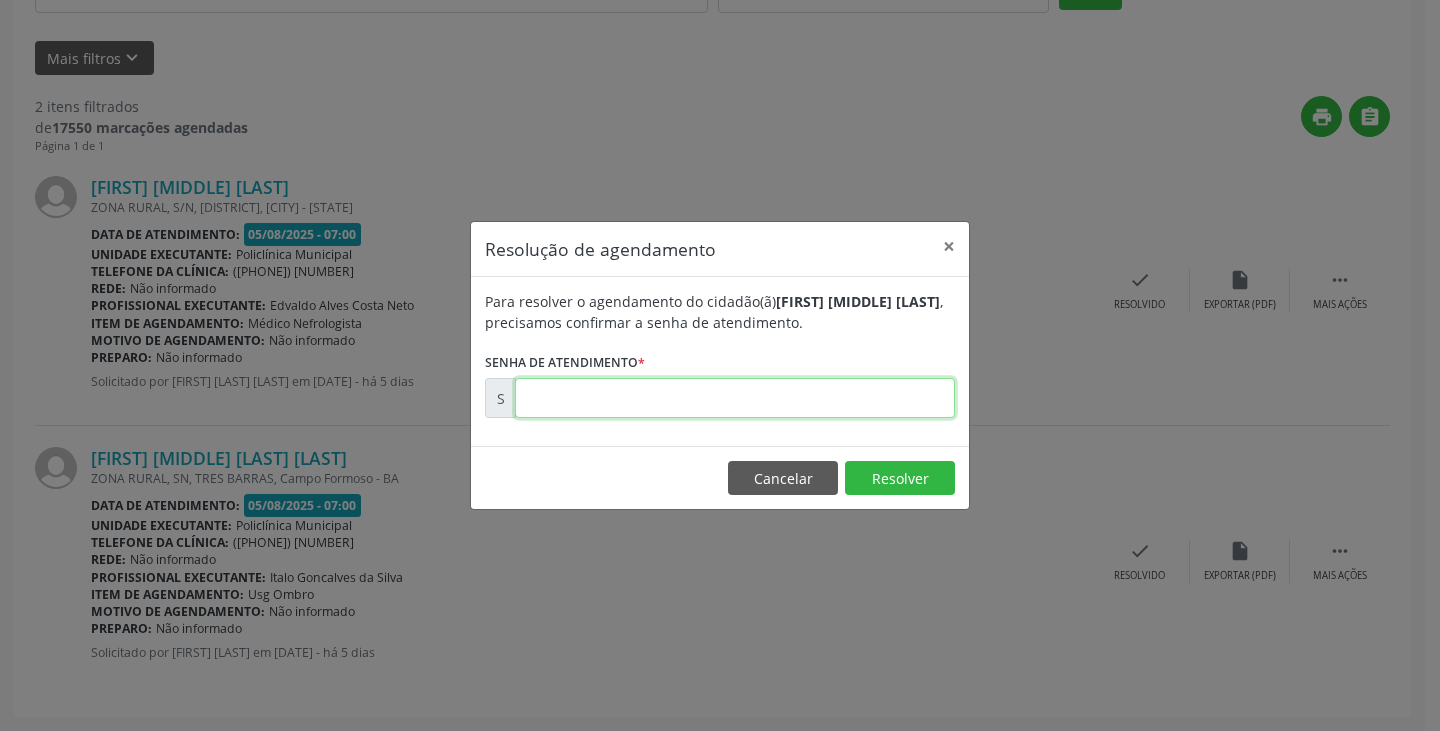 click at bounding box center (735, 398) 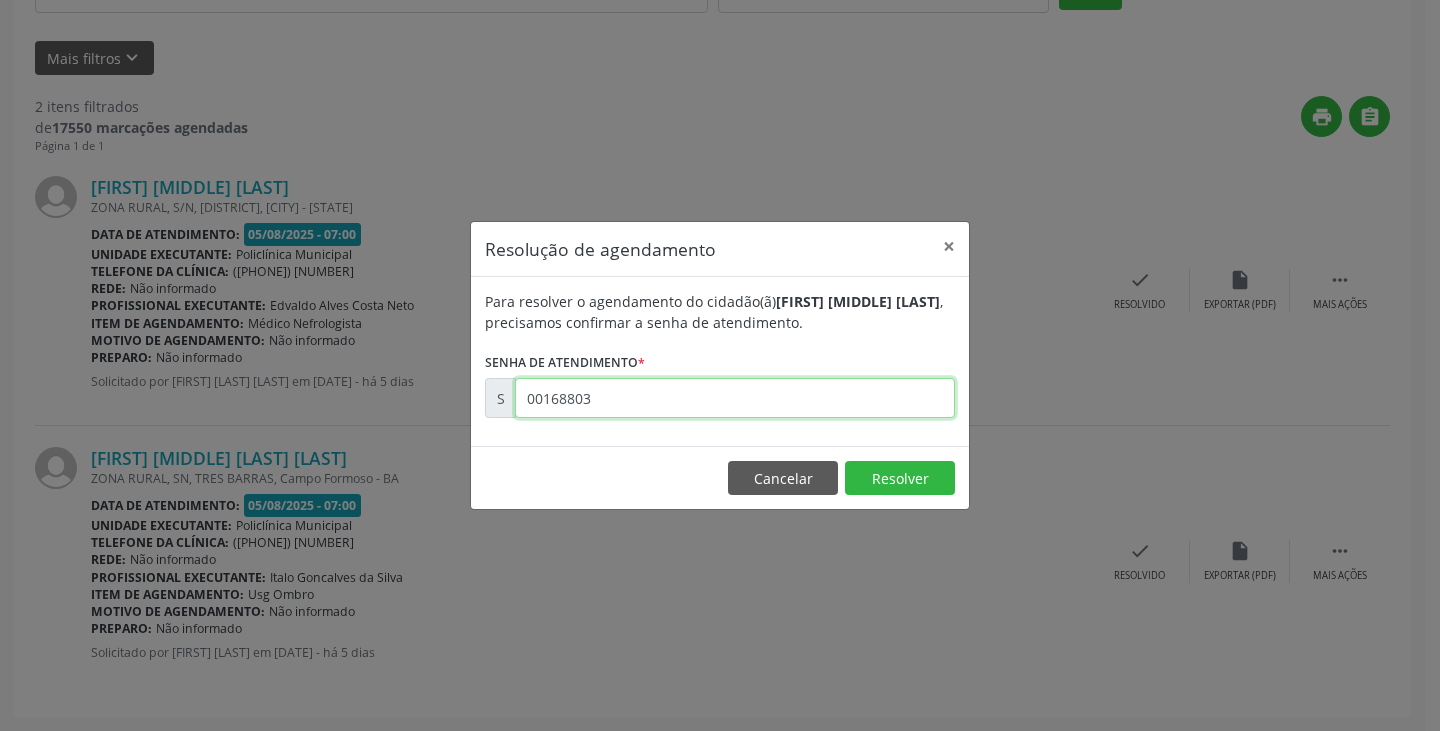 type on "00168803" 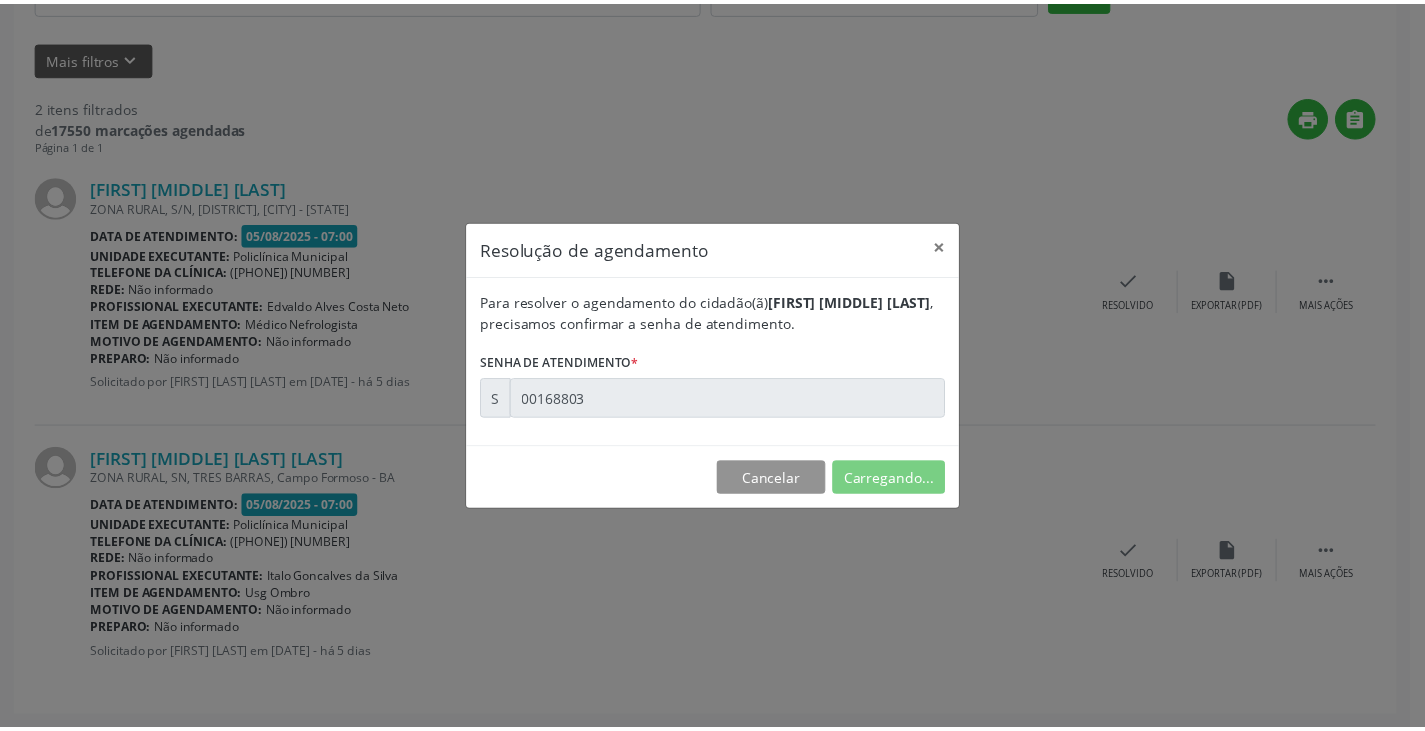 scroll, scrollTop: 0, scrollLeft: 0, axis: both 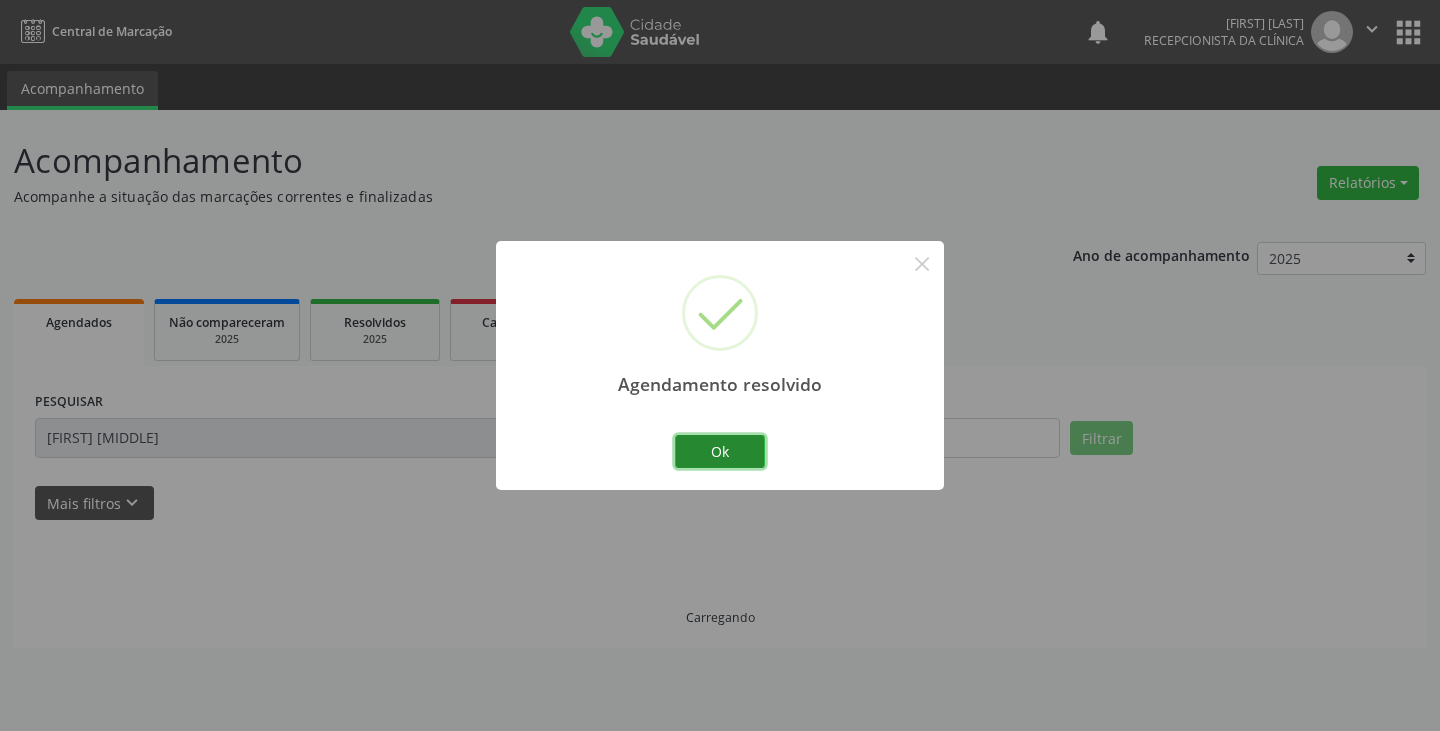 click on "Ok" at bounding box center [720, 452] 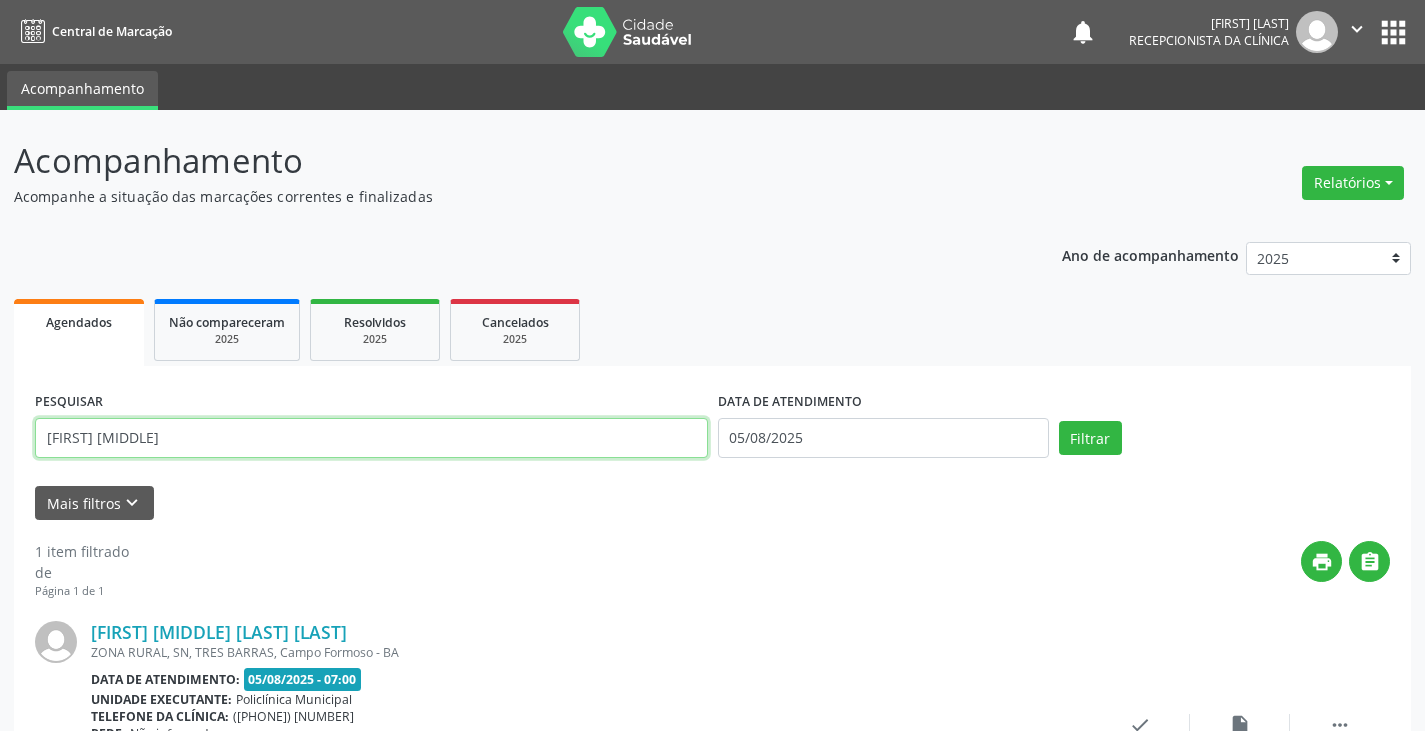 click on "[FIRST] [MIDDLE]" at bounding box center (371, 438) 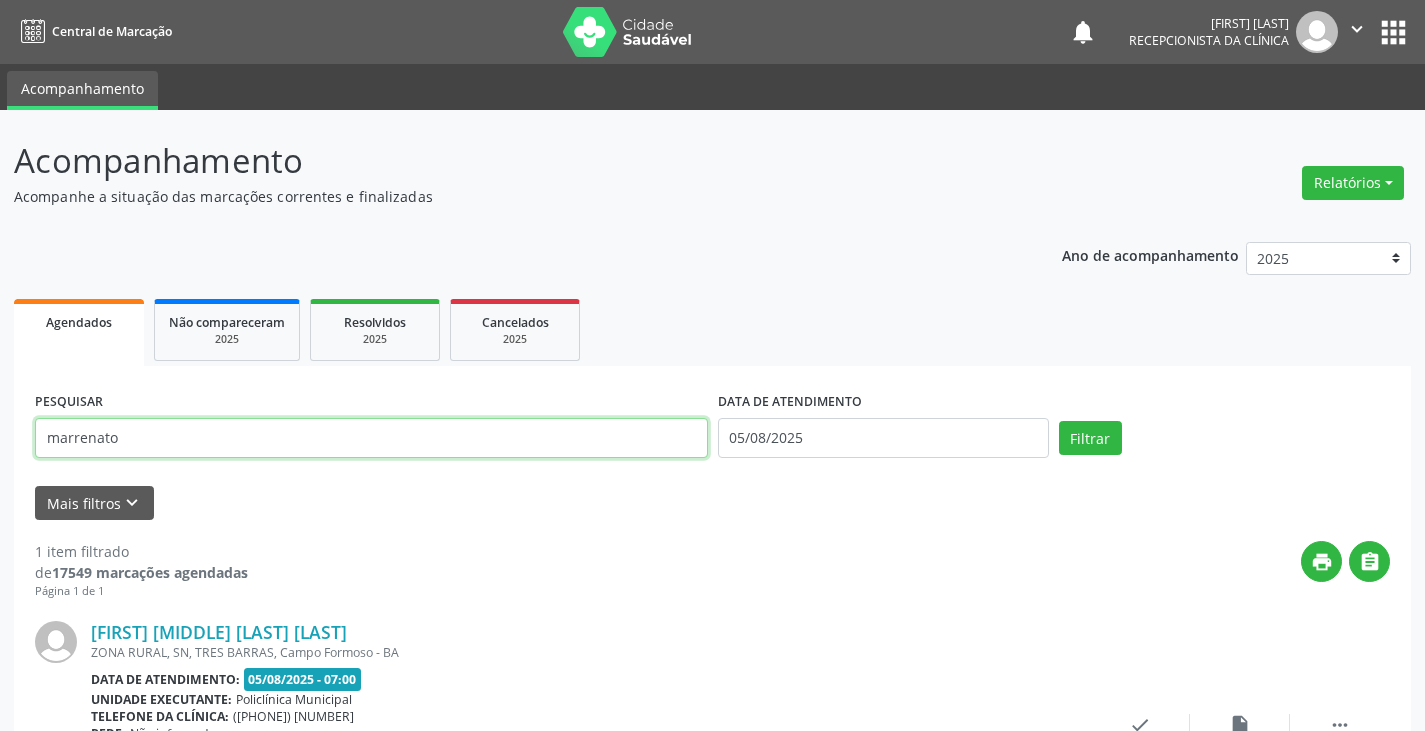 click on "Filtrar" at bounding box center (1090, 438) 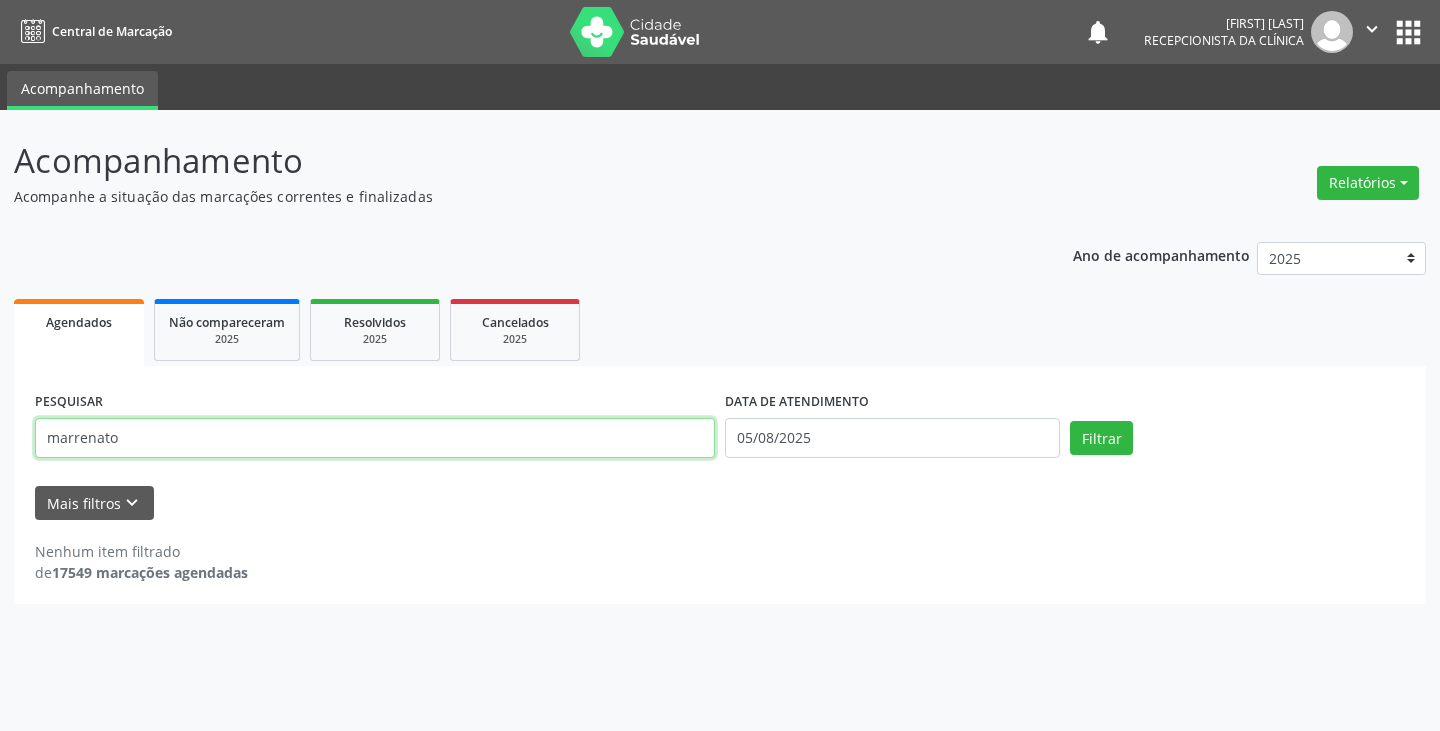 click on "marrenato" at bounding box center [375, 438] 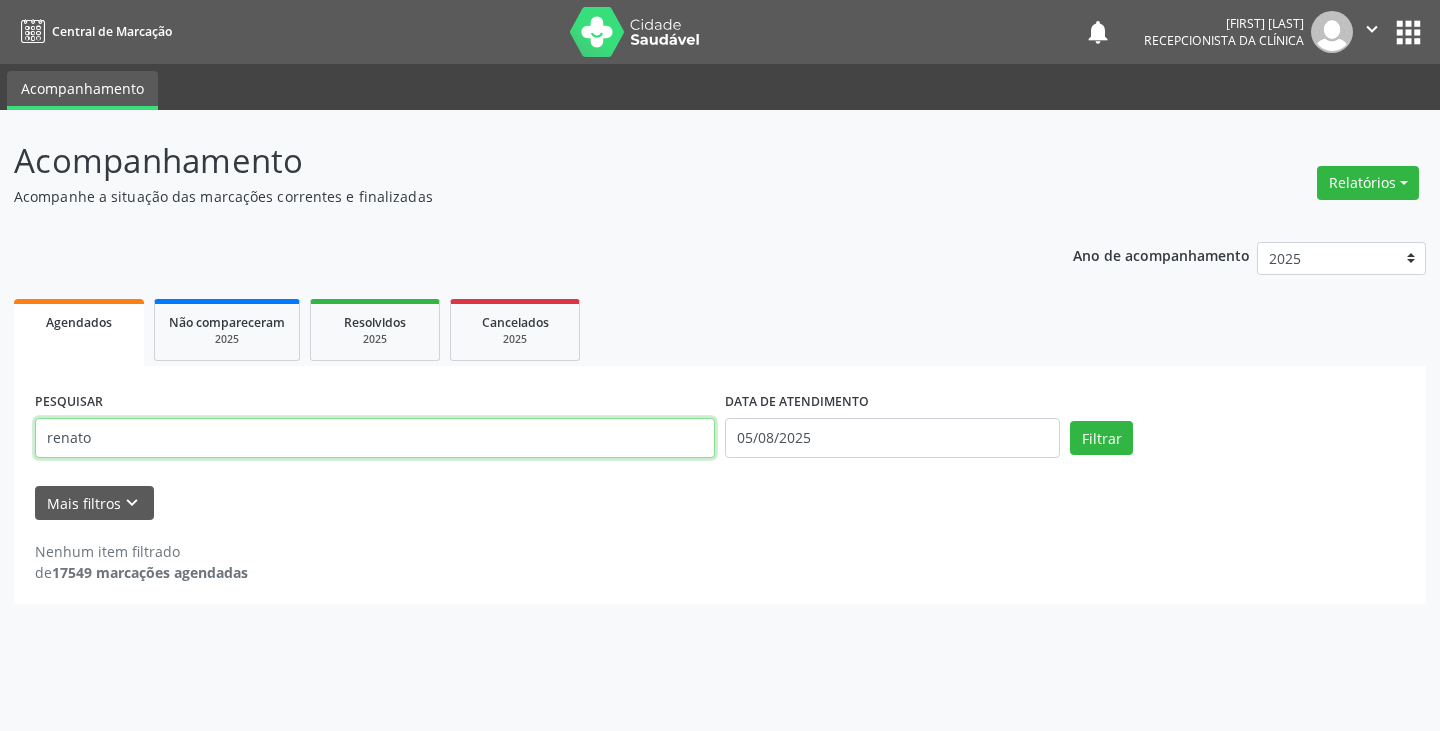 type on "renato" 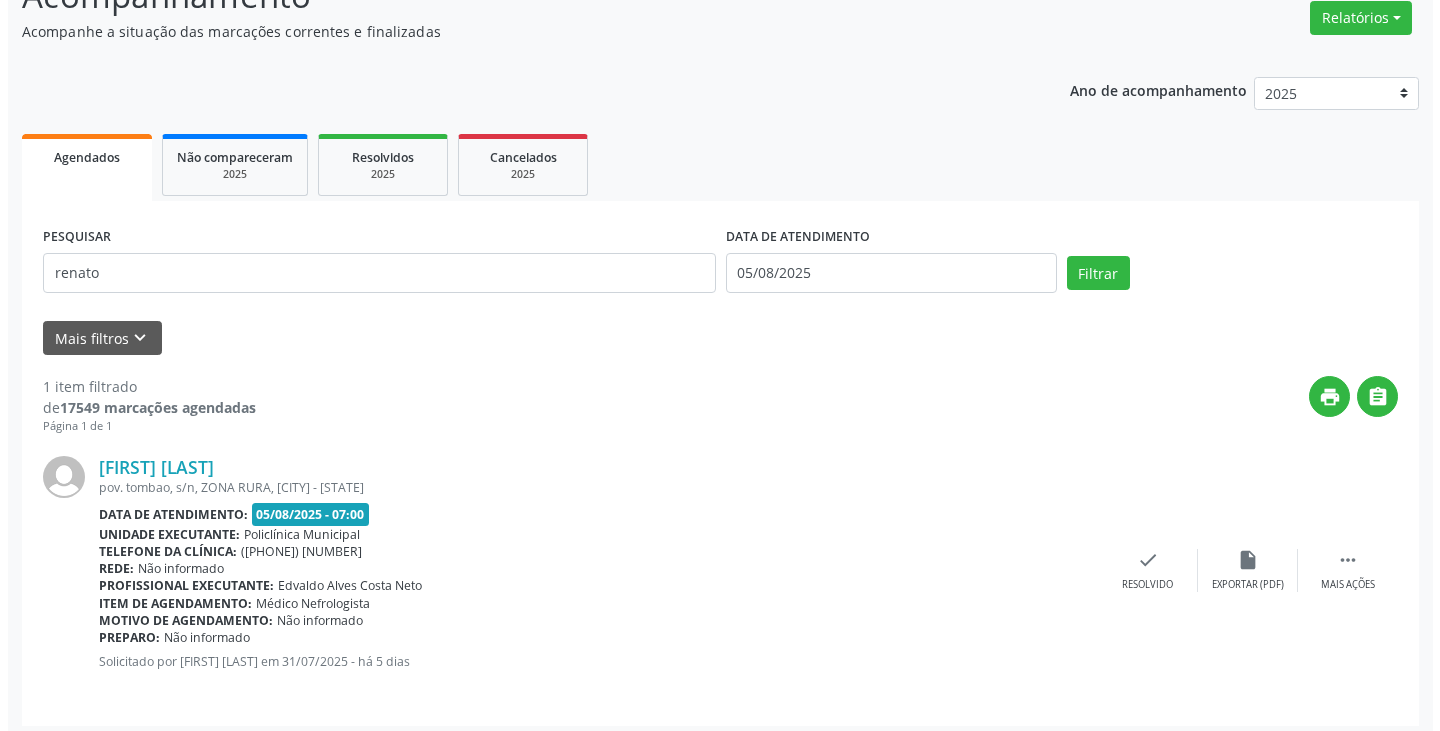 scroll, scrollTop: 174, scrollLeft: 0, axis: vertical 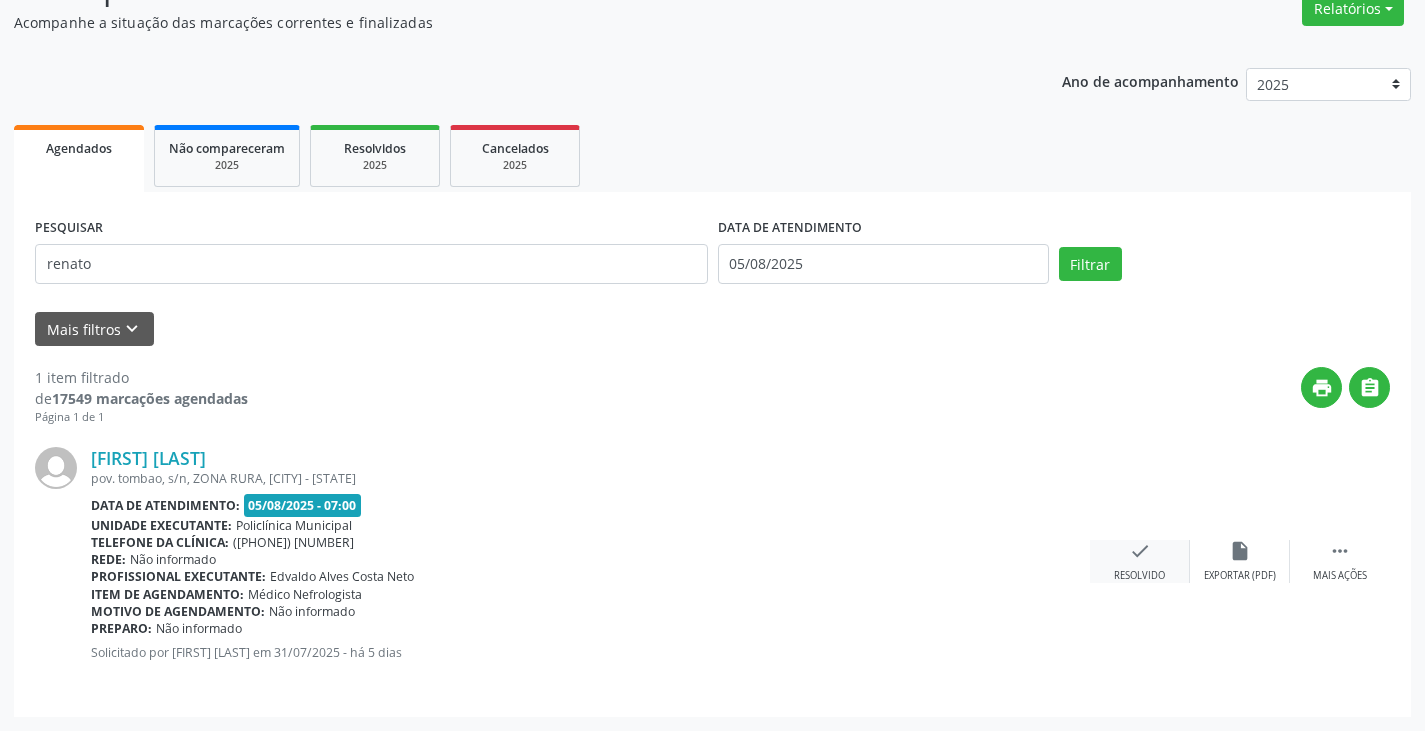 click on "check" at bounding box center [1140, 551] 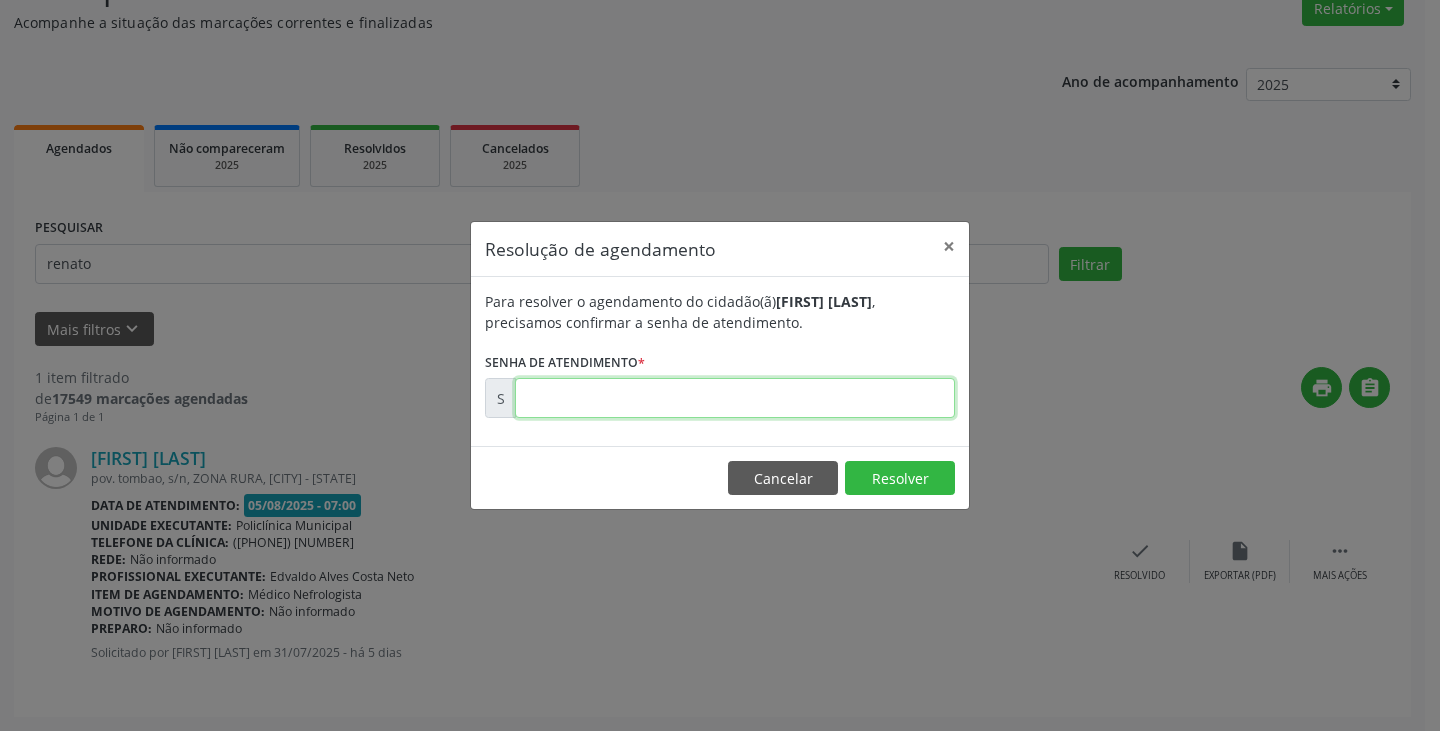 click at bounding box center (735, 398) 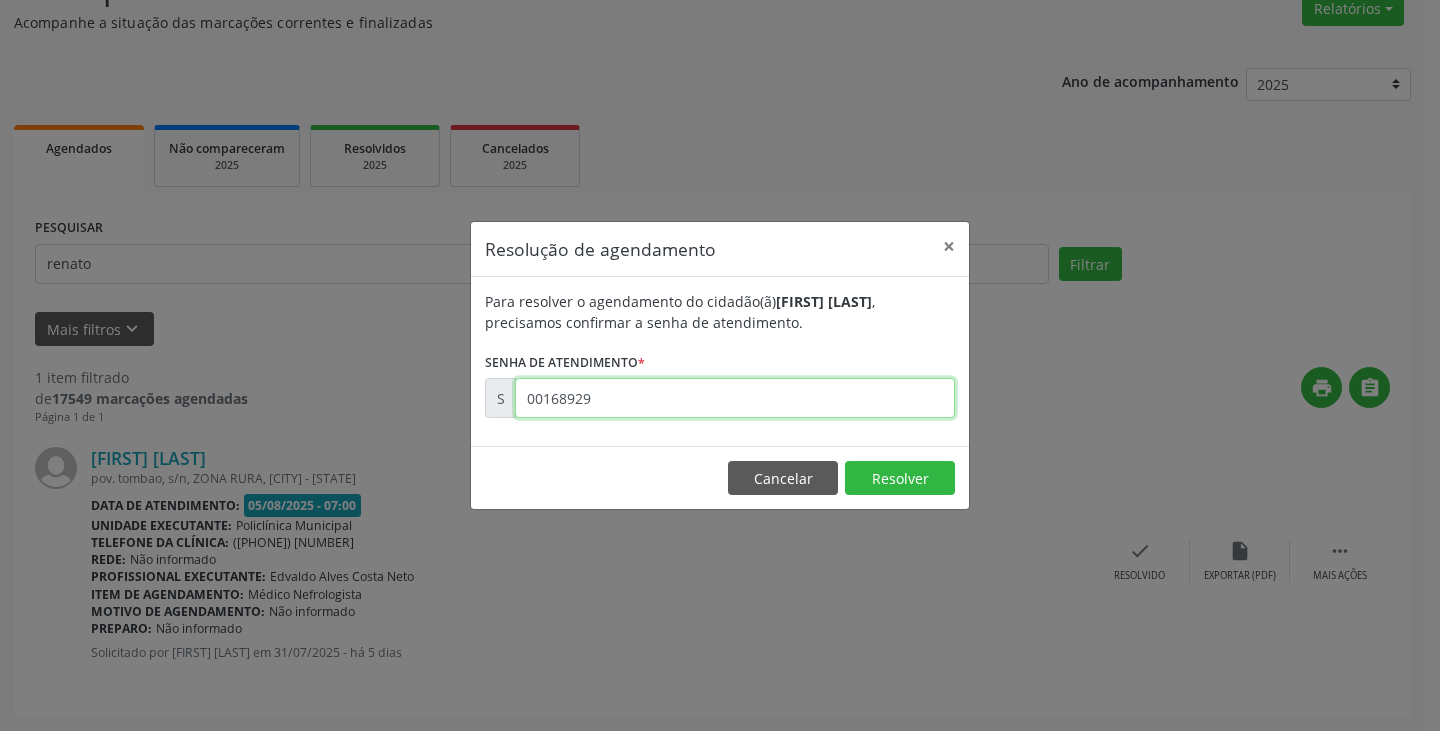 type on "00168929" 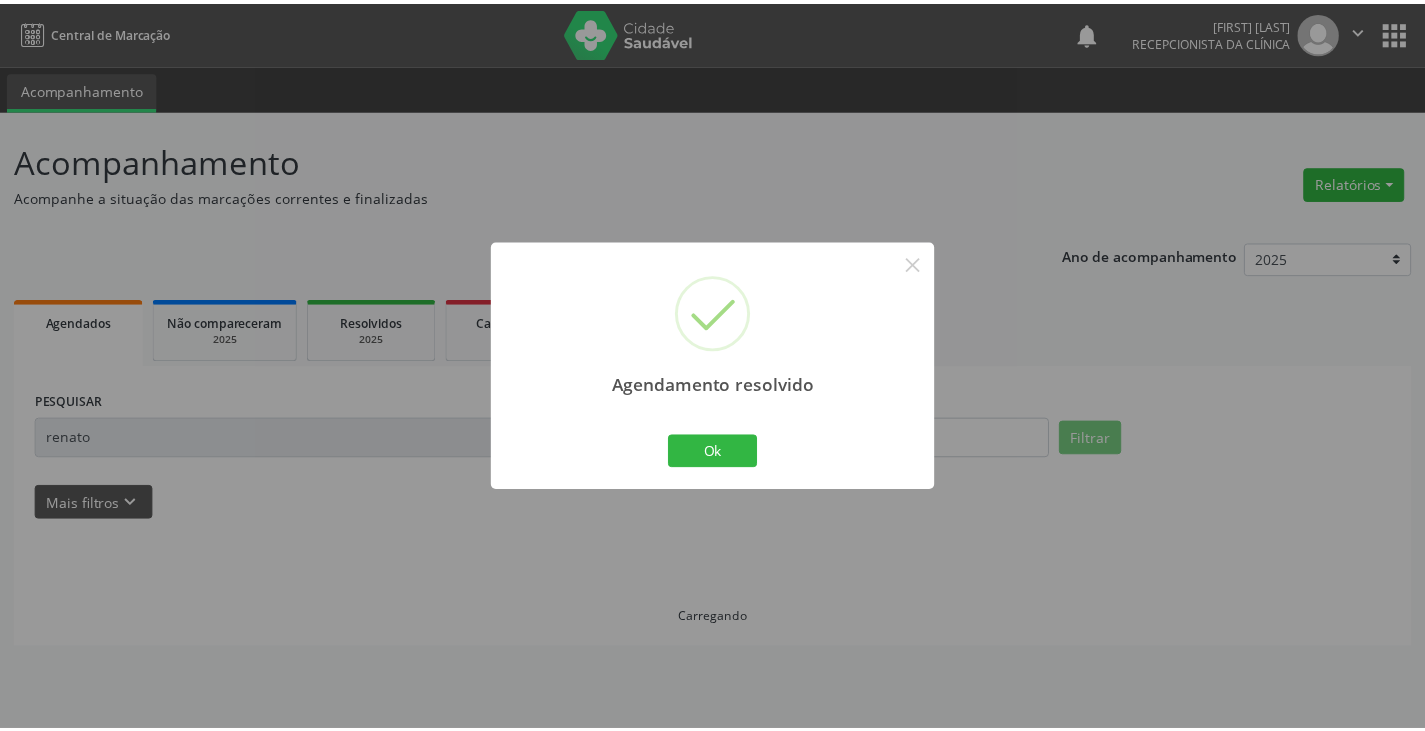 scroll, scrollTop: 0, scrollLeft: 0, axis: both 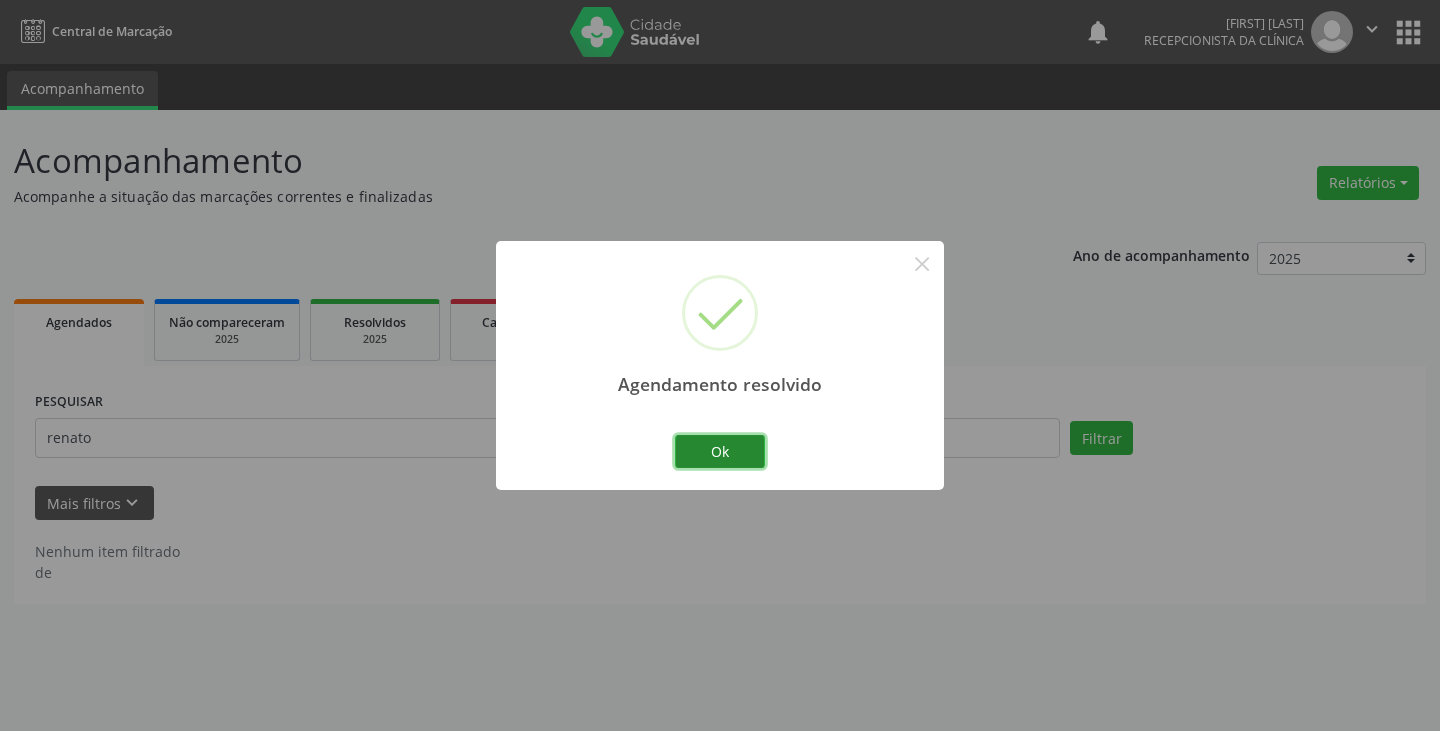 click on "Ok" at bounding box center [720, 452] 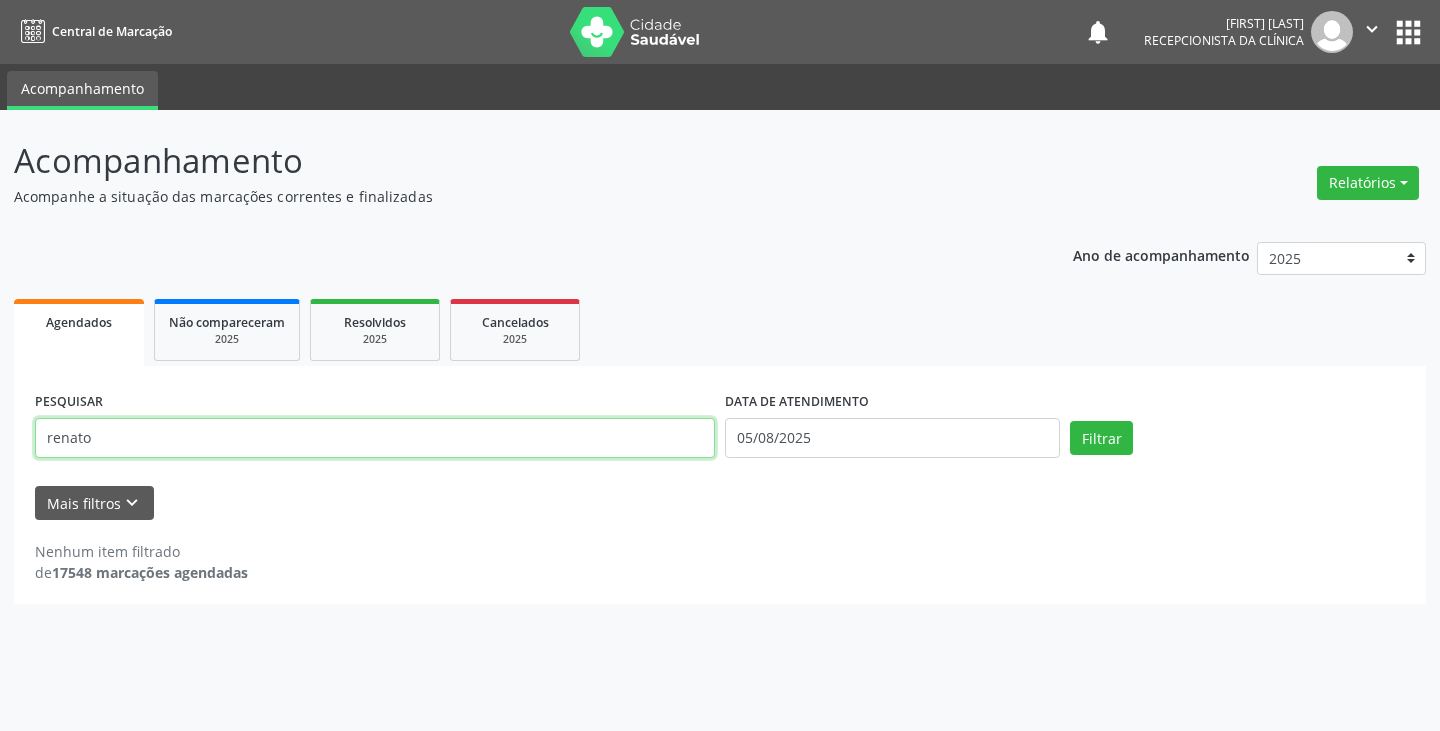 click on "renato" at bounding box center [375, 438] 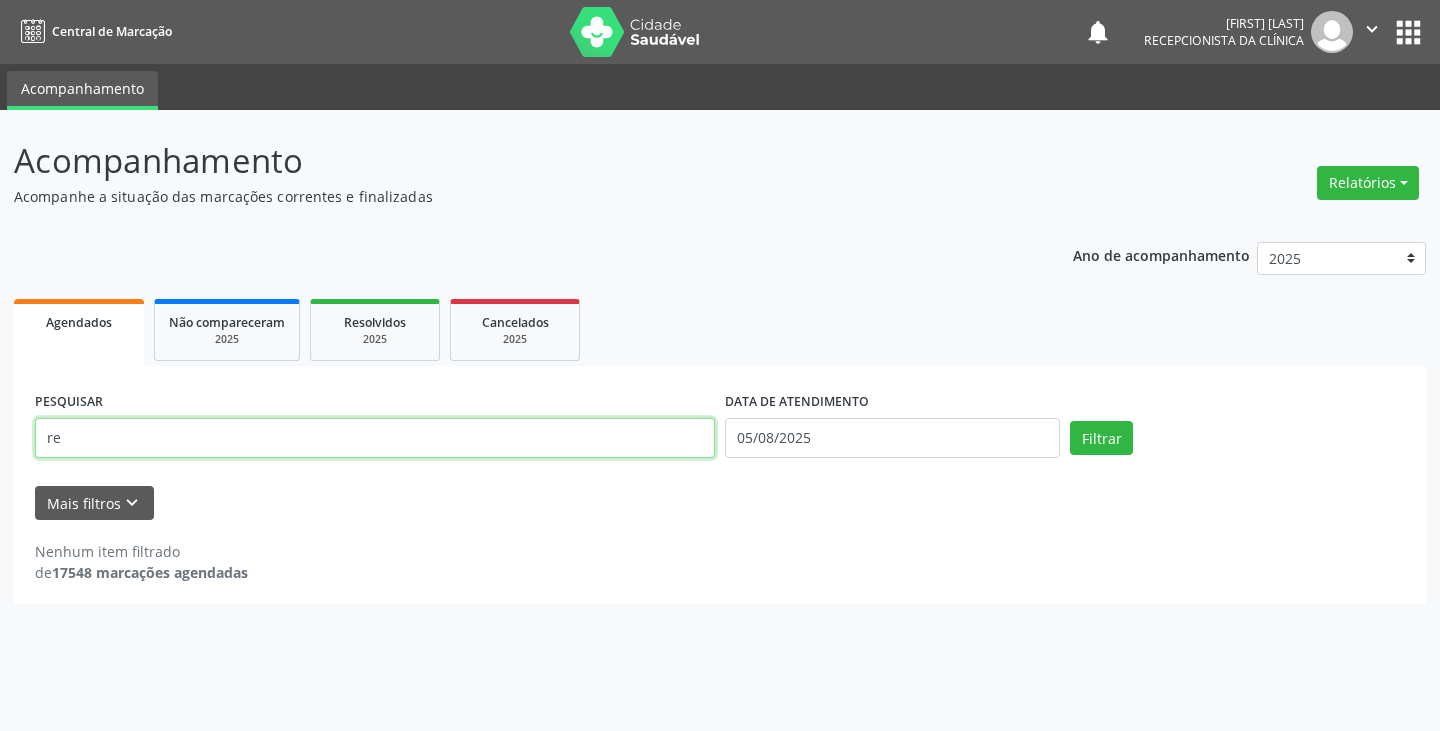 type on "r" 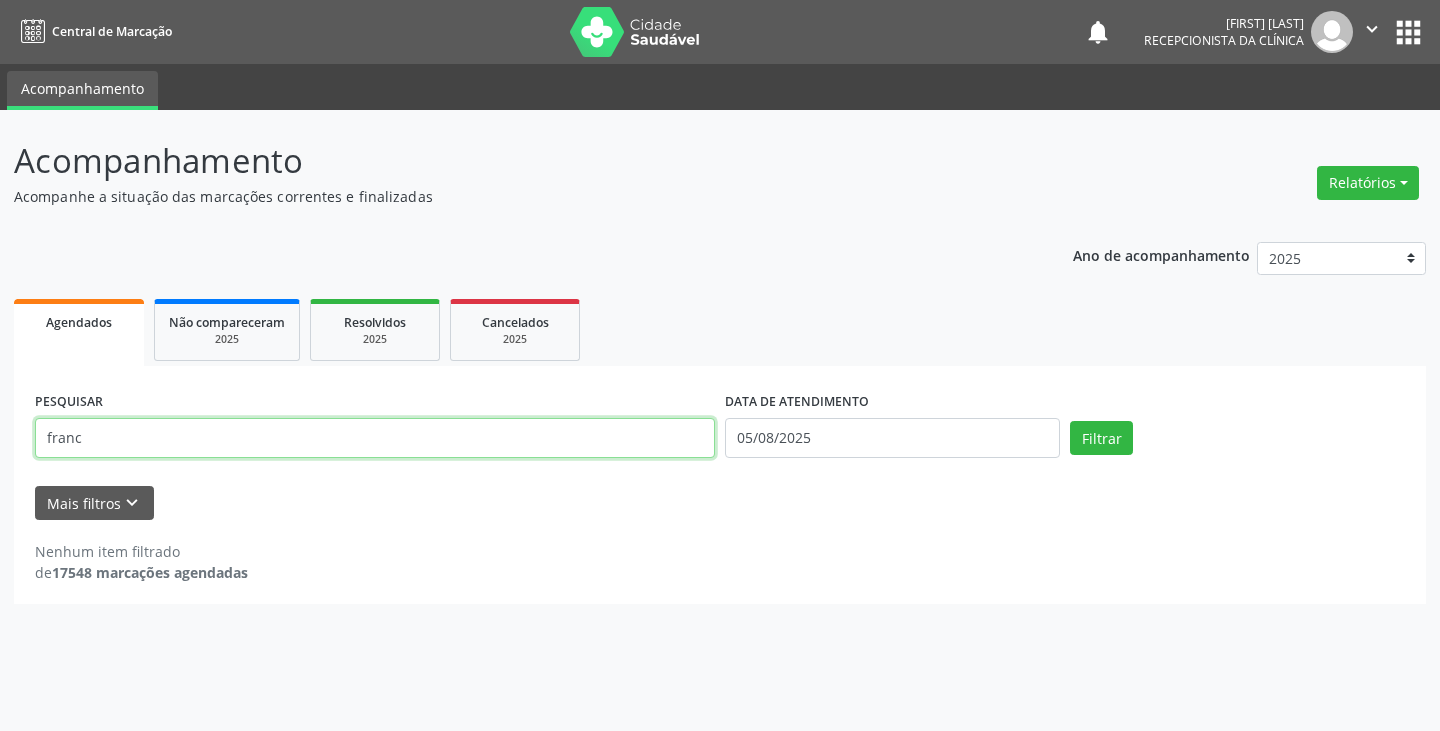 type on "franc" 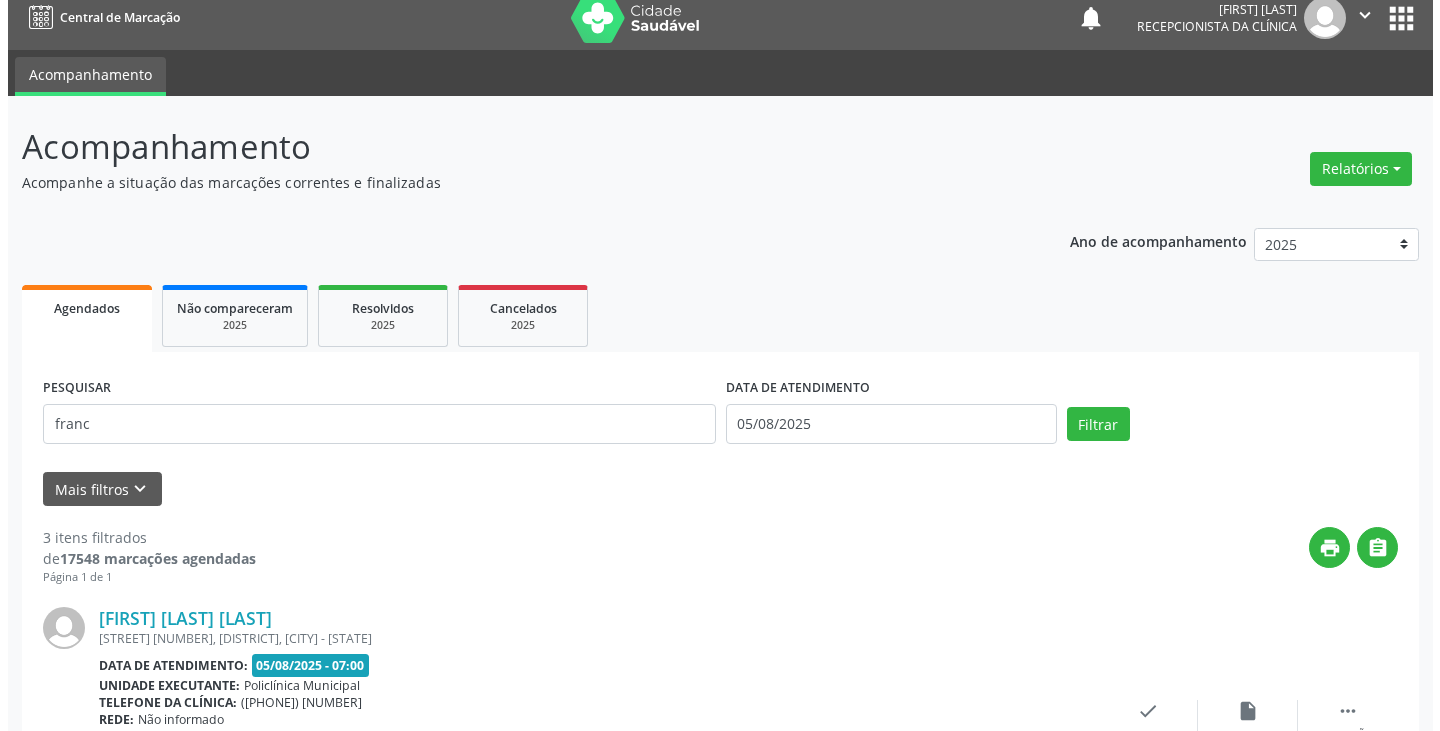 scroll, scrollTop: 400, scrollLeft: 0, axis: vertical 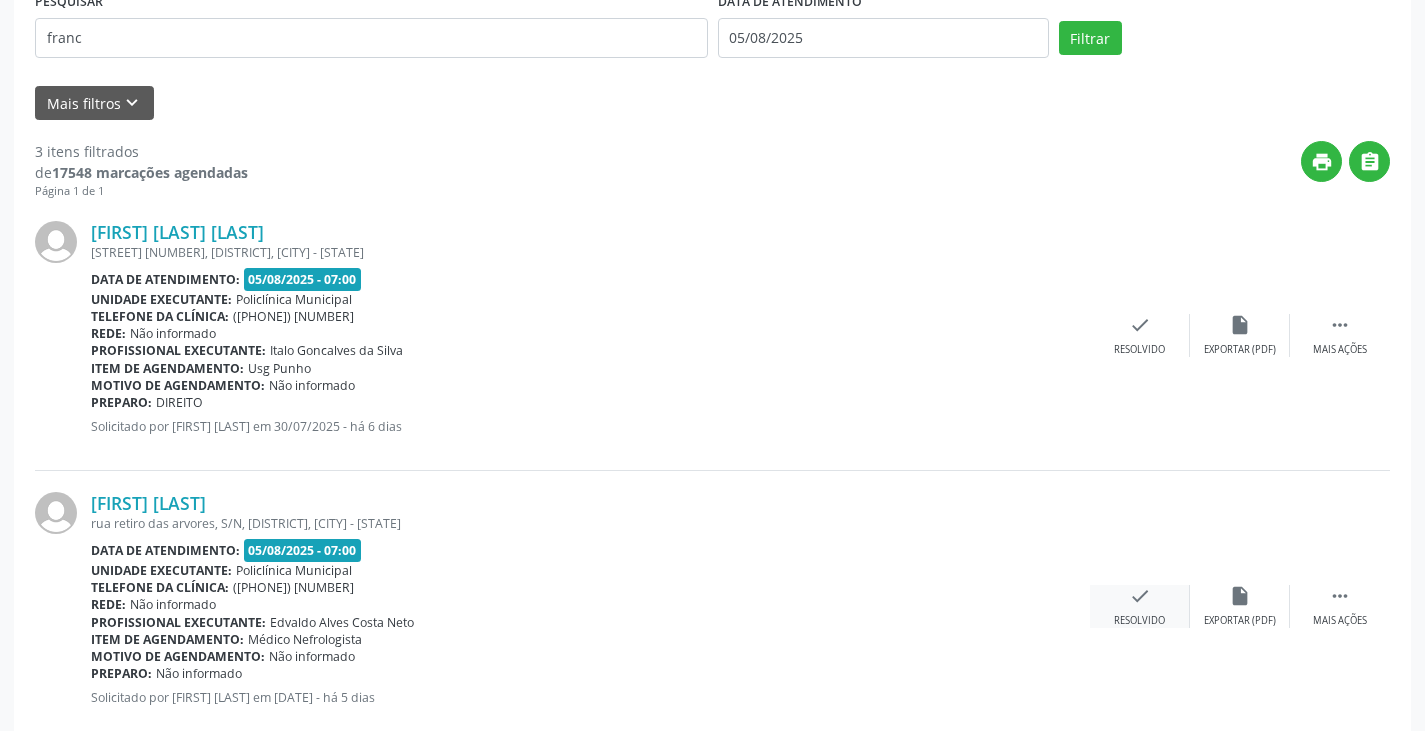 click on "check" at bounding box center (1140, 596) 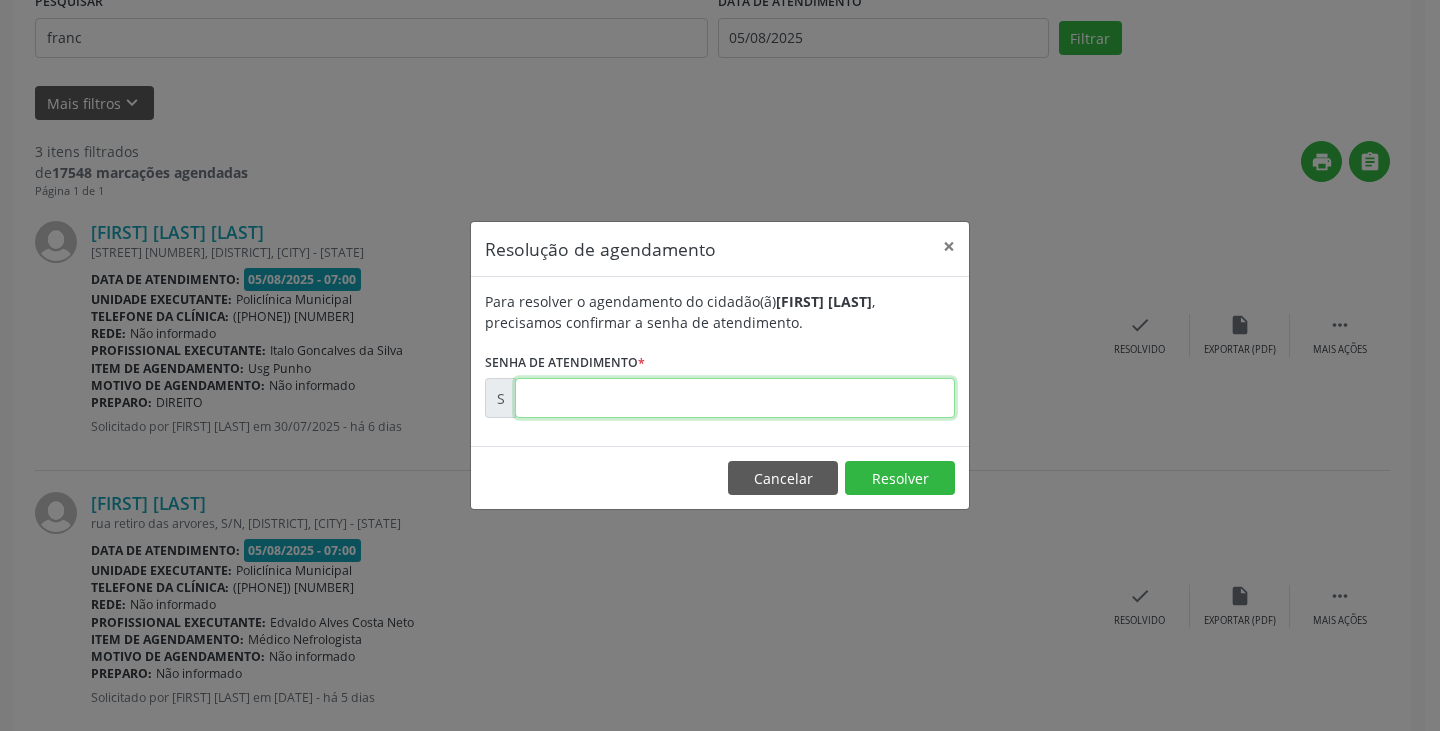 click at bounding box center [735, 398] 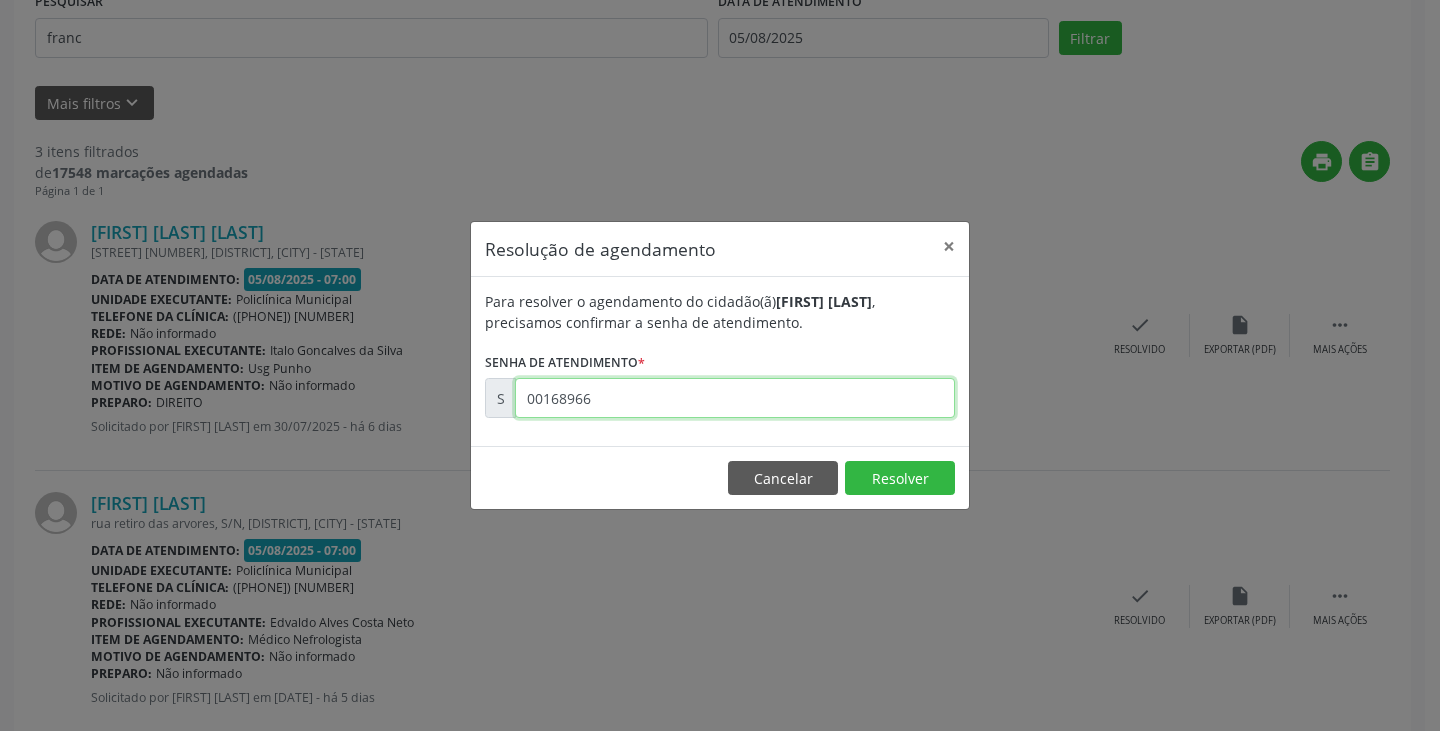 type on "00168966" 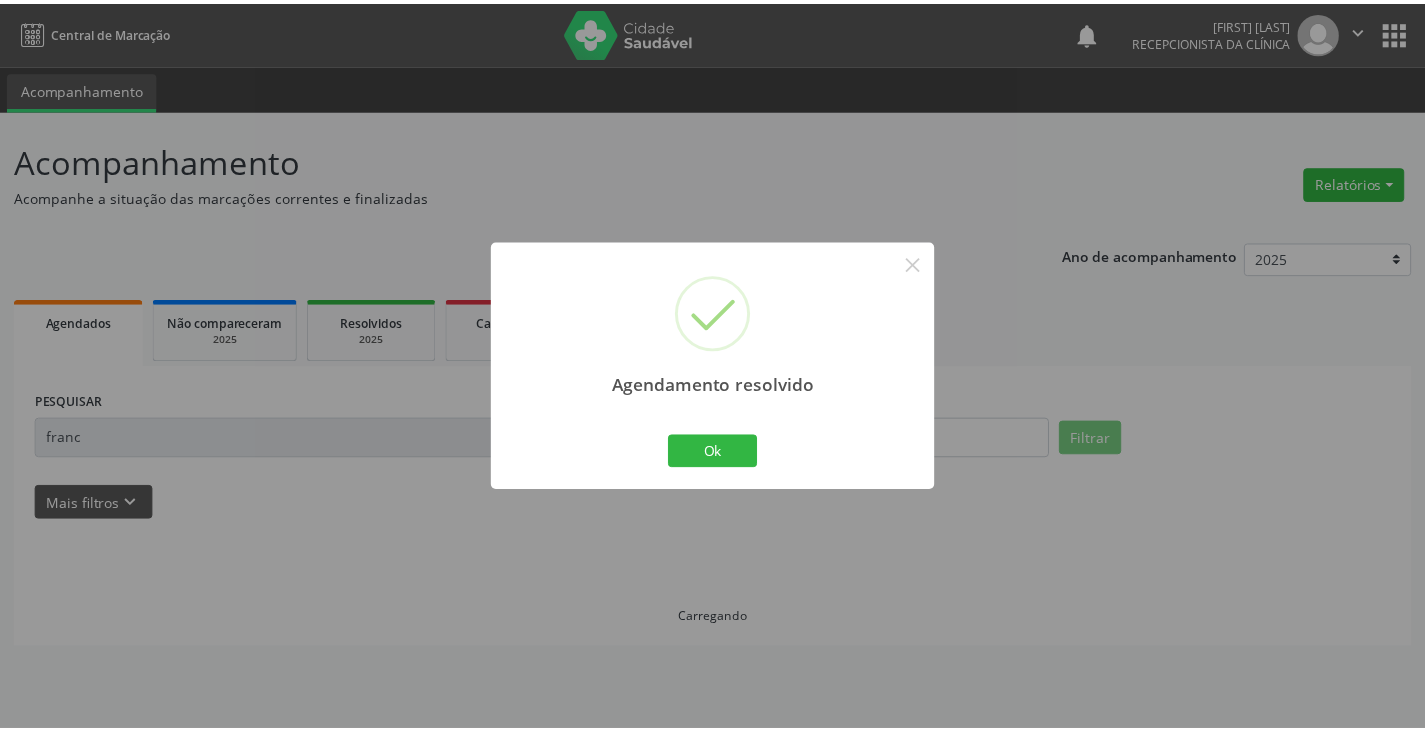 scroll, scrollTop: 0, scrollLeft: 0, axis: both 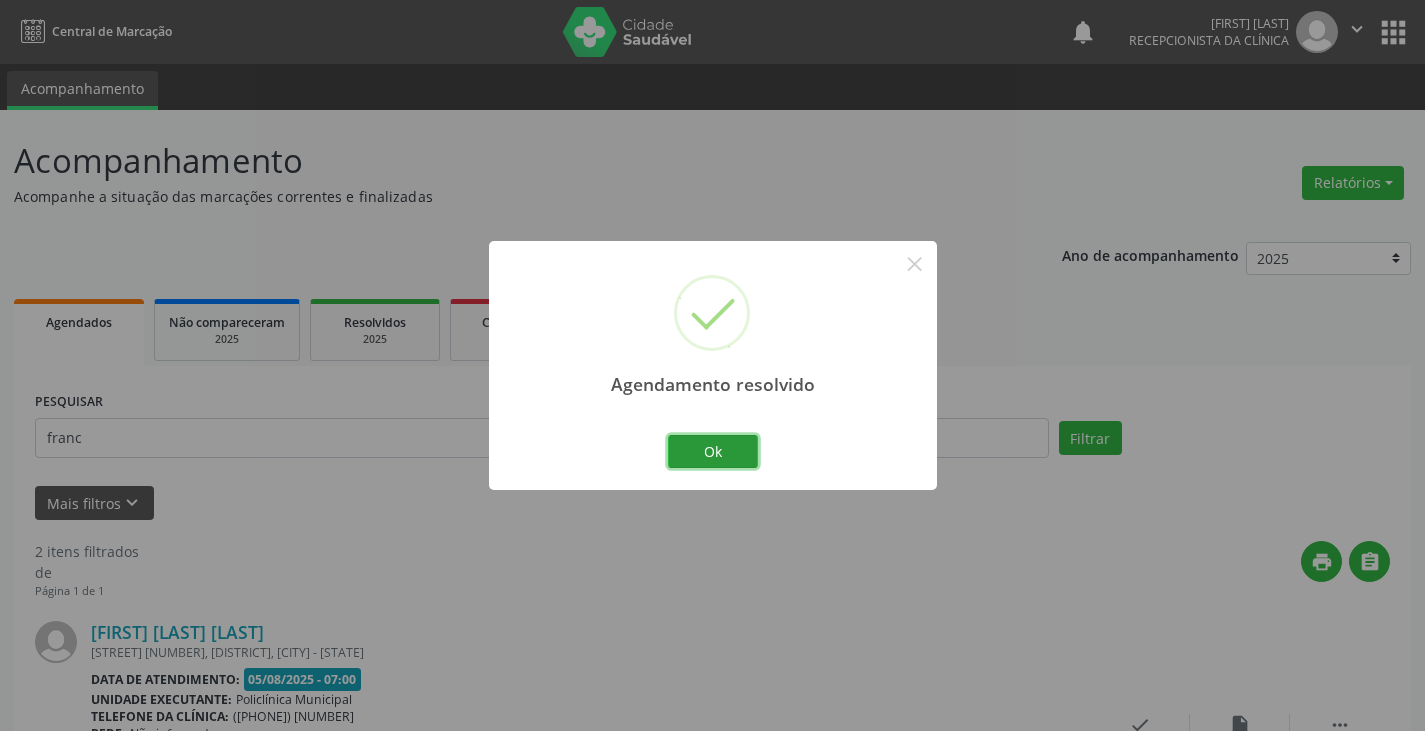 drag, startPoint x: 746, startPoint y: 462, endPoint x: 698, endPoint y: 451, distance: 49.24429 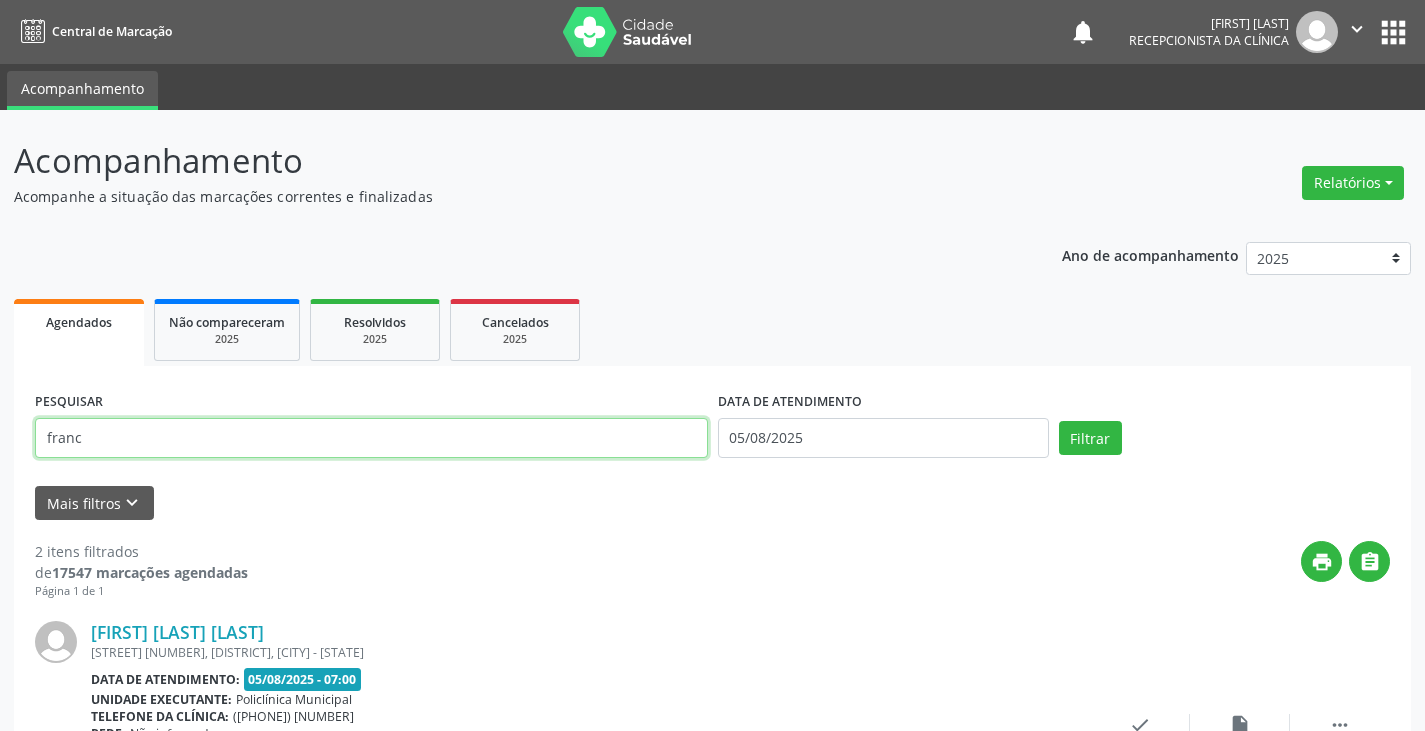 click on "franc" at bounding box center [371, 438] 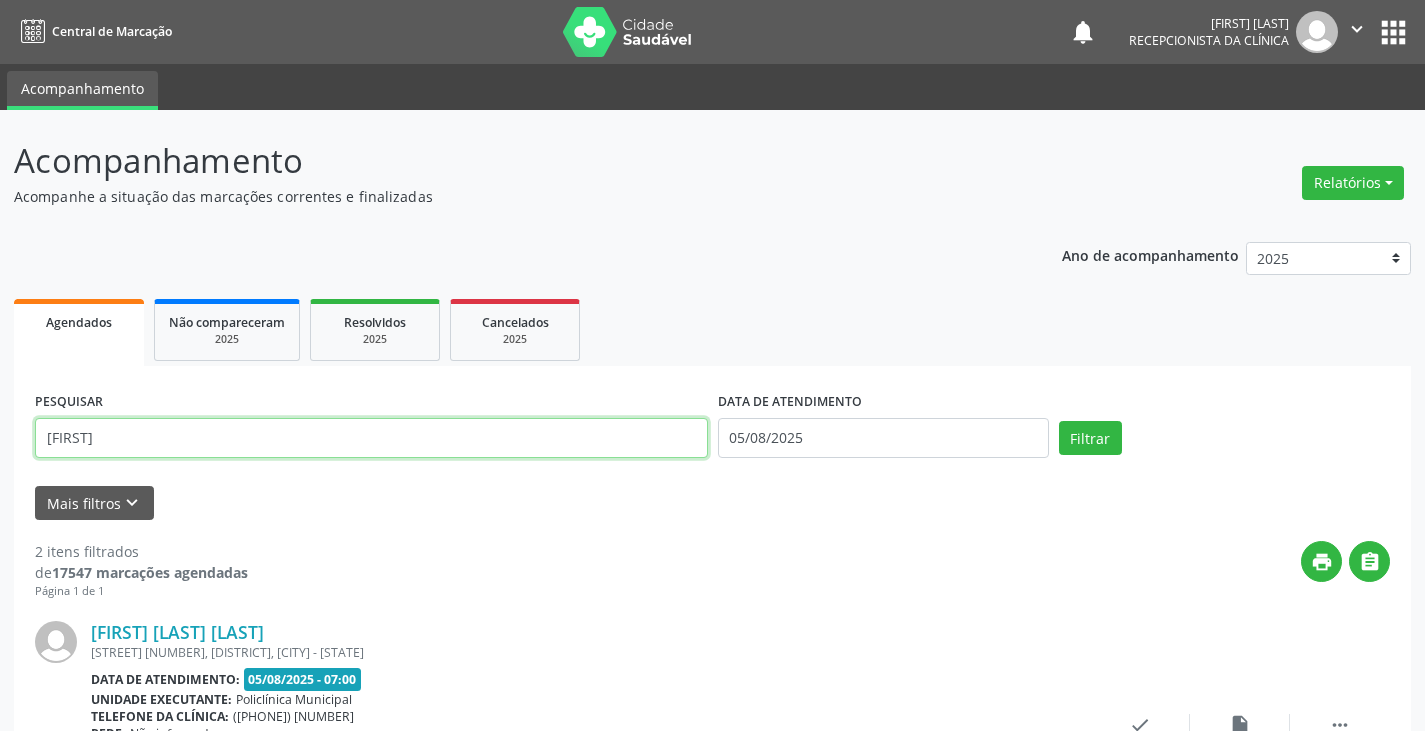 type on "f" 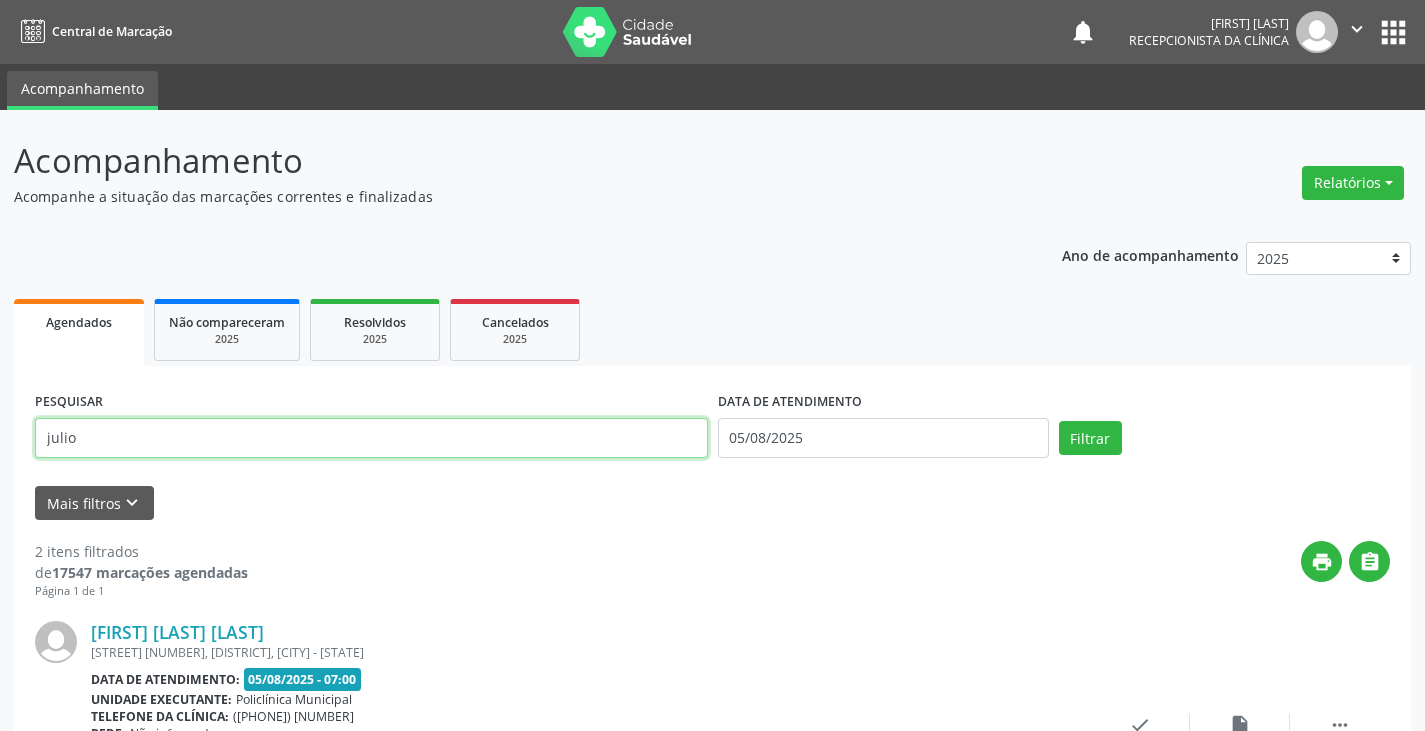 type on "julio" 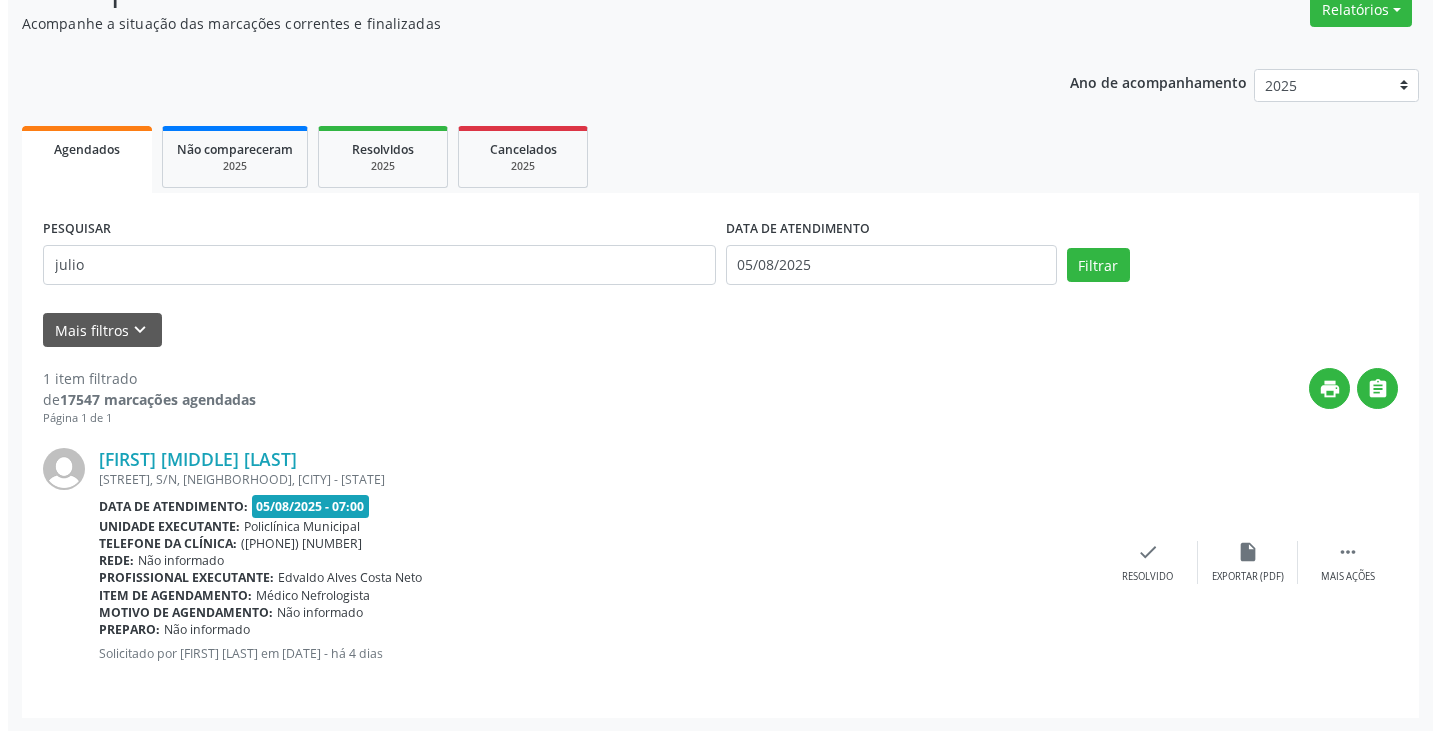 scroll, scrollTop: 174, scrollLeft: 0, axis: vertical 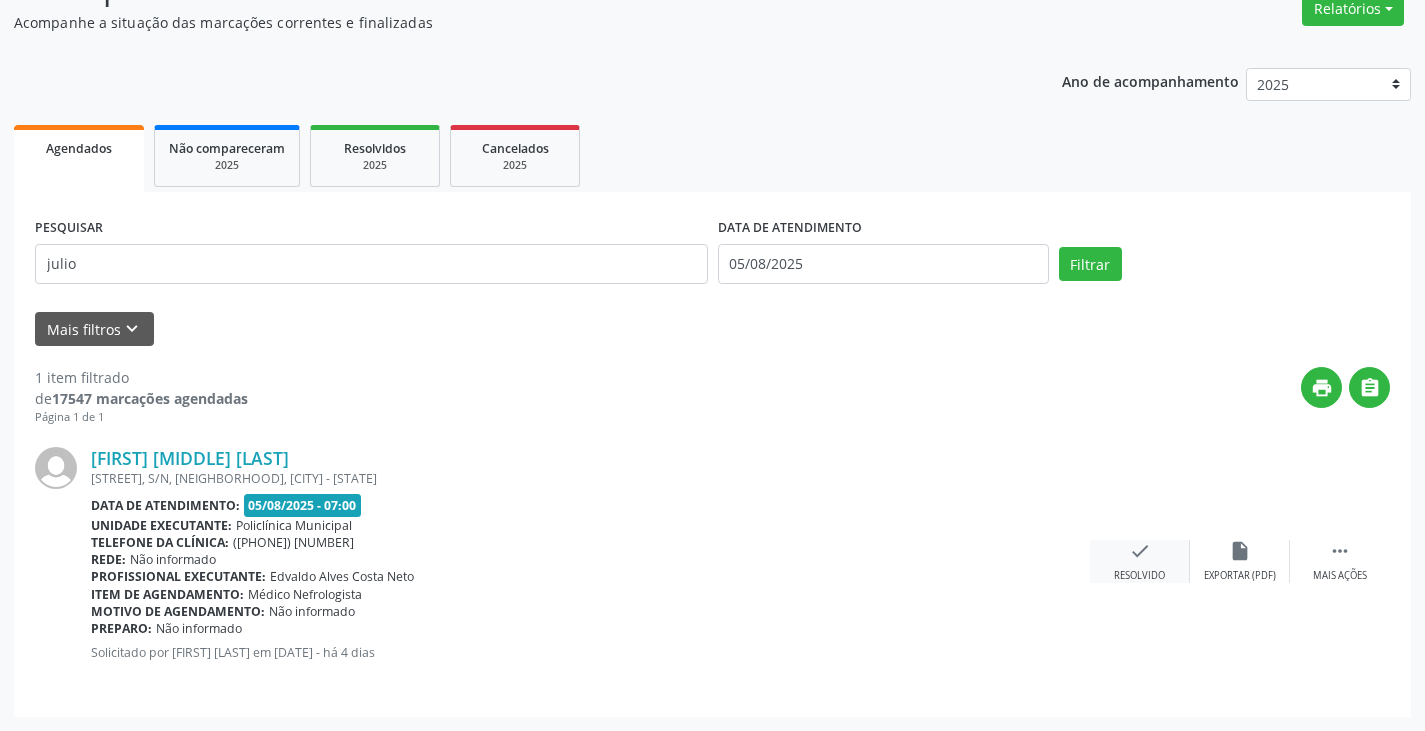 click on "check
Resolvido" at bounding box center [1140, 561] 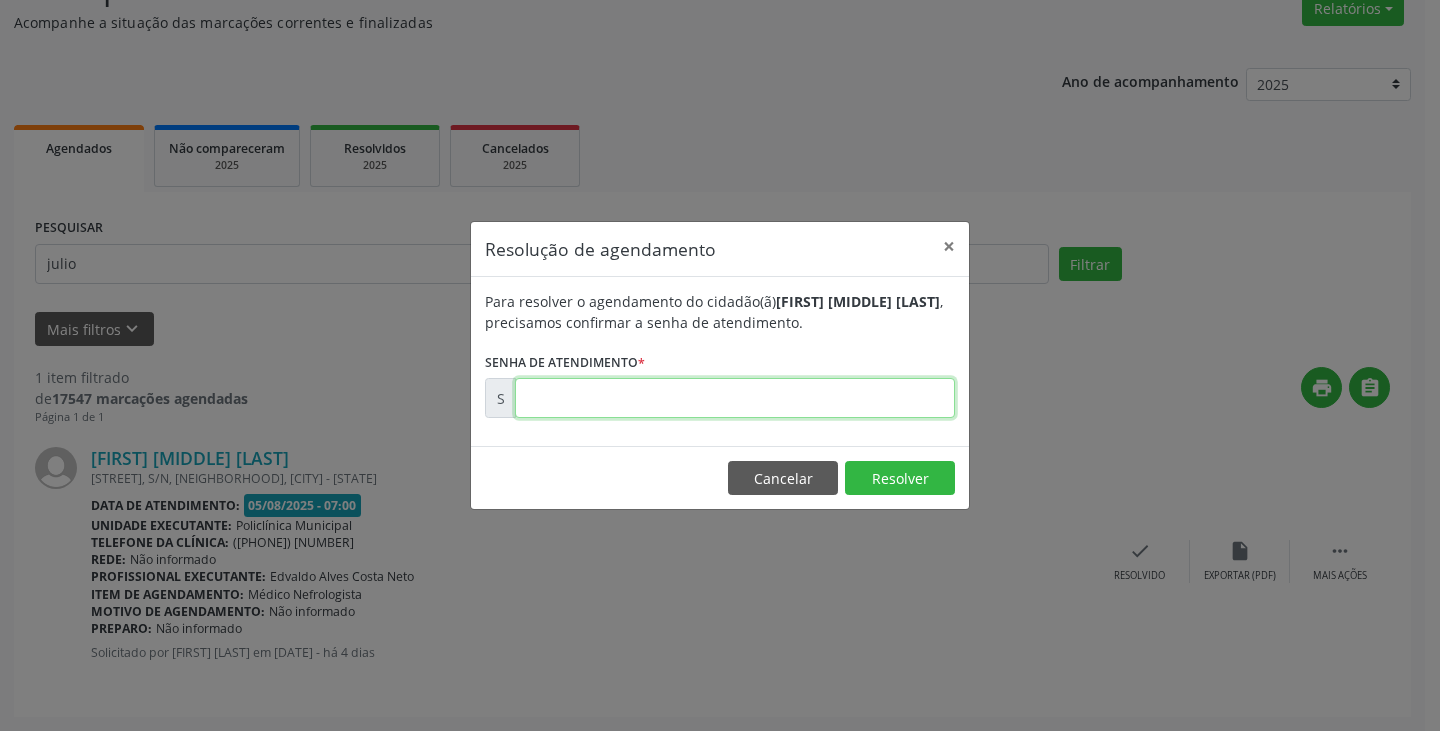 click at bounding box center (735, 398) 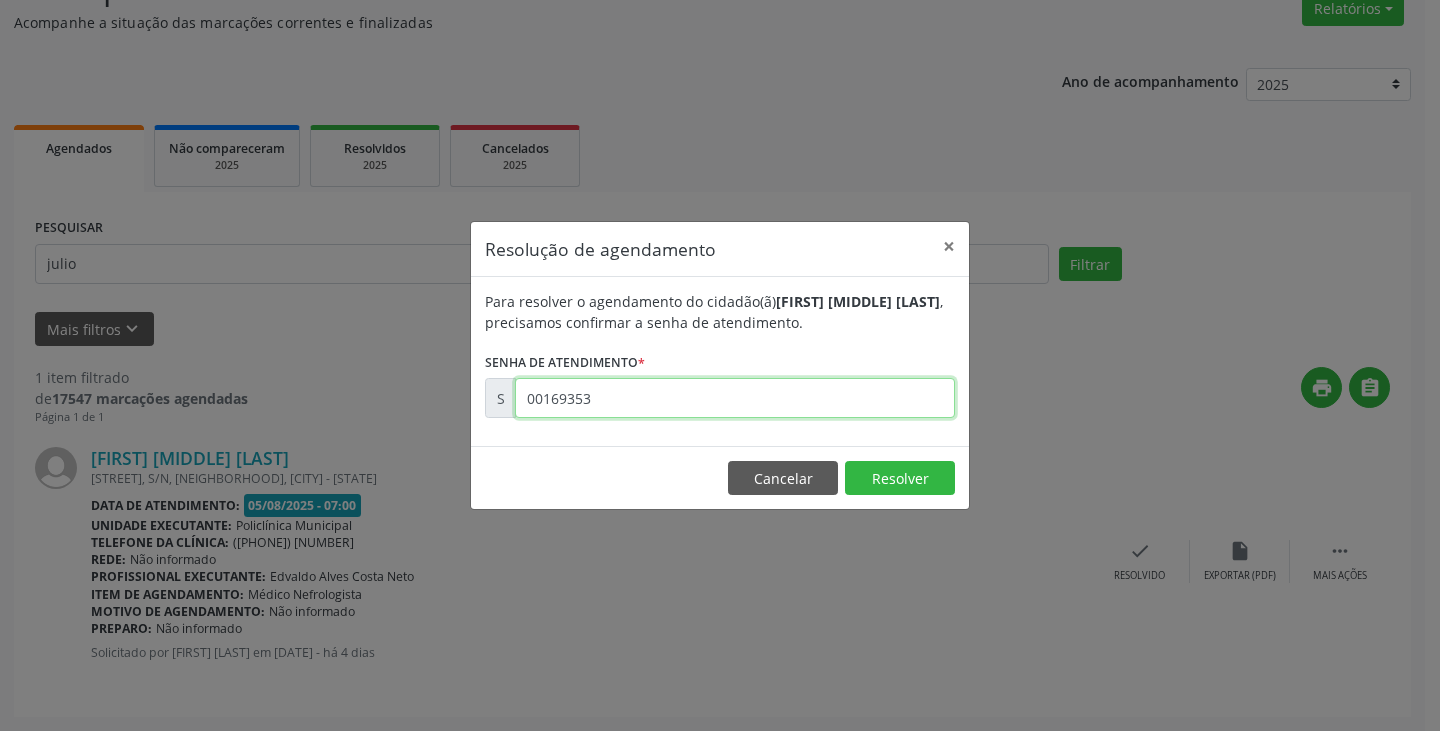 type on "00169353" 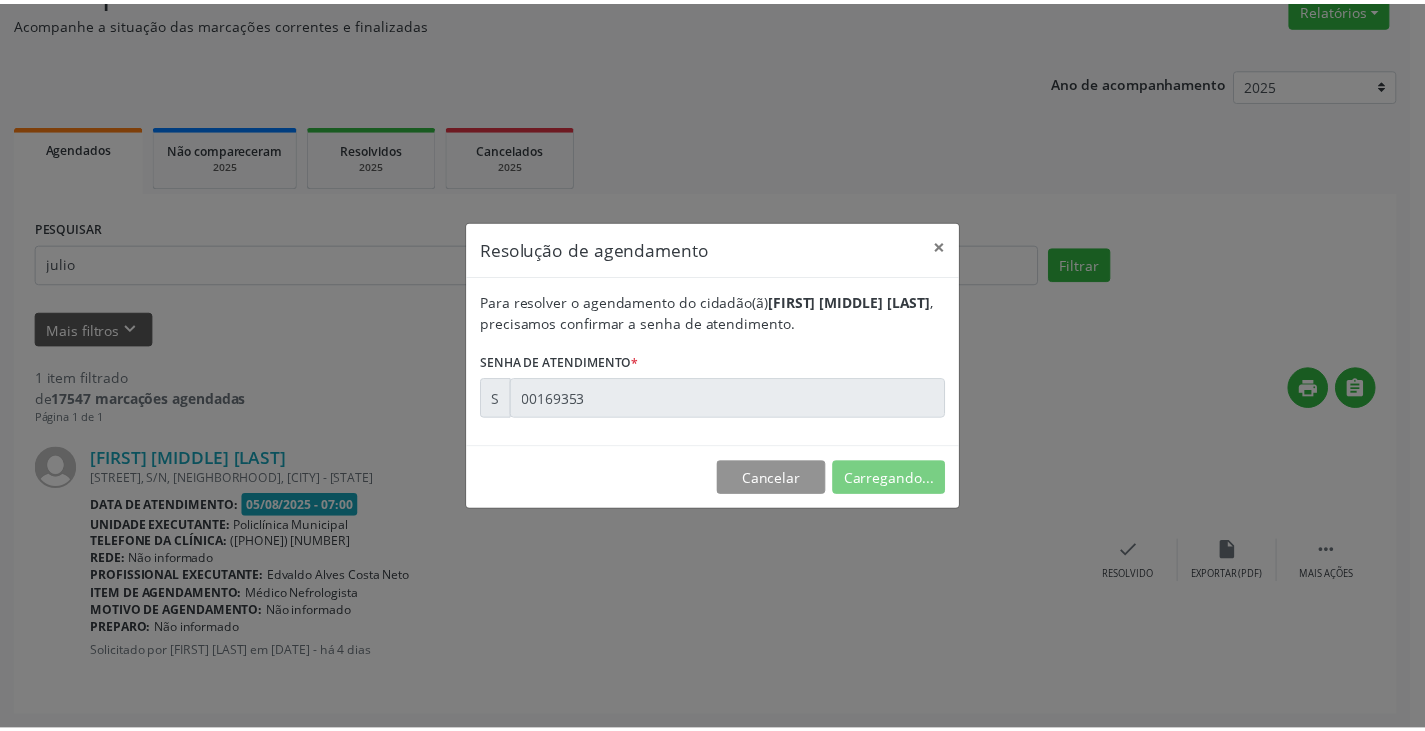 scroll, scrollTop: 0, scrollLeft: 0, axis: both 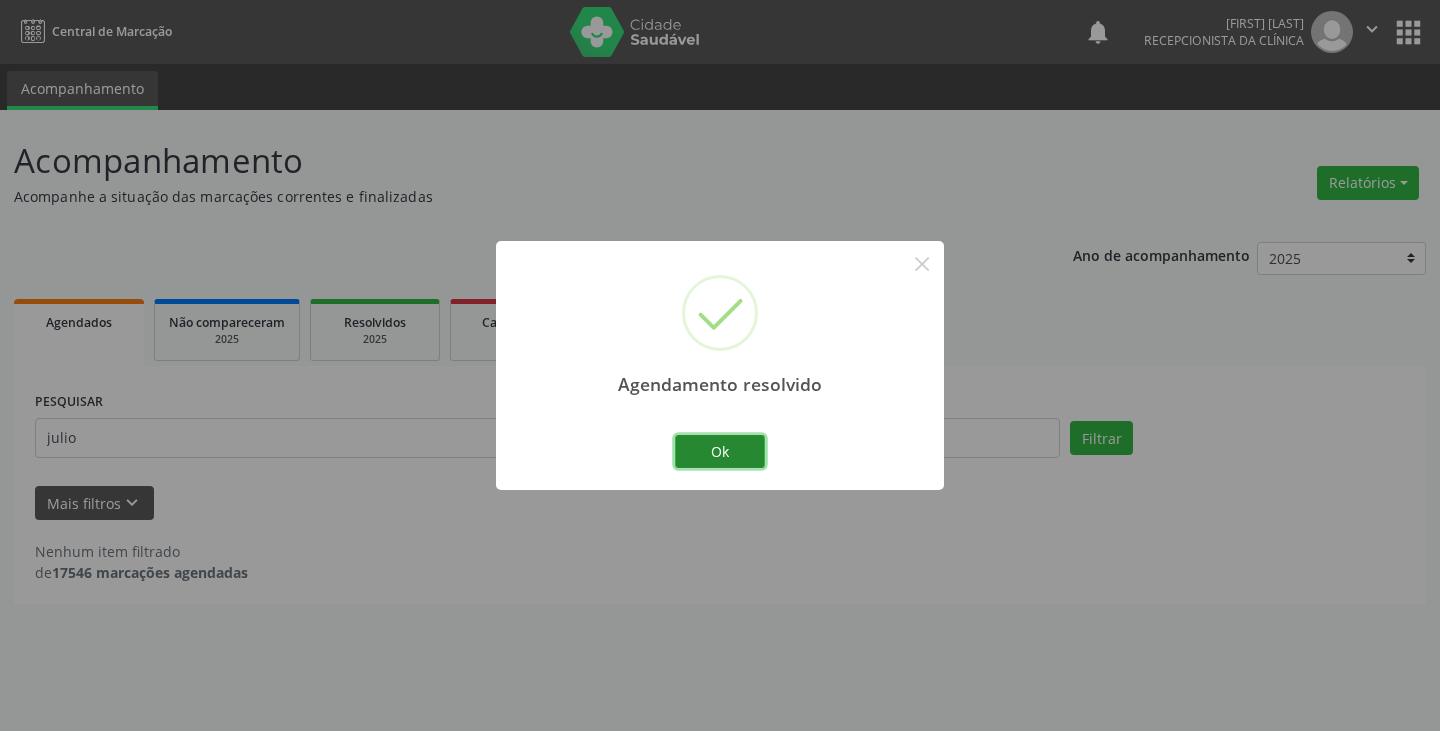 click on "Ok" at bounding box center (720, 452) 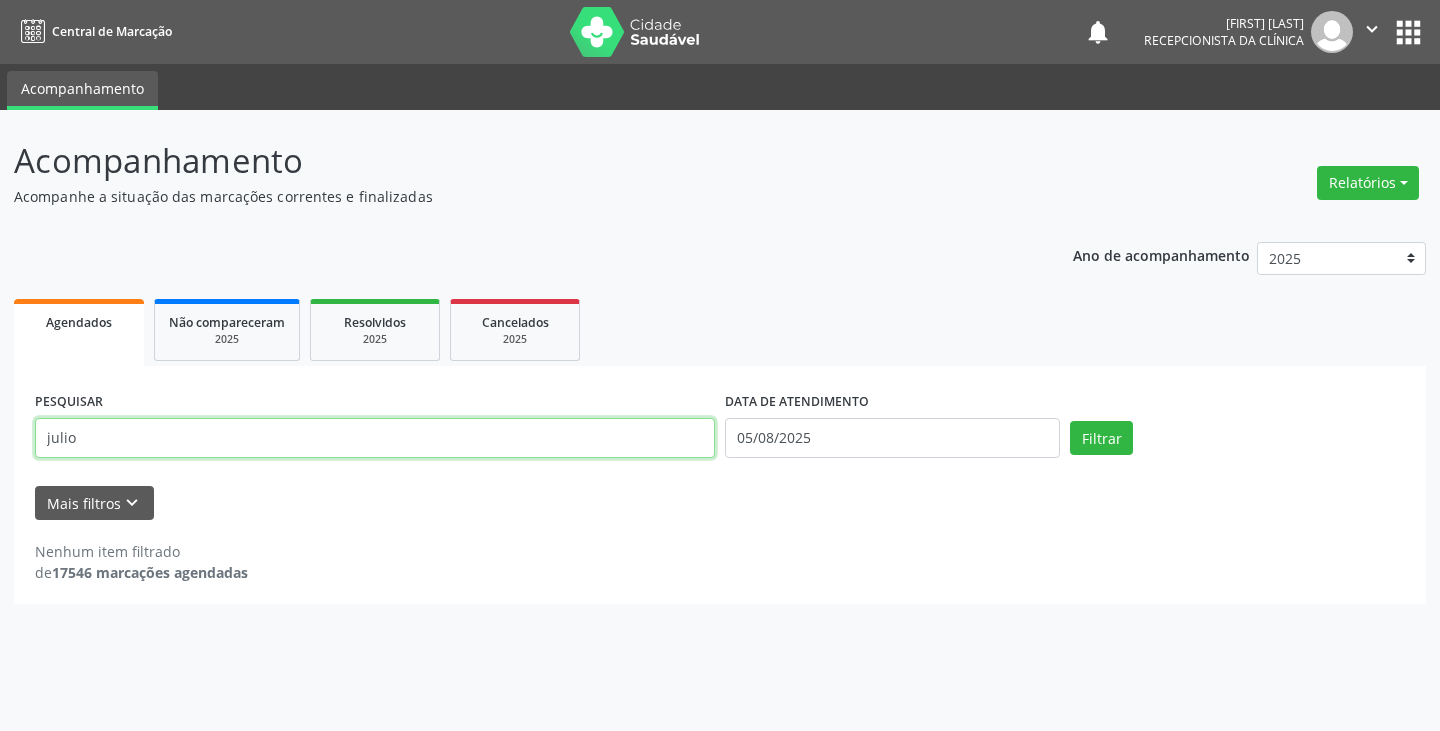 click on "julio" at bounding box center [375, 438] 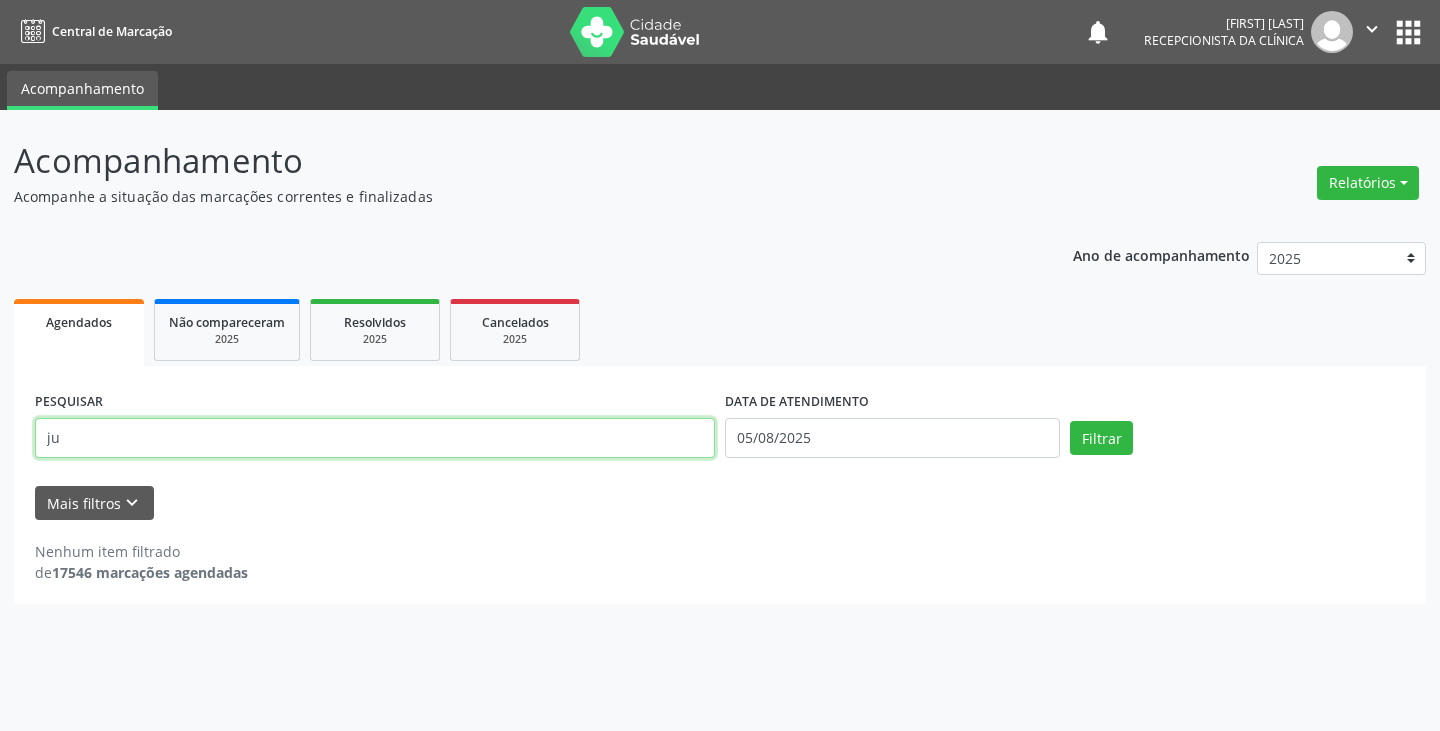 type on "j" 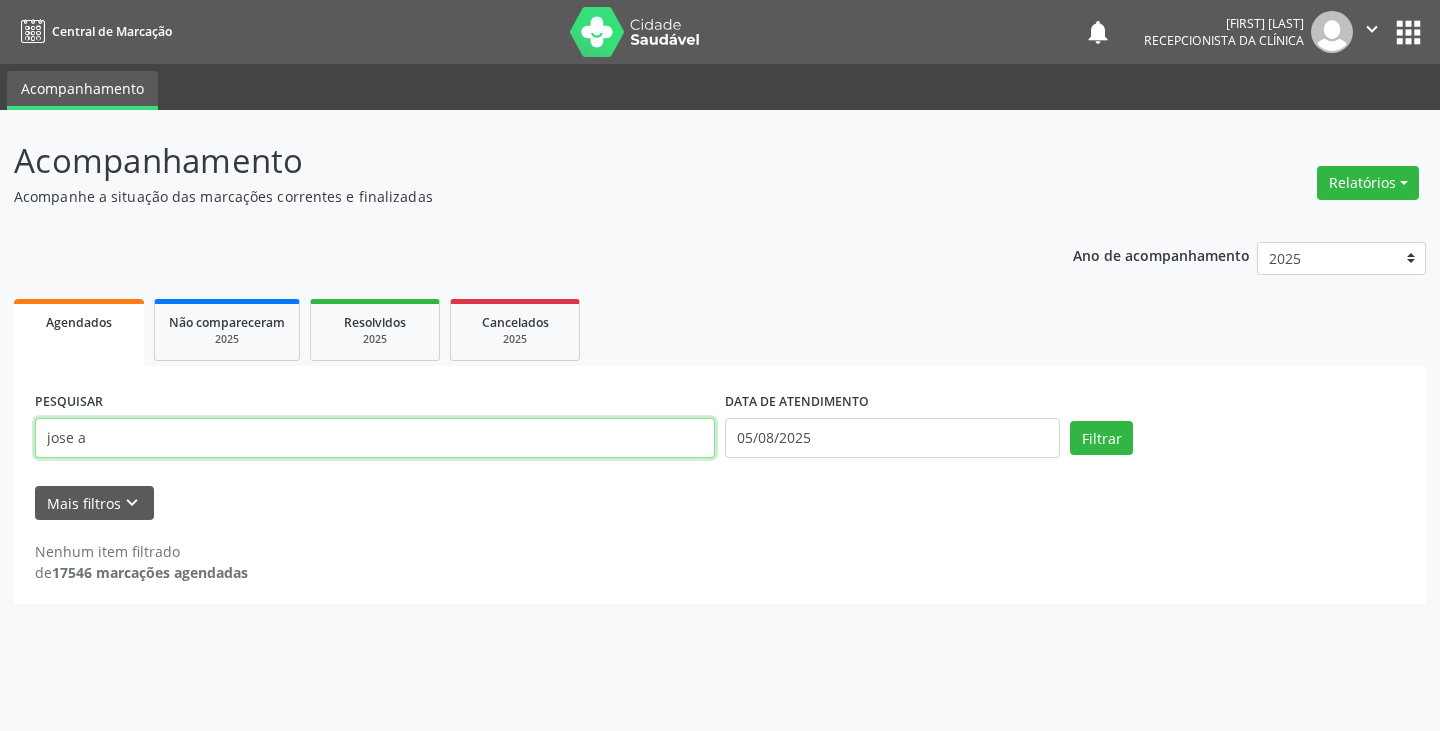 type on "jose a" 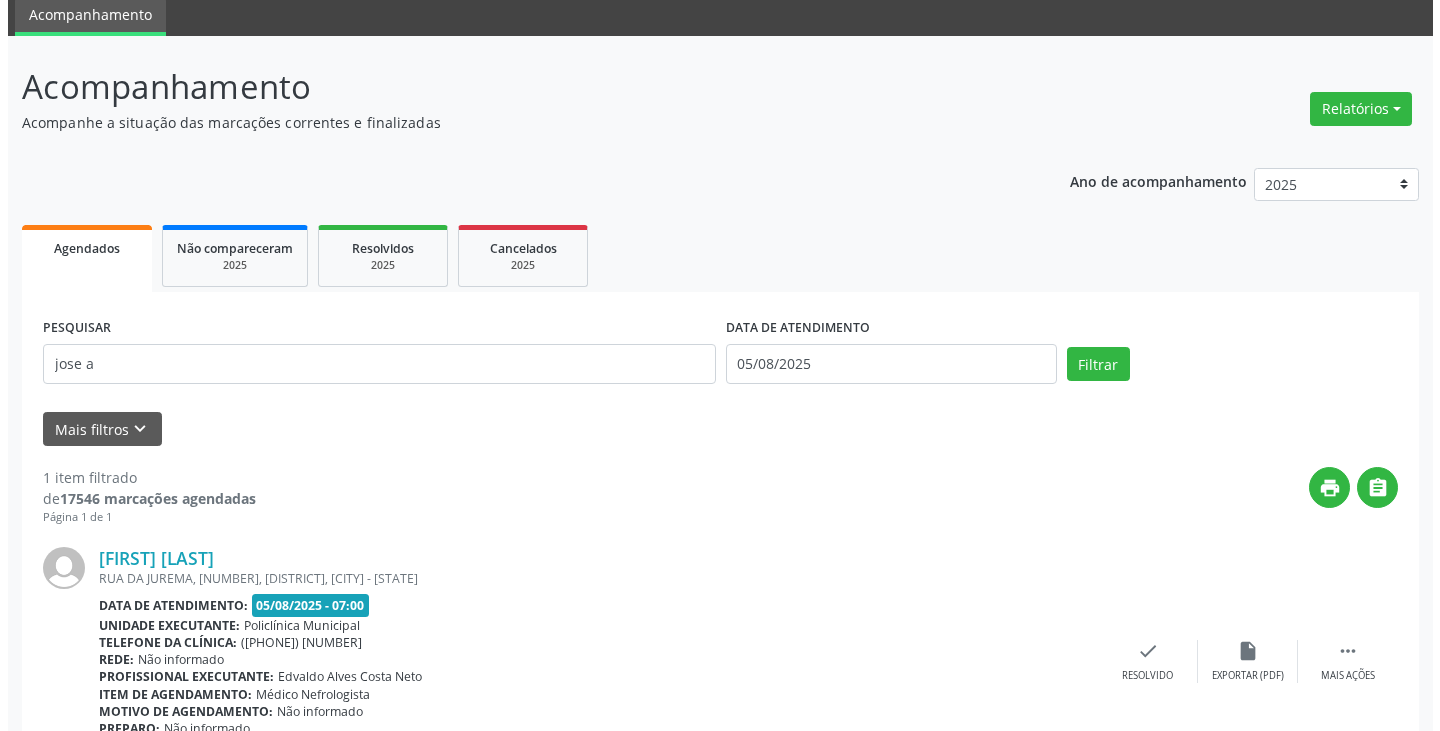 scroll, scrollTop: 174, scrollLeft: 0, axis: vertical 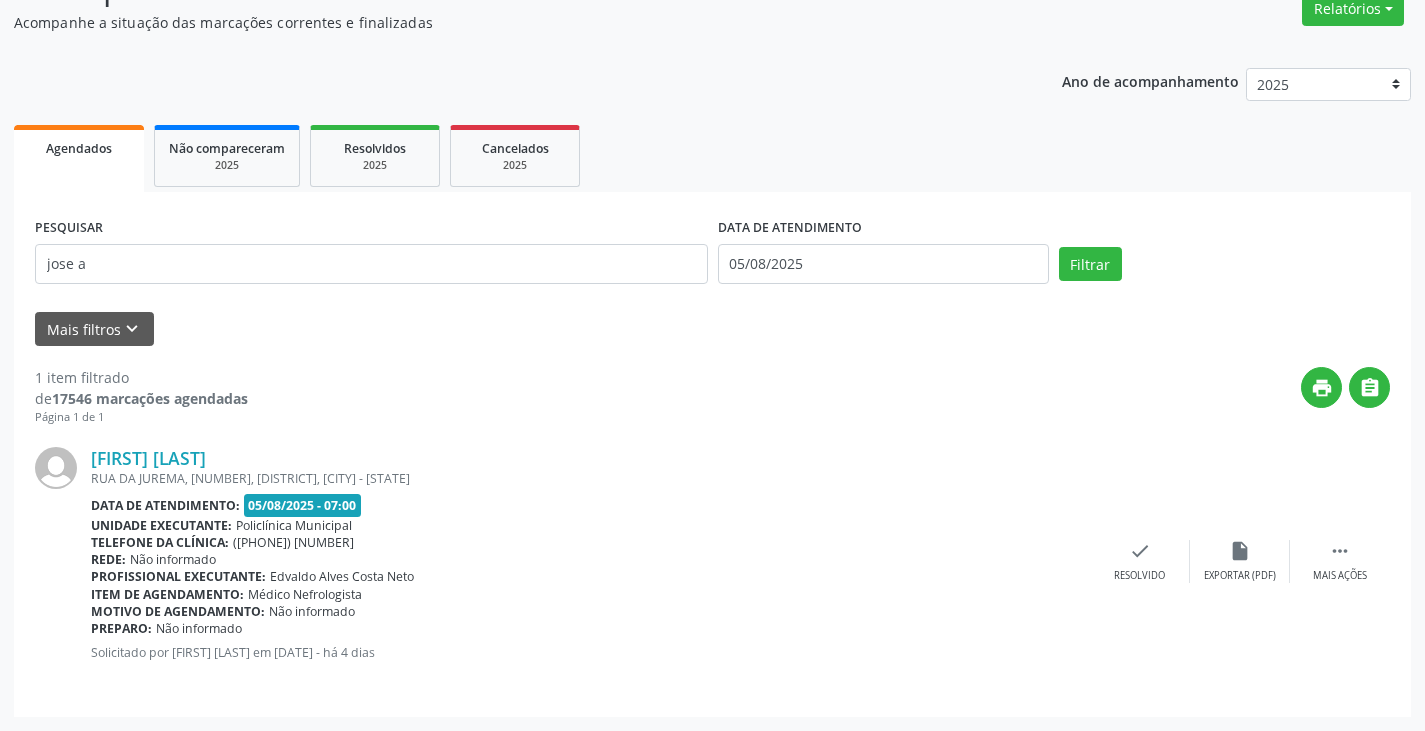 drag, startPoint x: 1151, startPoint y: 538, endPoint x: 1095, endPoint y: 514, distance: 60.926186 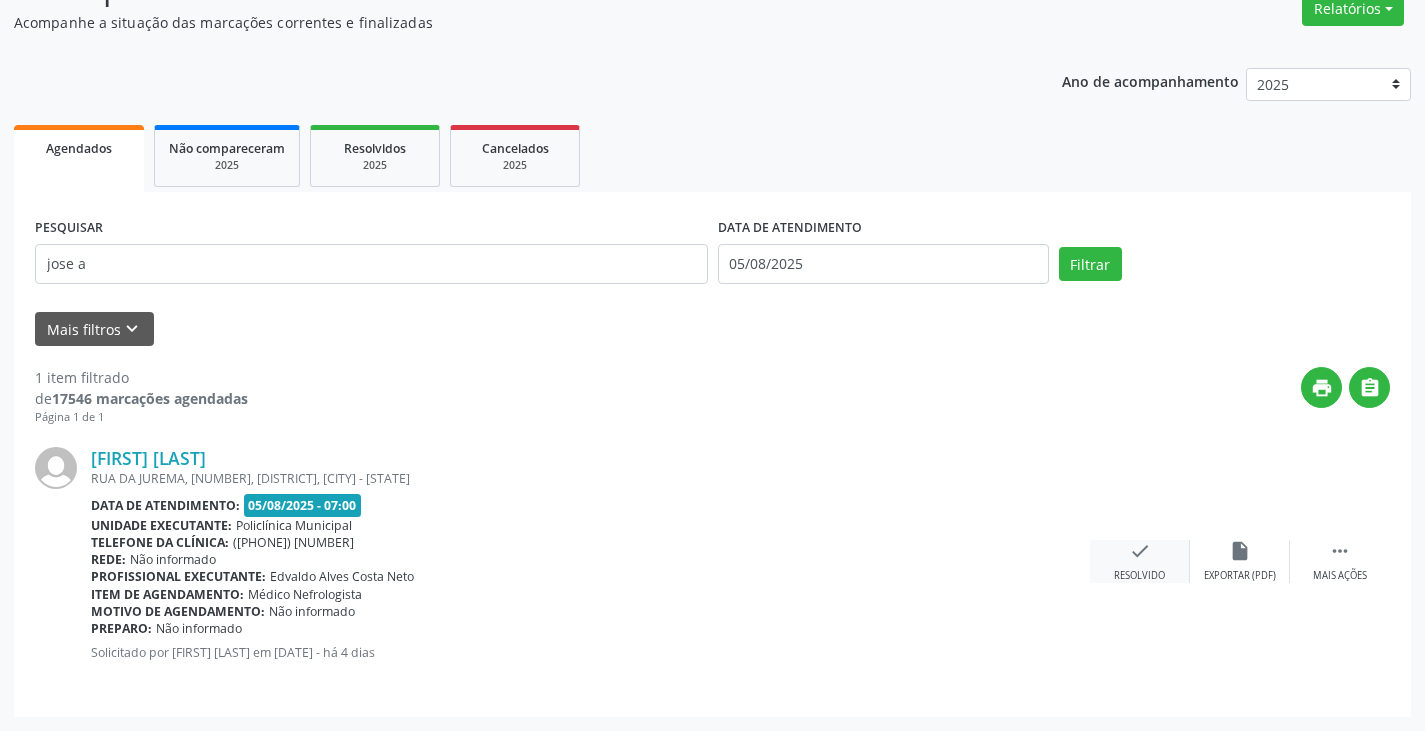 click on "check
Resolvido" at bounding box center (1140, 561) 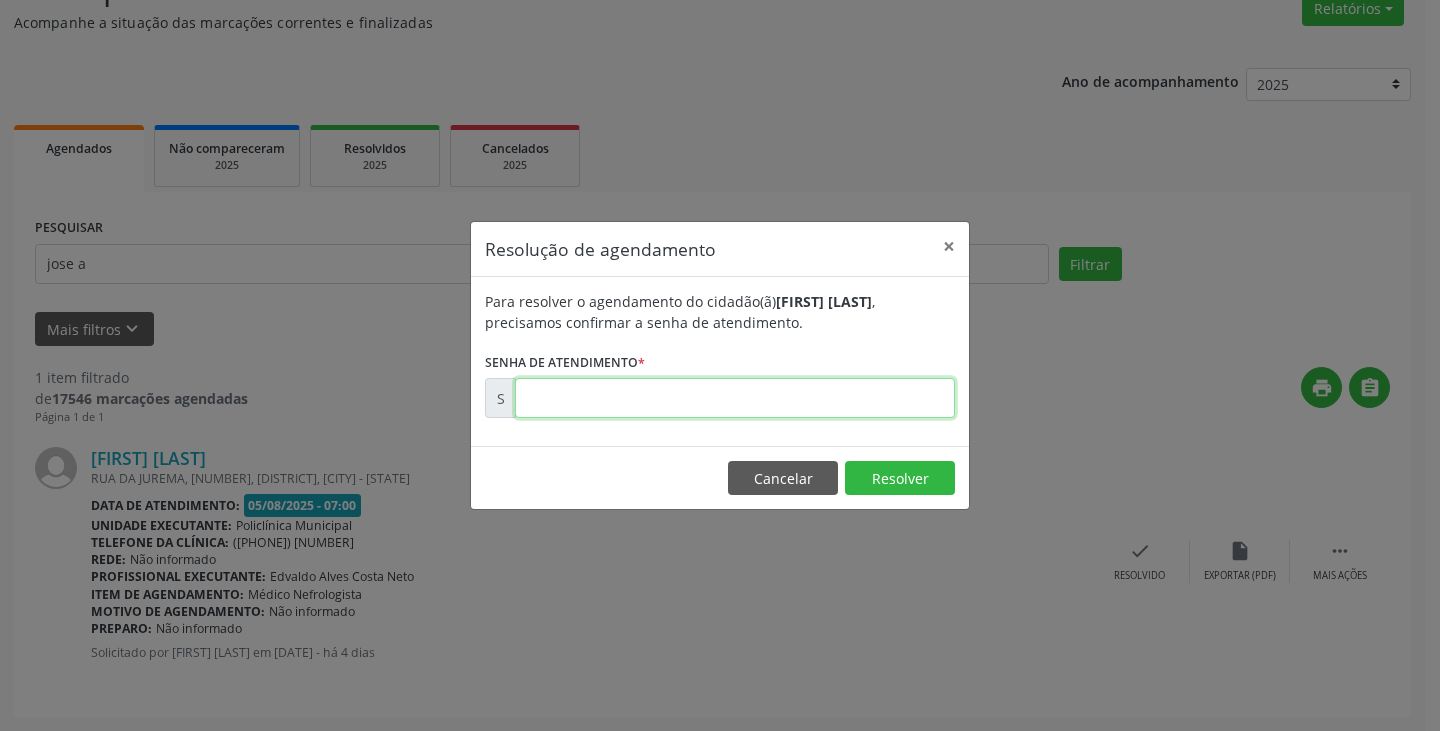 click at bounding box center (735, 398) 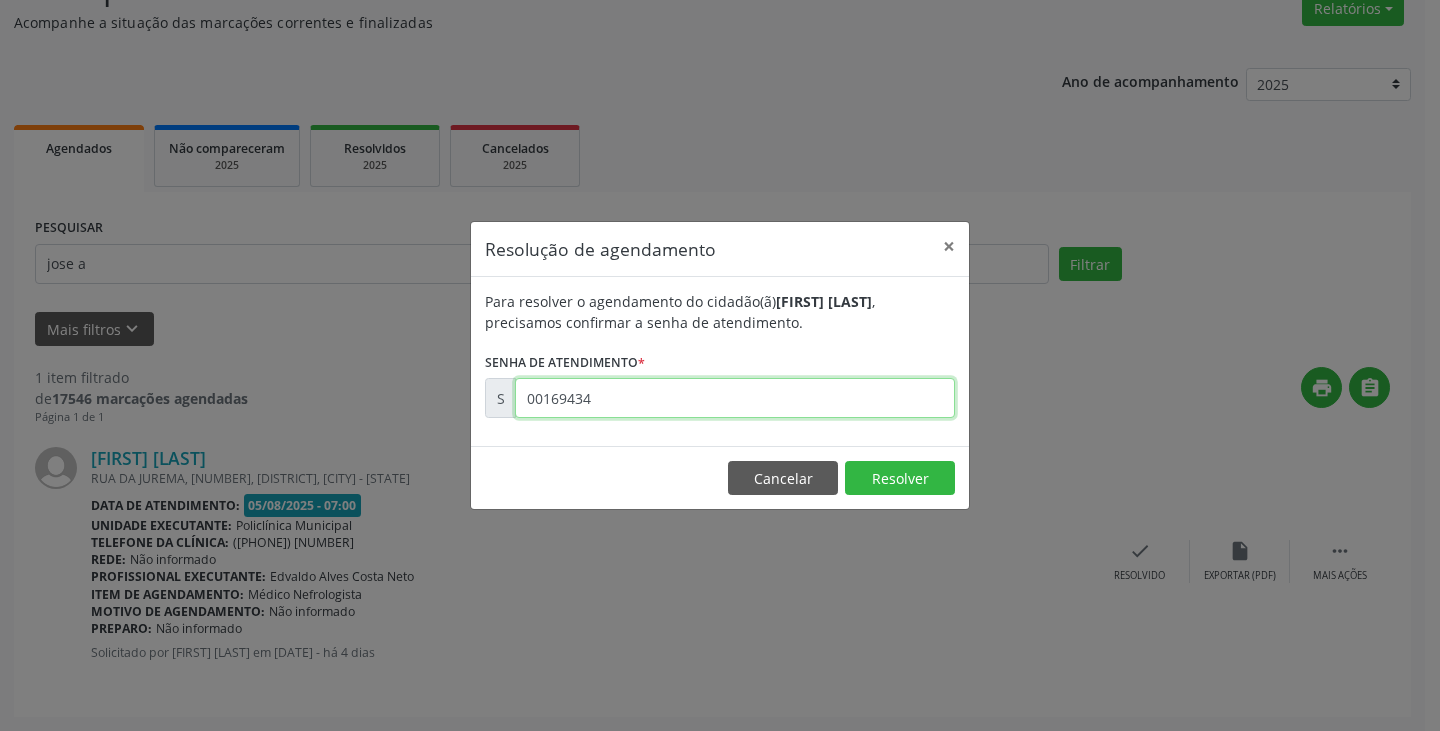 type on "00169434" 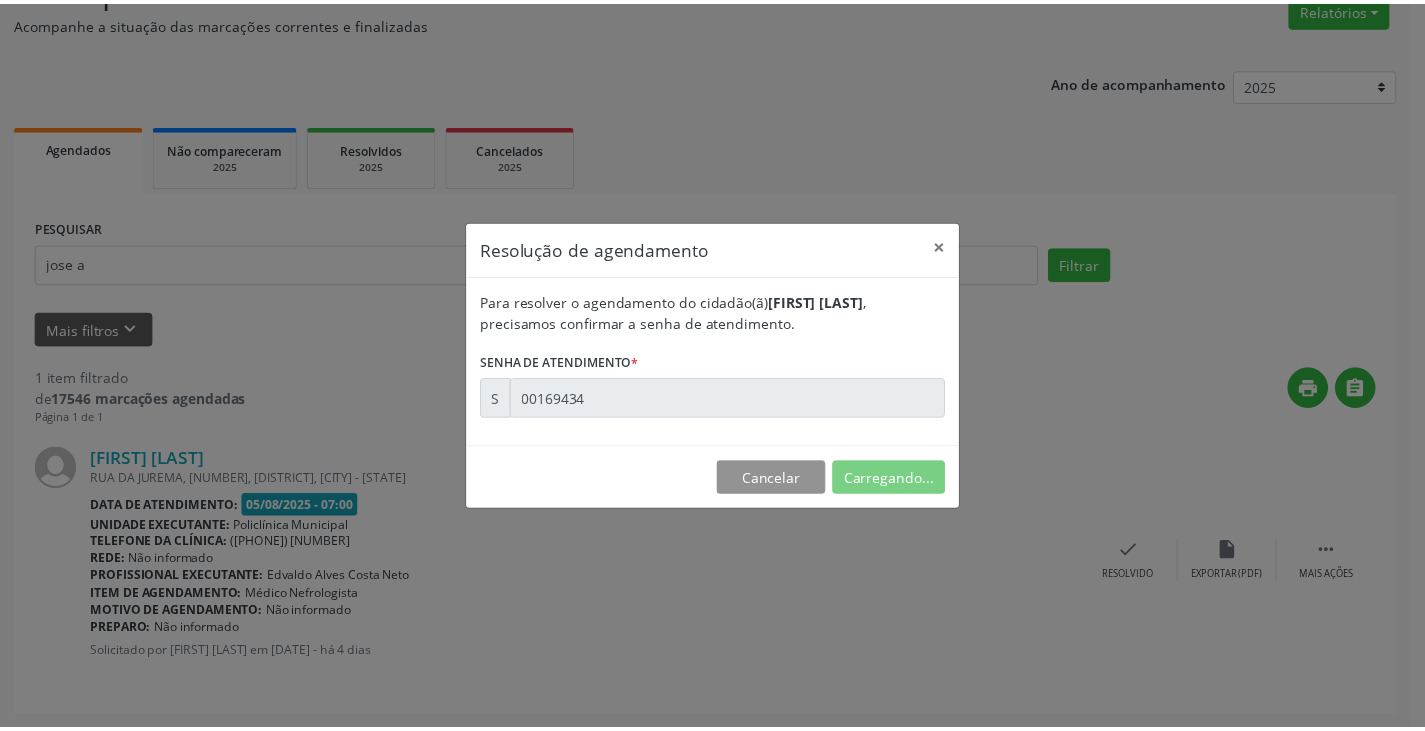 scroll, scrollTop: 0, scrollLeft: 0, axis: both 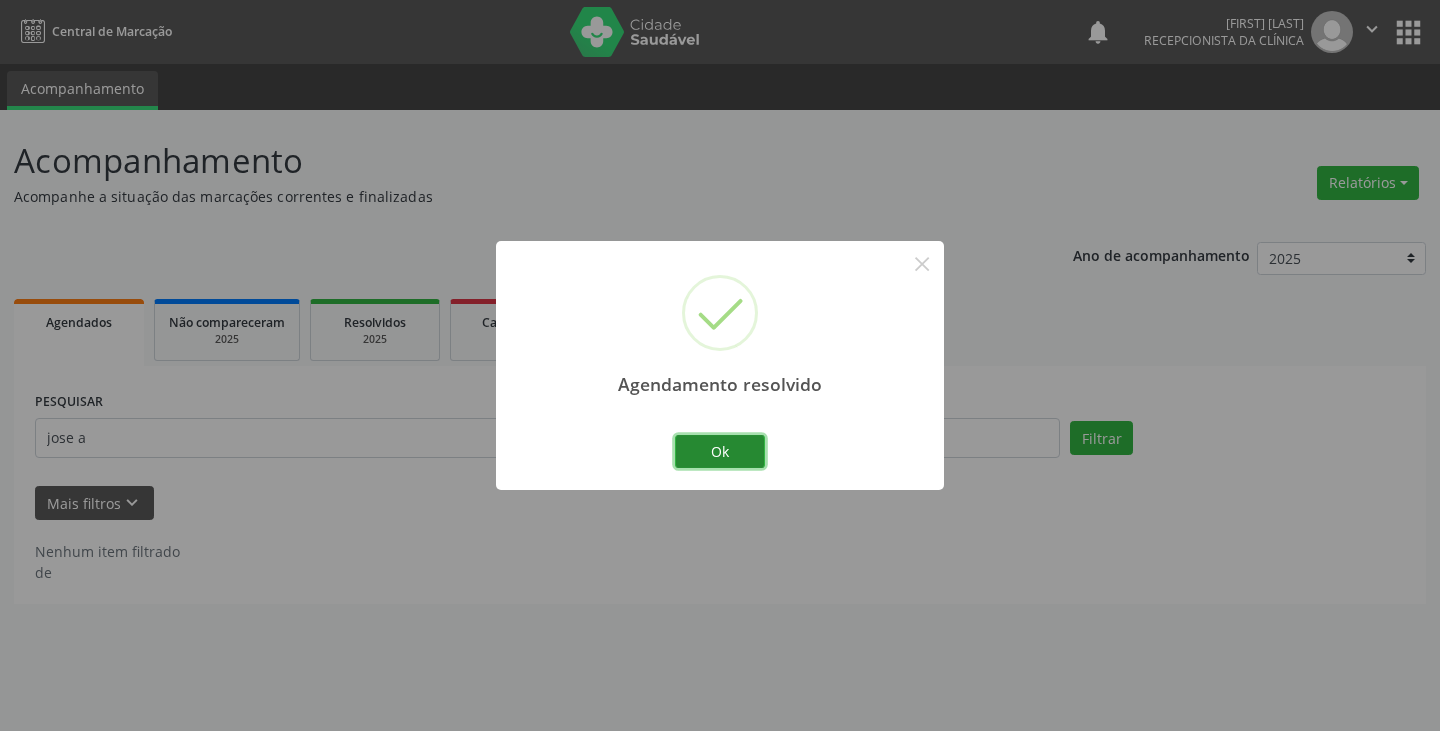 click on "Ok" at bounding box center (720, 452) 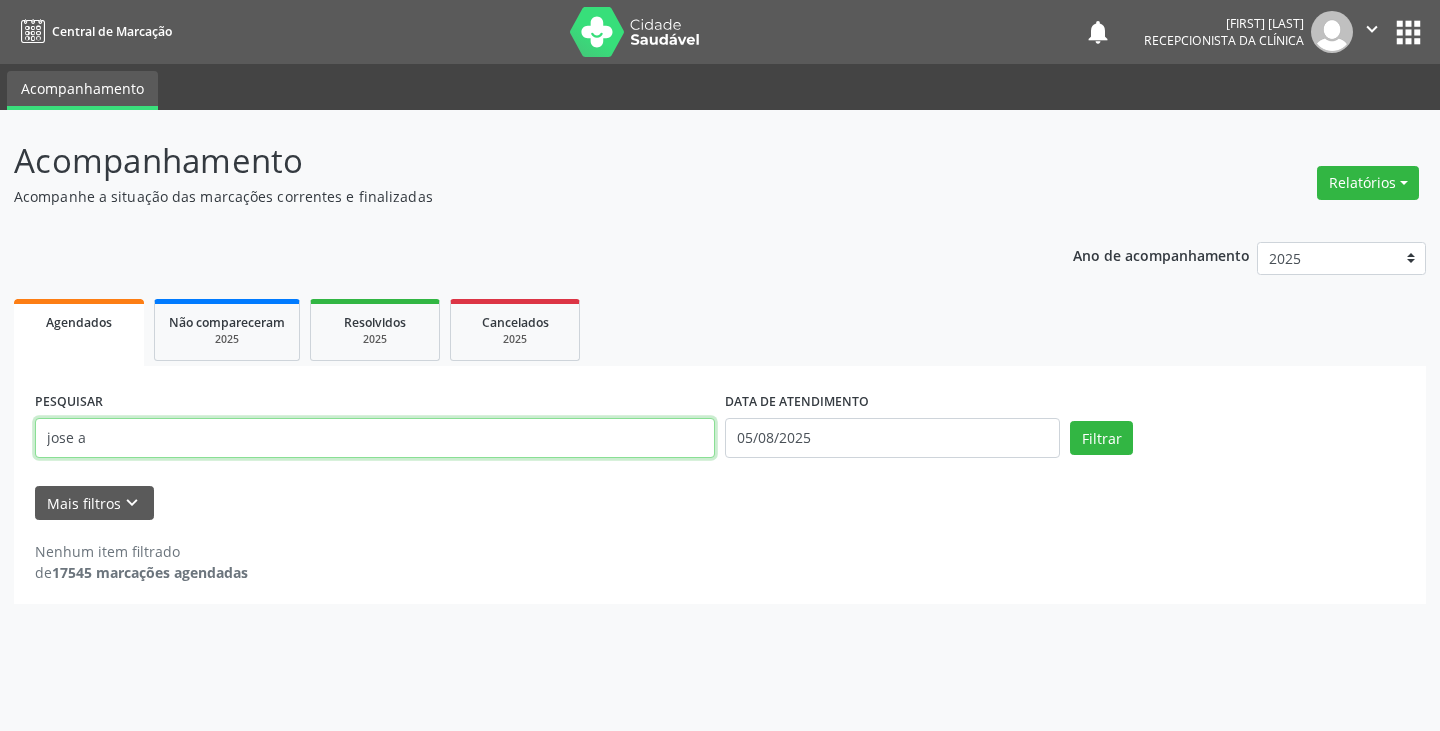 click on "jose a" at bounding box center (375, 438) 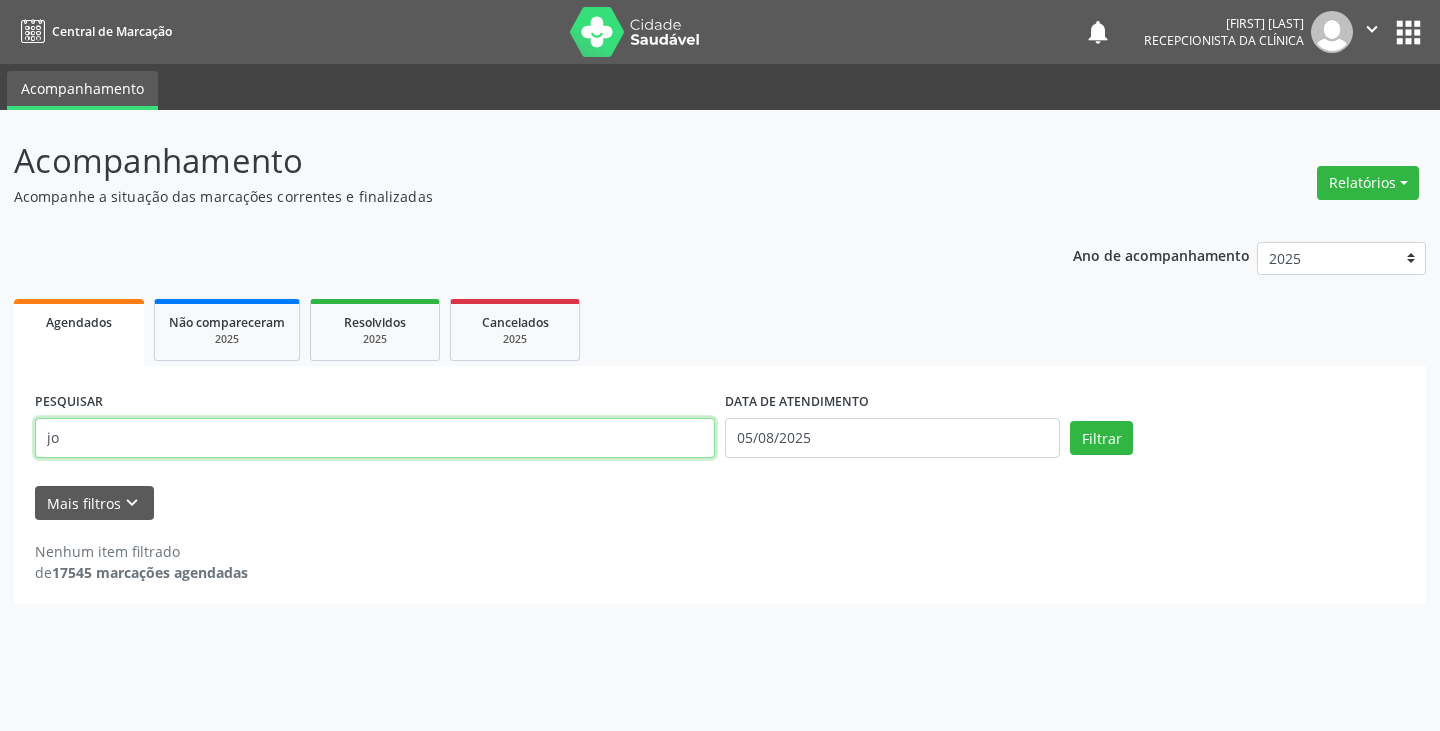 type on "j" 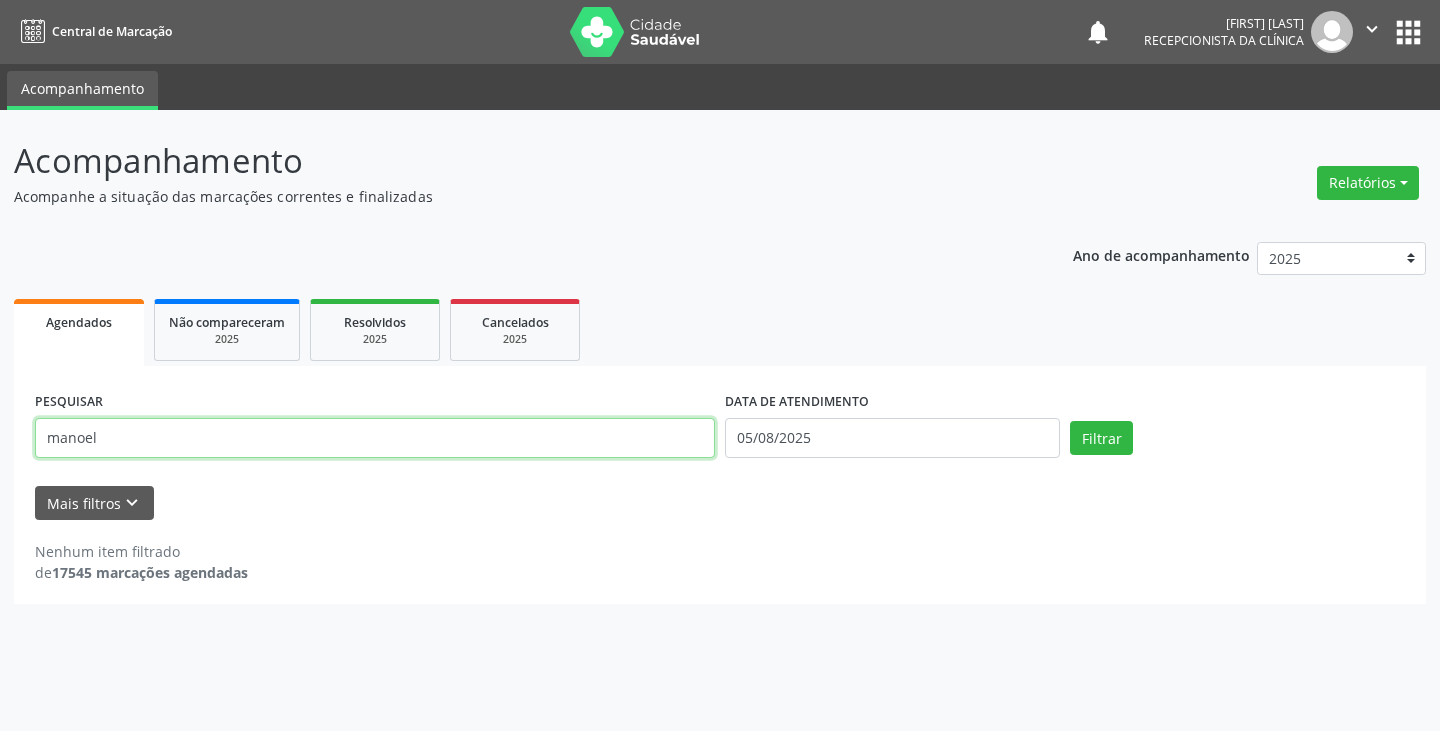 type on "manoel" 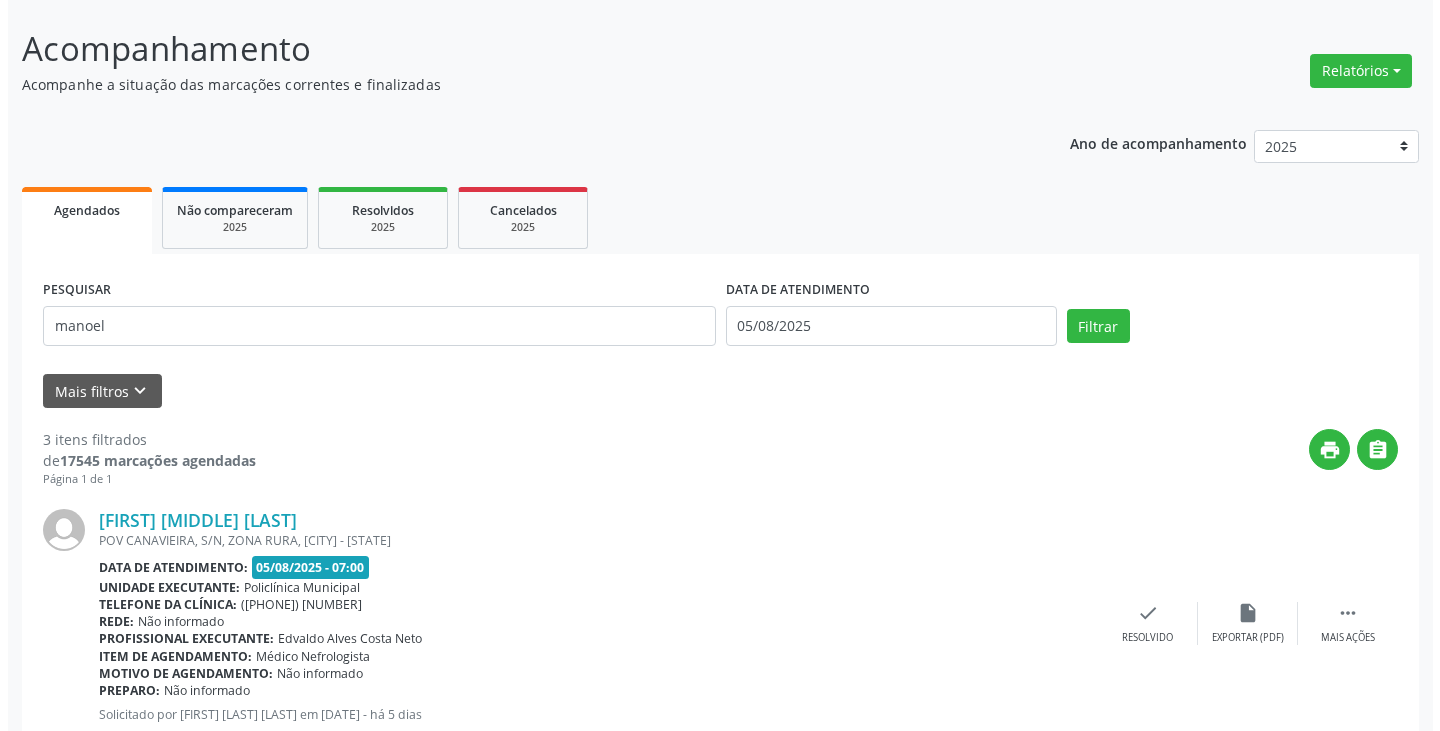 scroll, scrollTop: 300, scrollLeft: 0, axis: vertical 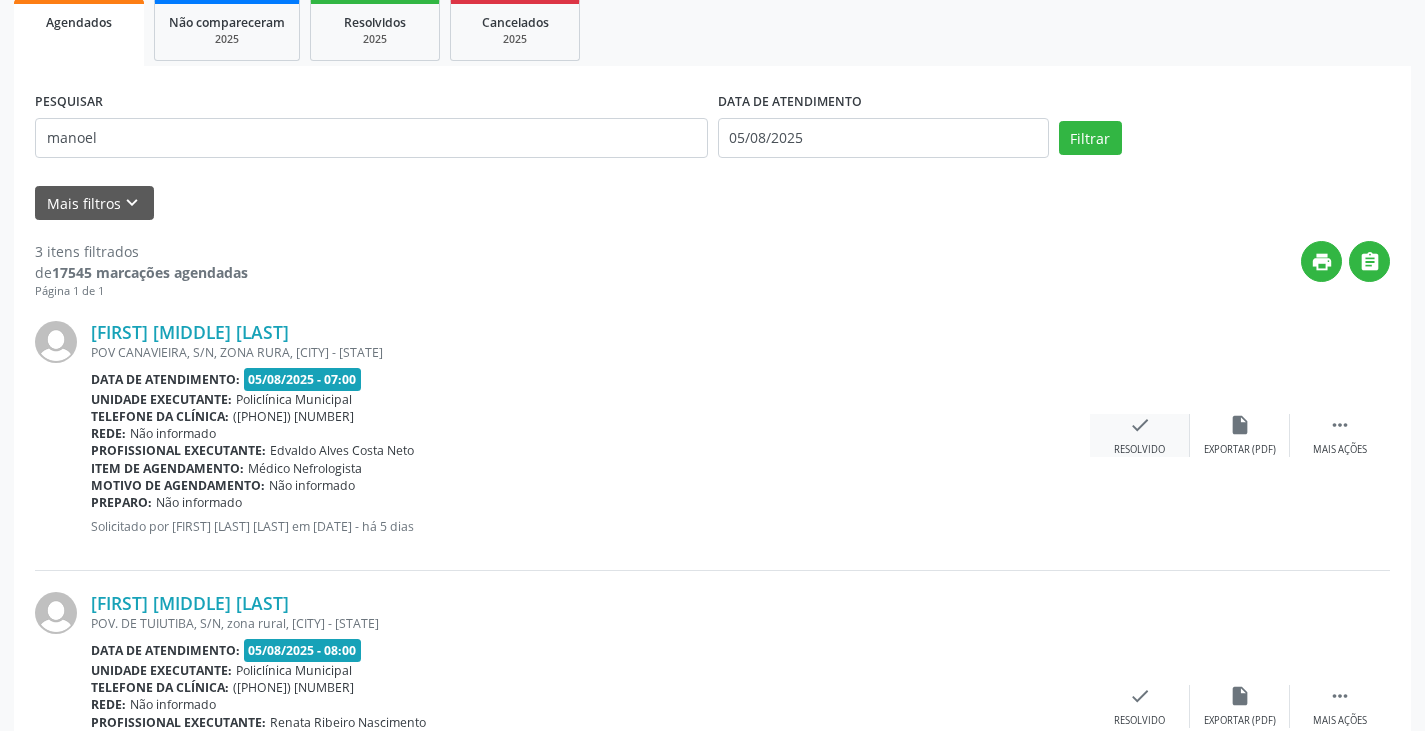 click on "check
Resolvido" at bounding box center (1140, 435) 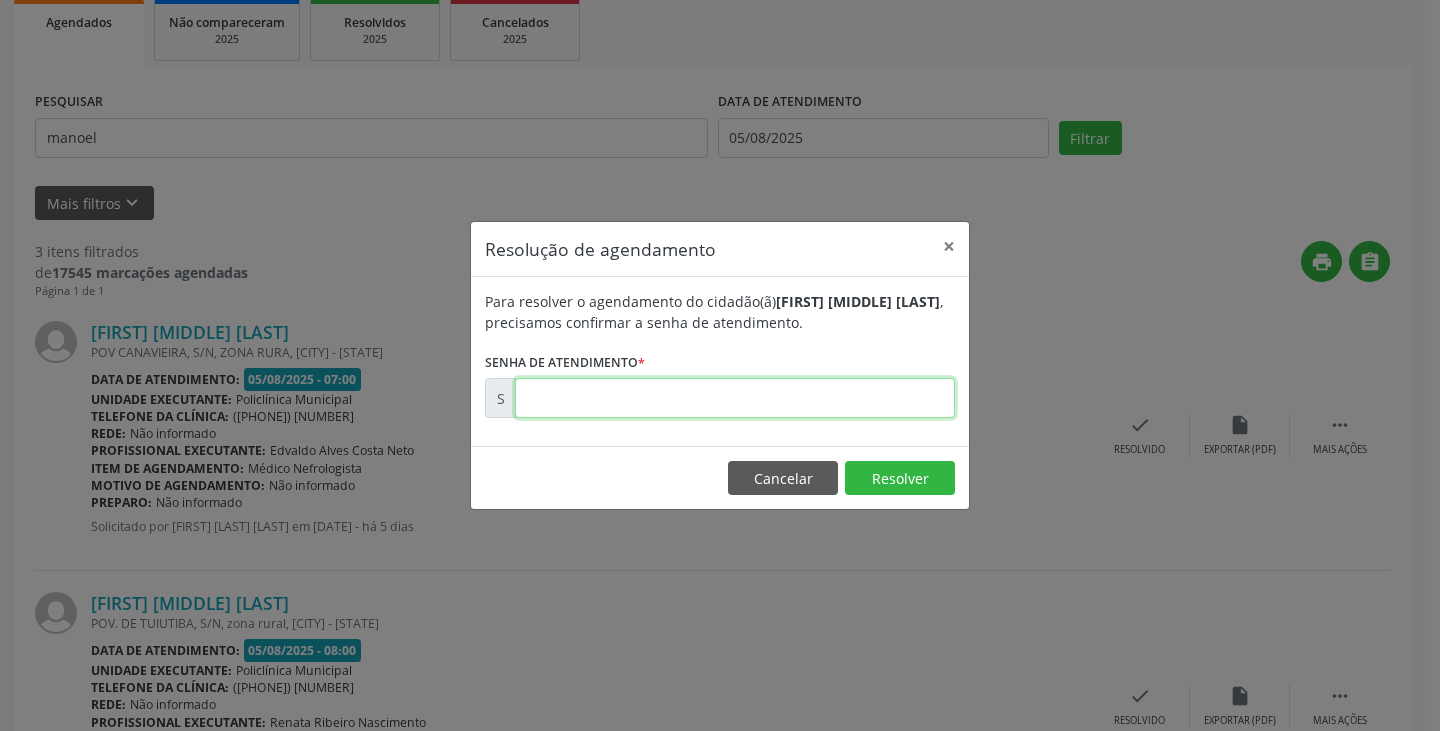 click at bounding box center [735, 398] 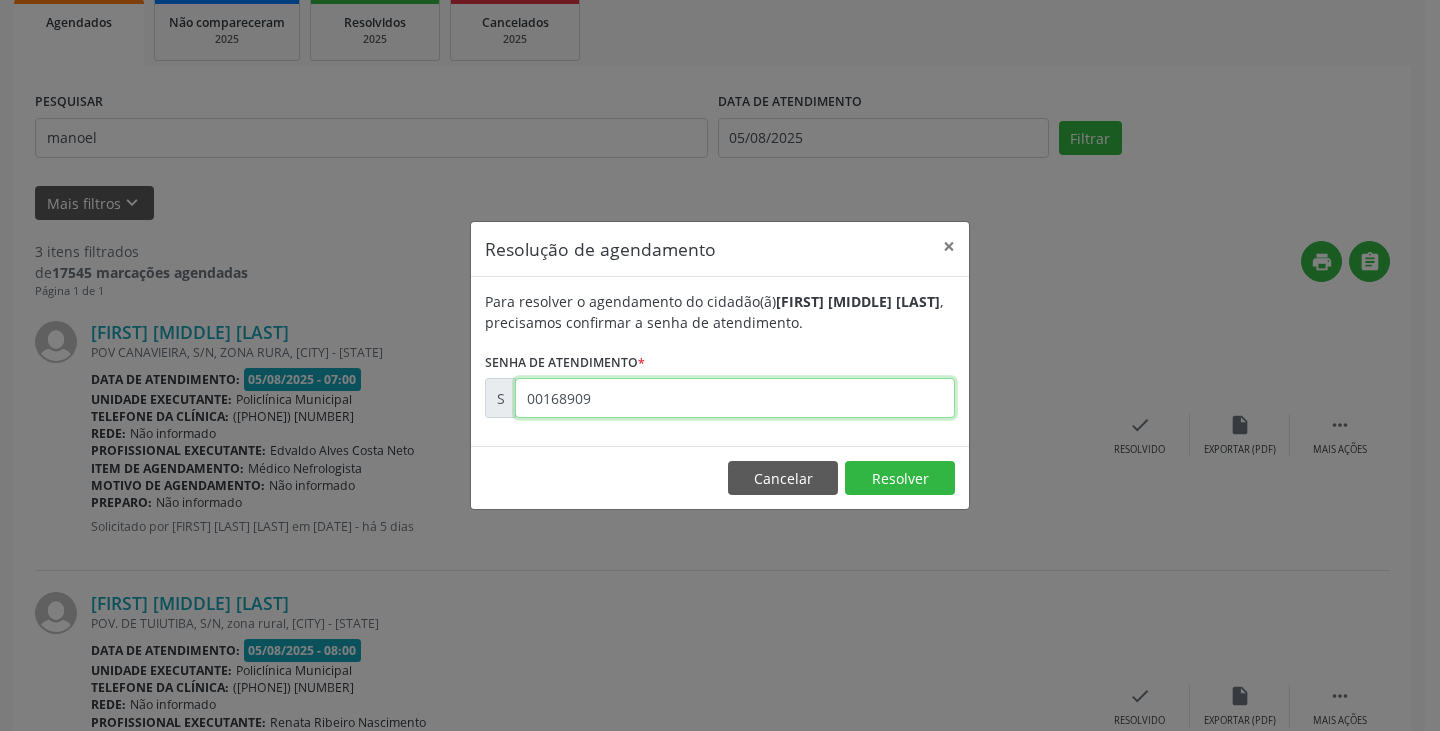 type on "00168909" 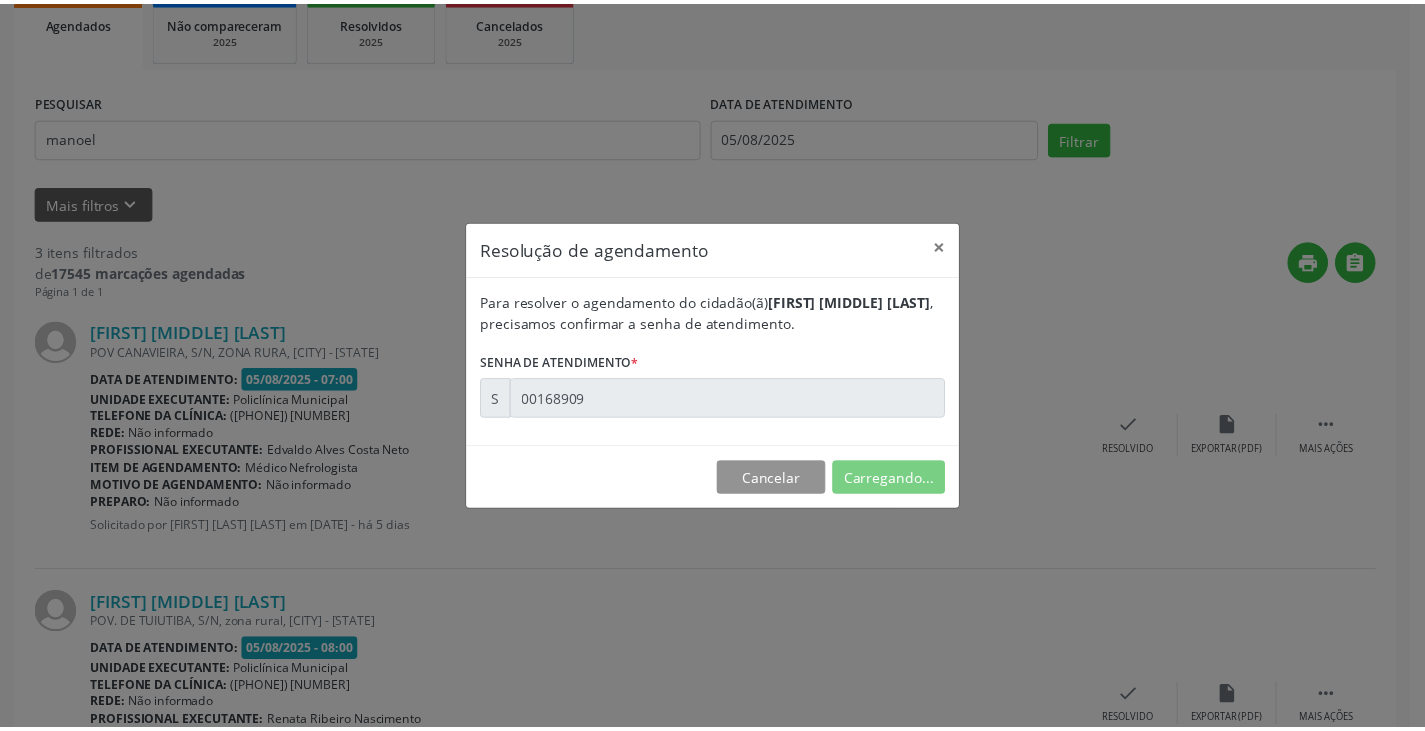 scroll, scrollTop: 0, scrollLeft: 0, axis: both 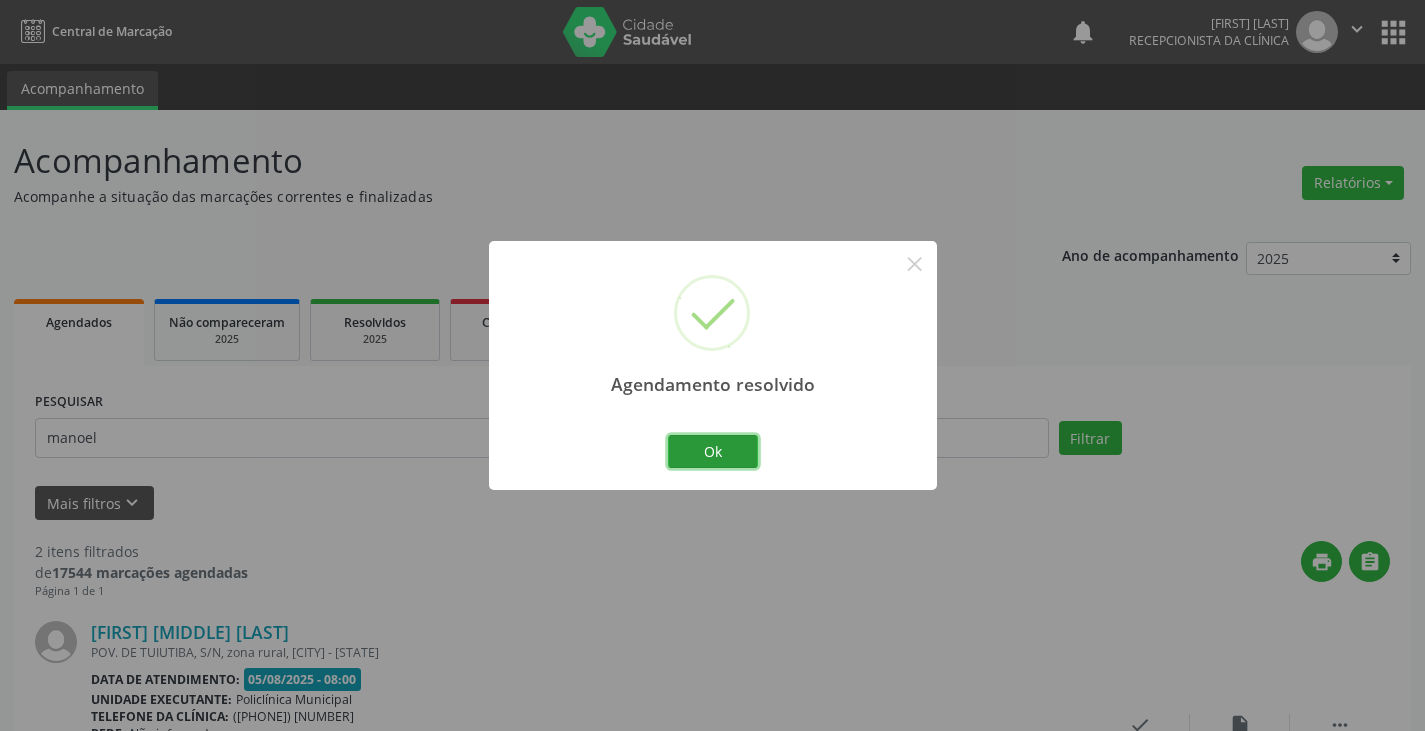 drag, startPoint x: 706, startPoint y: 435, endPoint x: 660, endPoint y: 438, distance: 46.09772 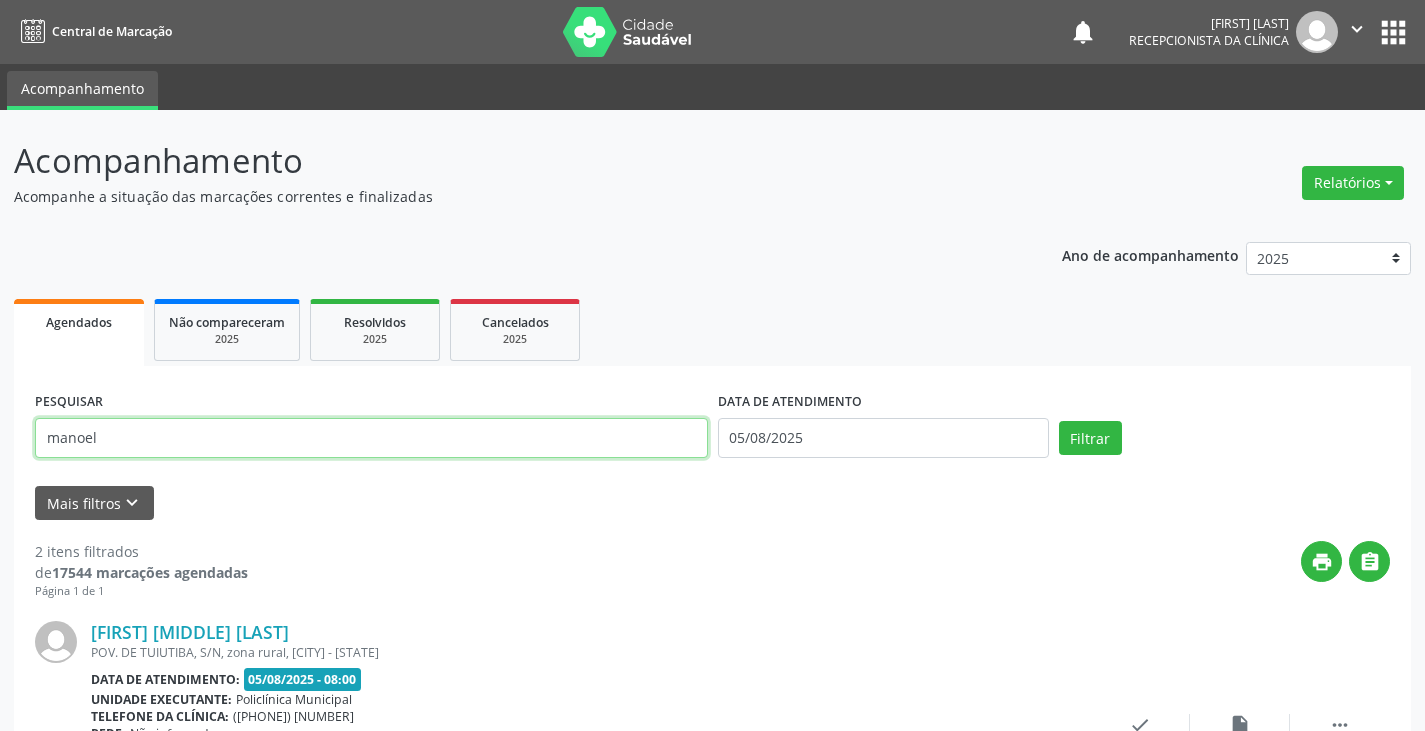 click on "manoel" at bounding box center [371, 438] 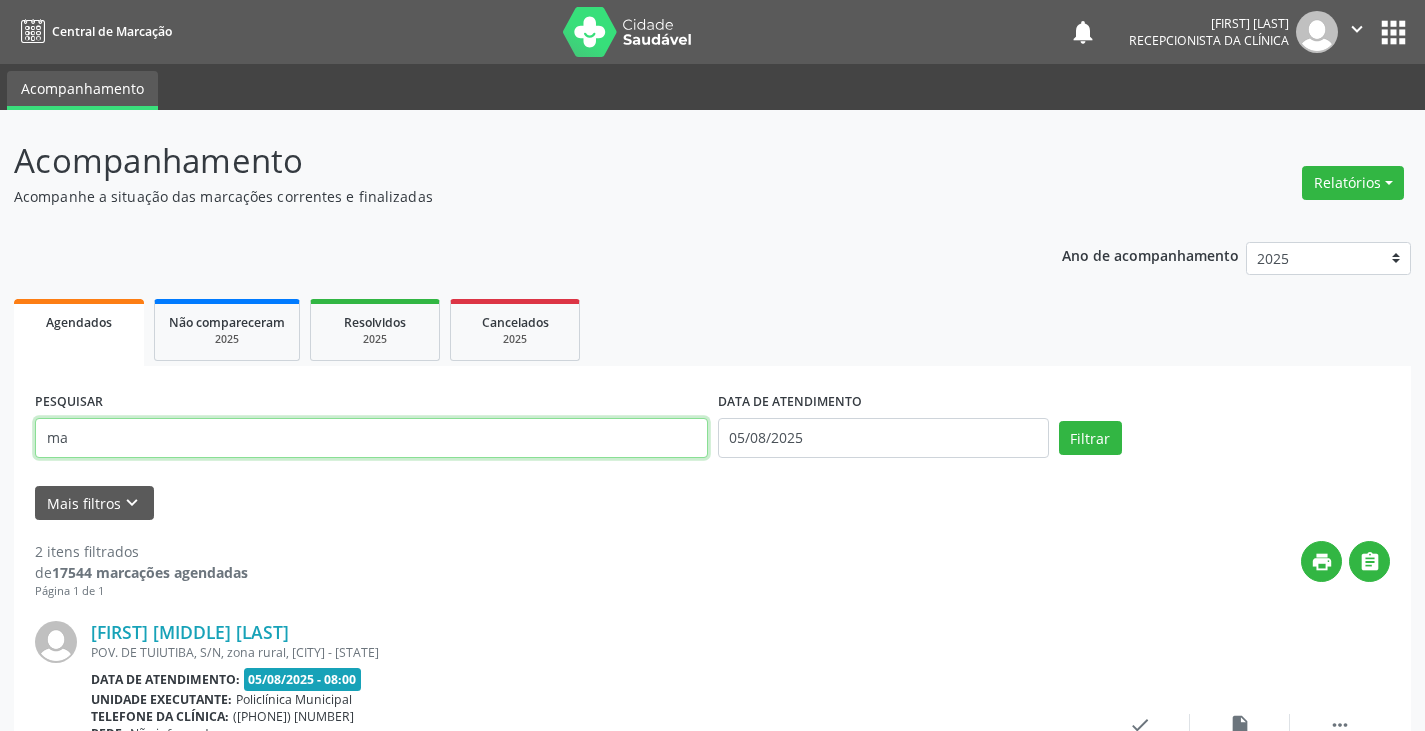 type on "m" 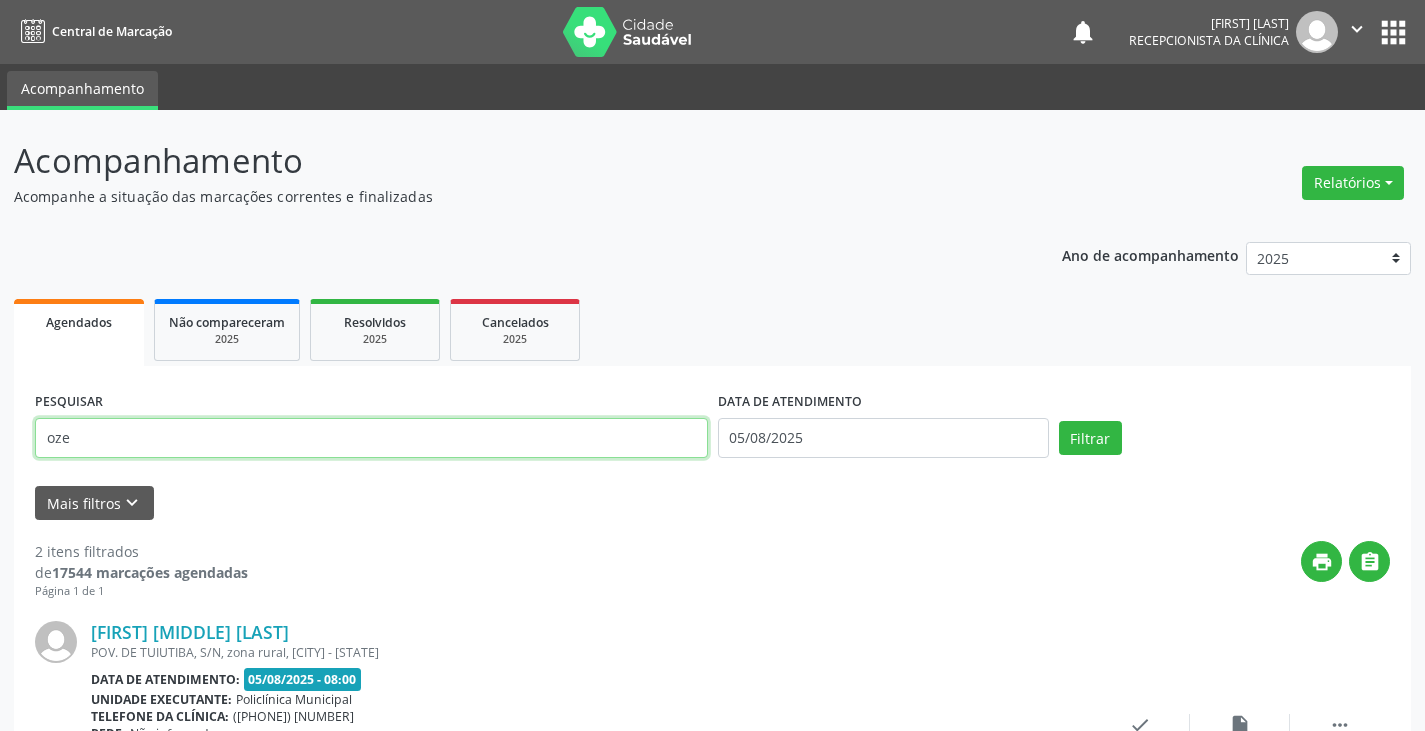 type on "oze" 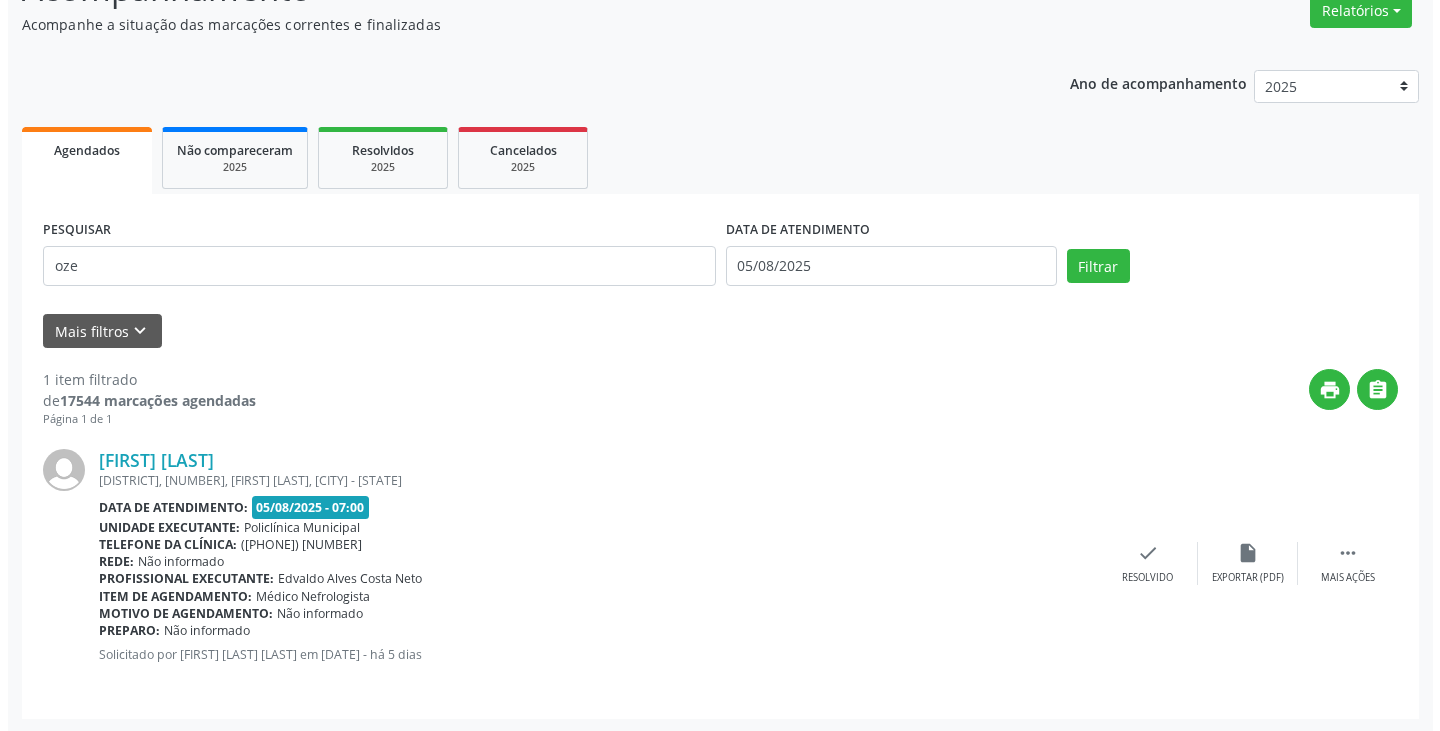 scroll, scrollTop: 174, scrollLeft: 0, axis: vertical 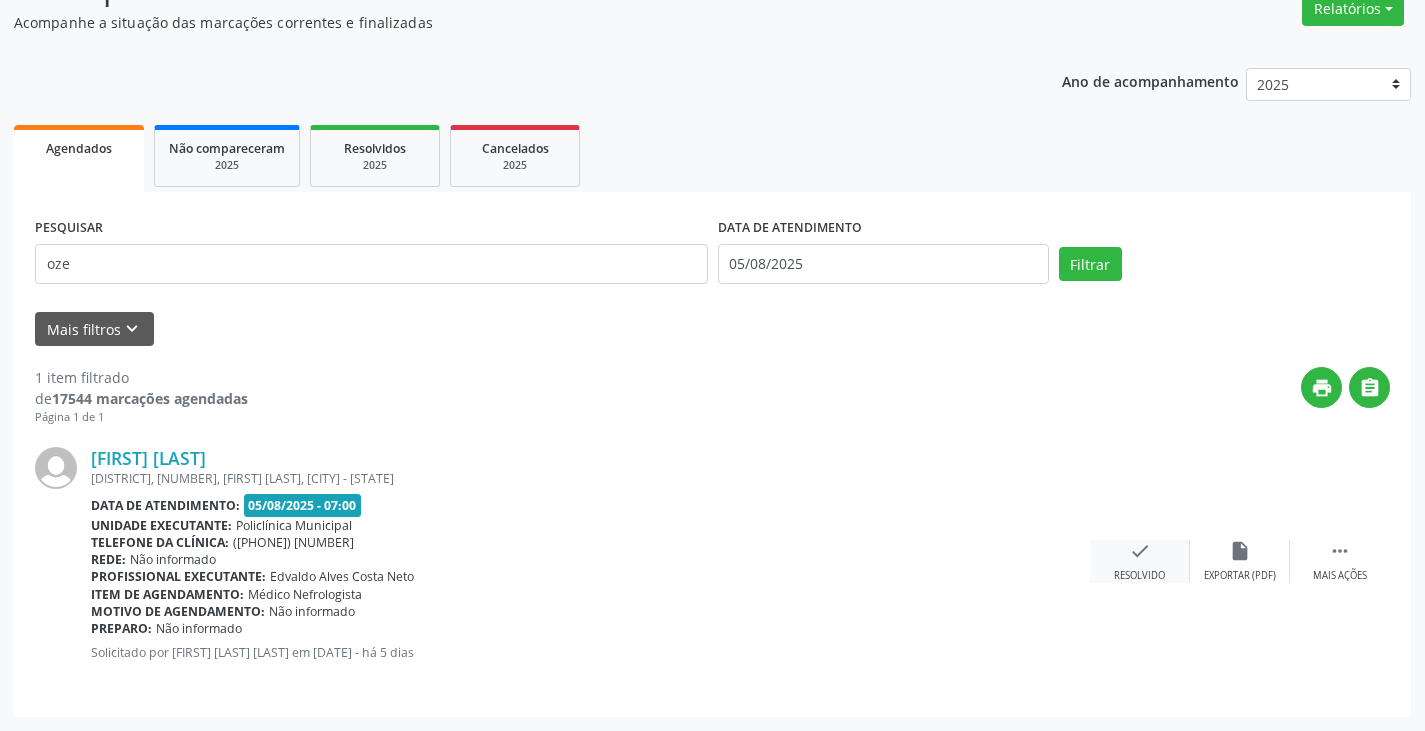 click on "check" at bounding box center [1140, 551] 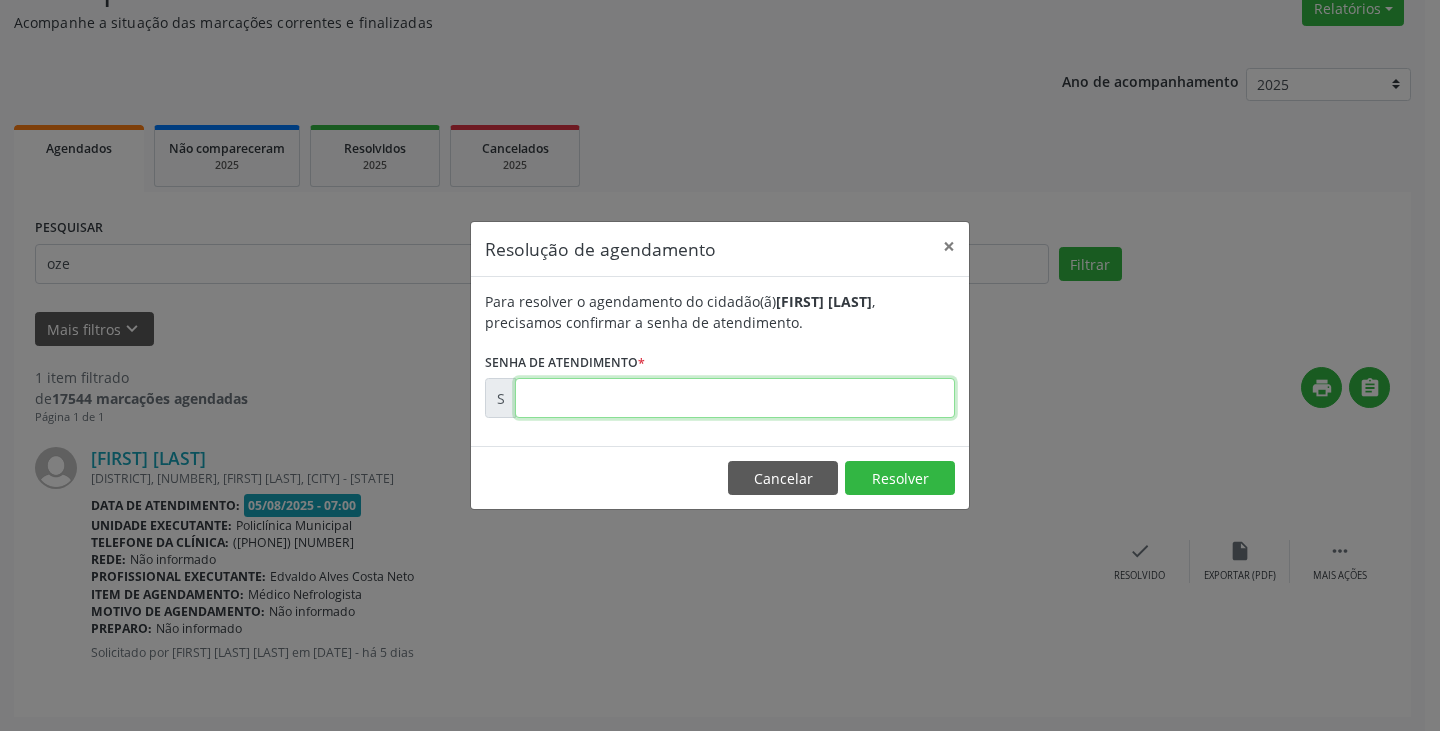 click at bounding box center [735, 398] 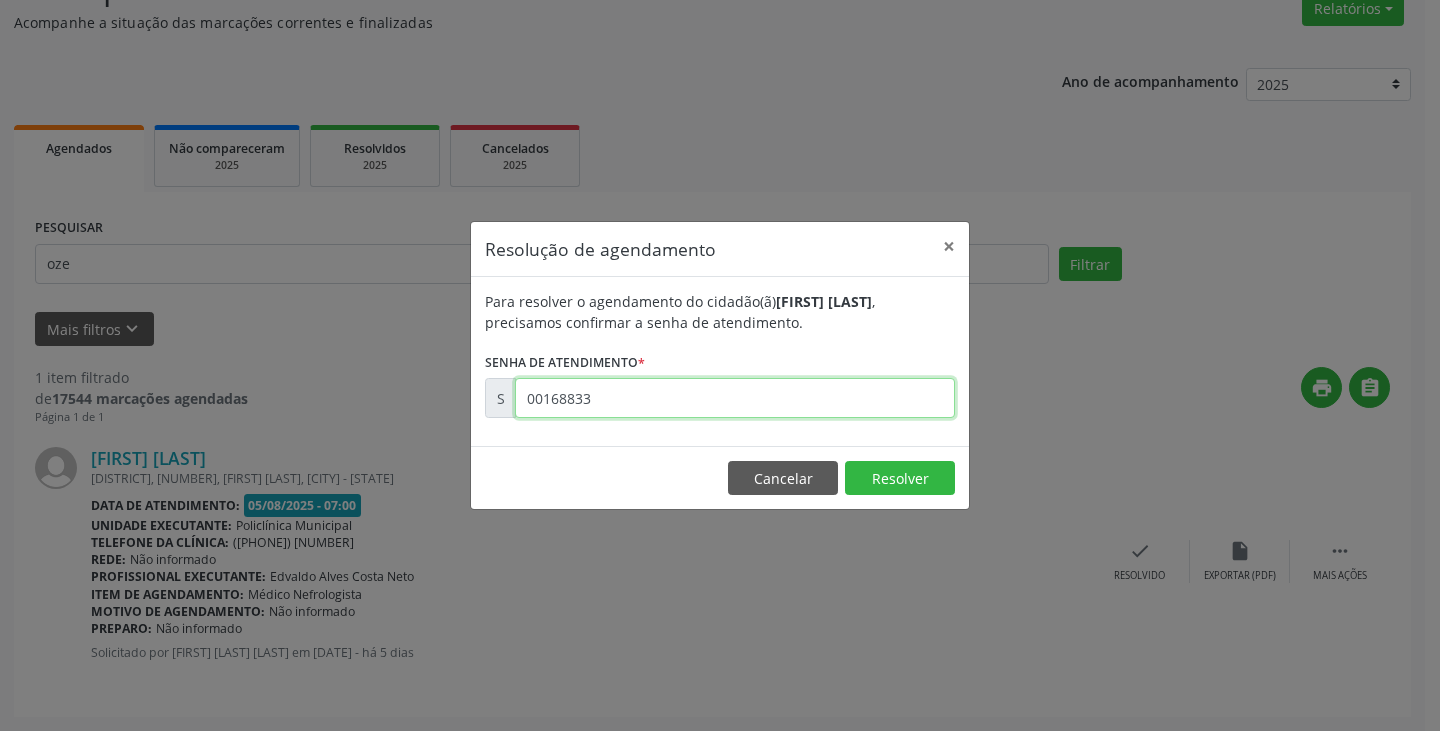 type on "00168833" 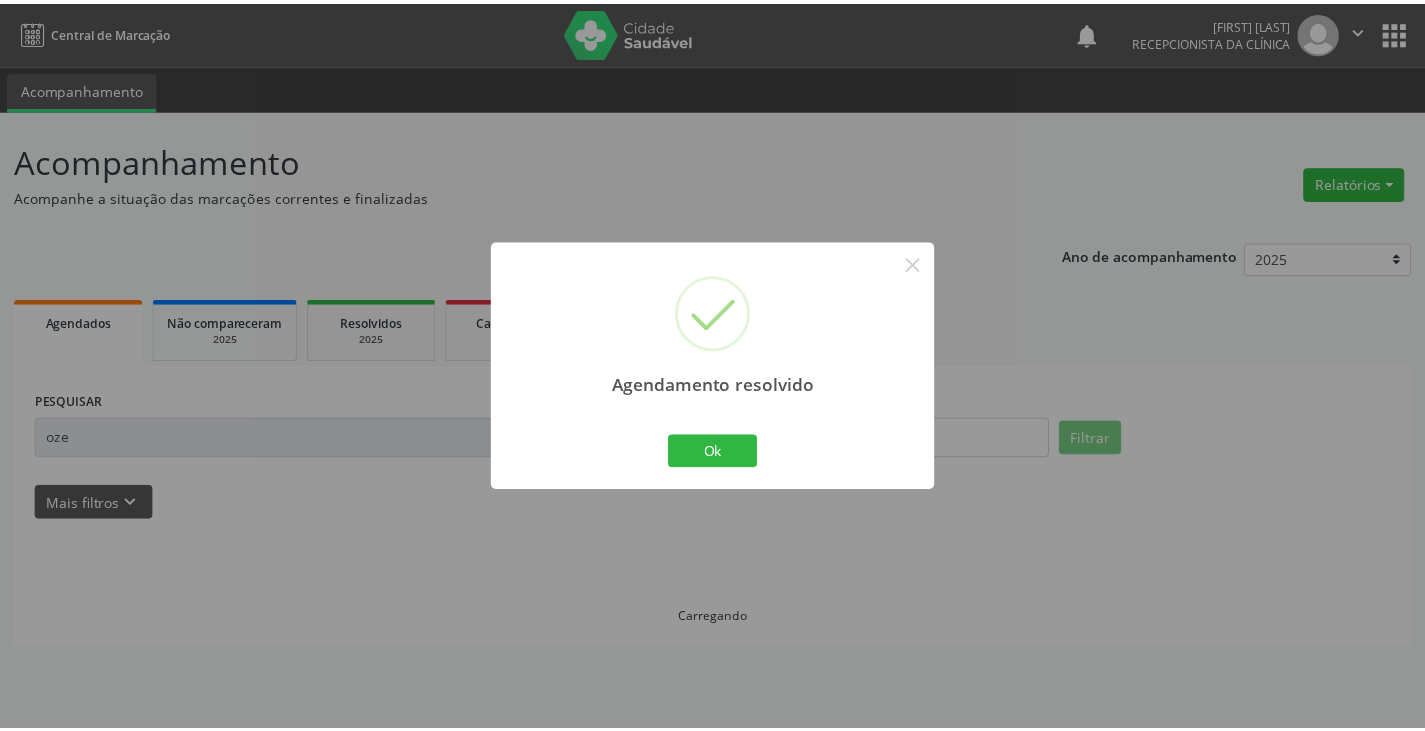 scroll, scrollTop: 0, scrollLeft: 0, axis: both 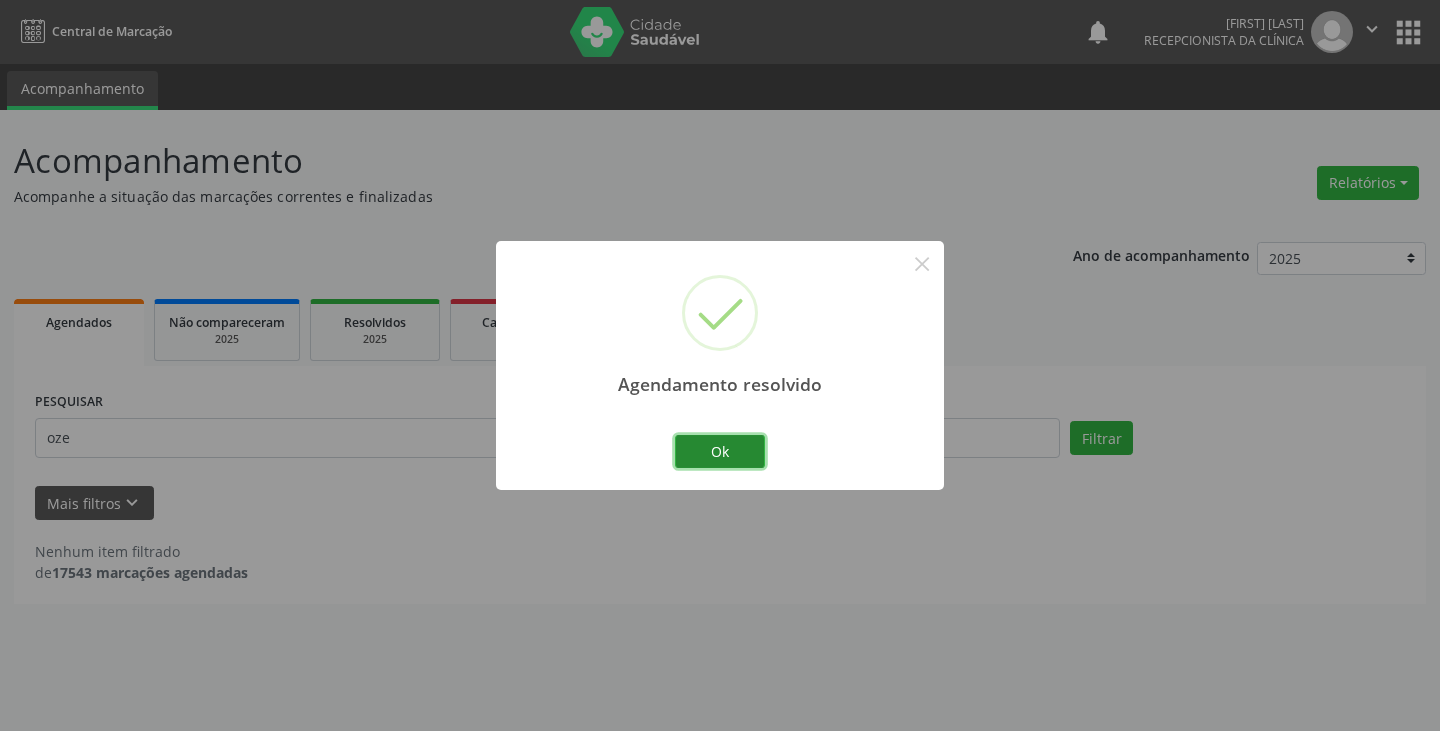 click on "Ok" at bounding box center (720, 452) 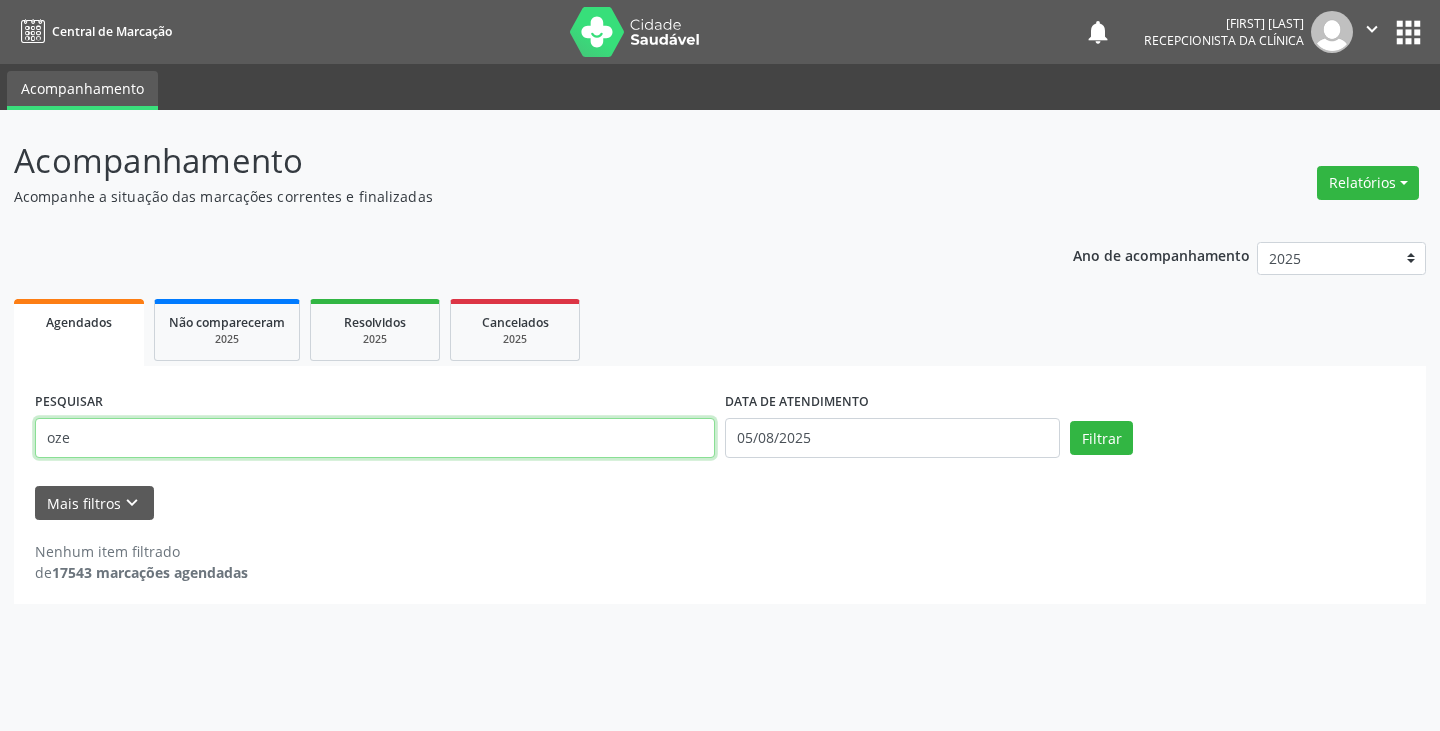 click on "oze" at bounding box center (375, 438) 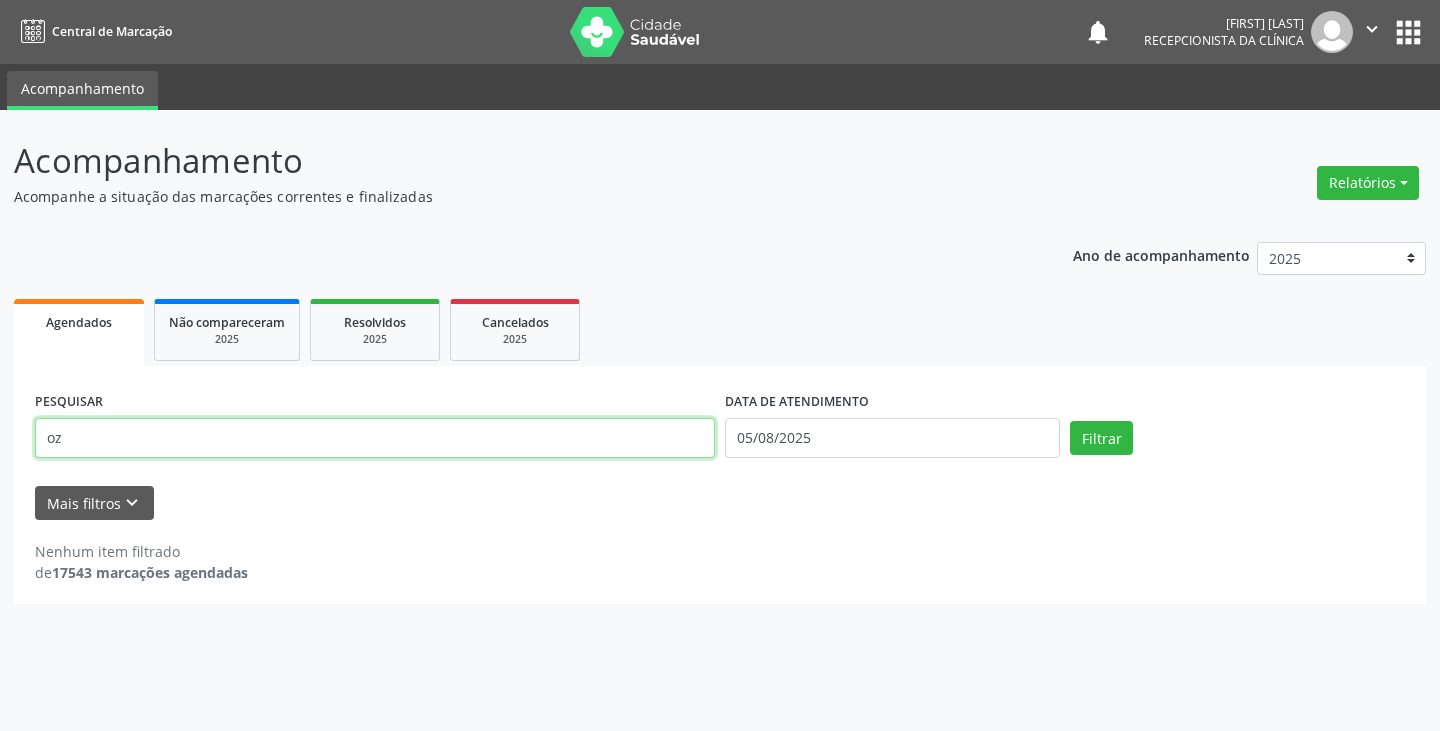 type on "o" 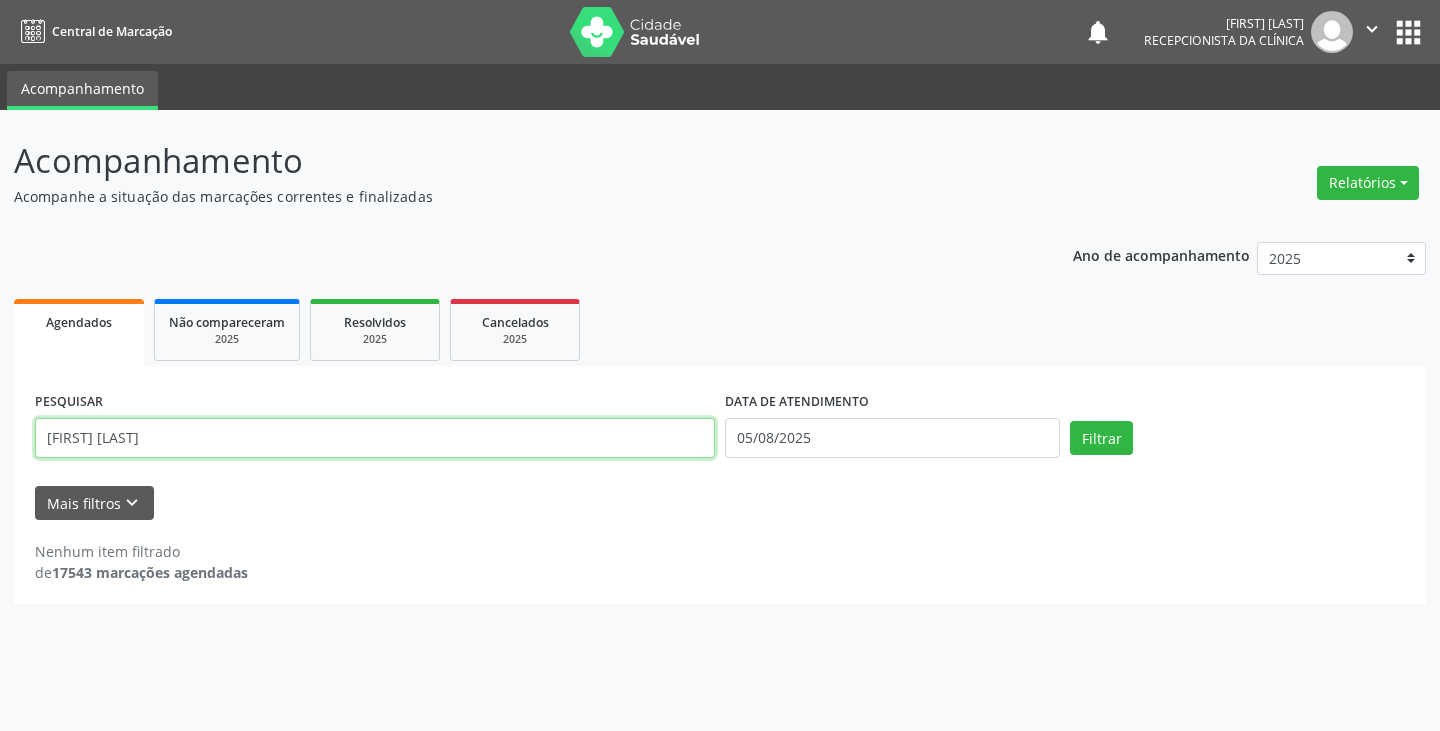 type on "[FIRST] [LAST]" 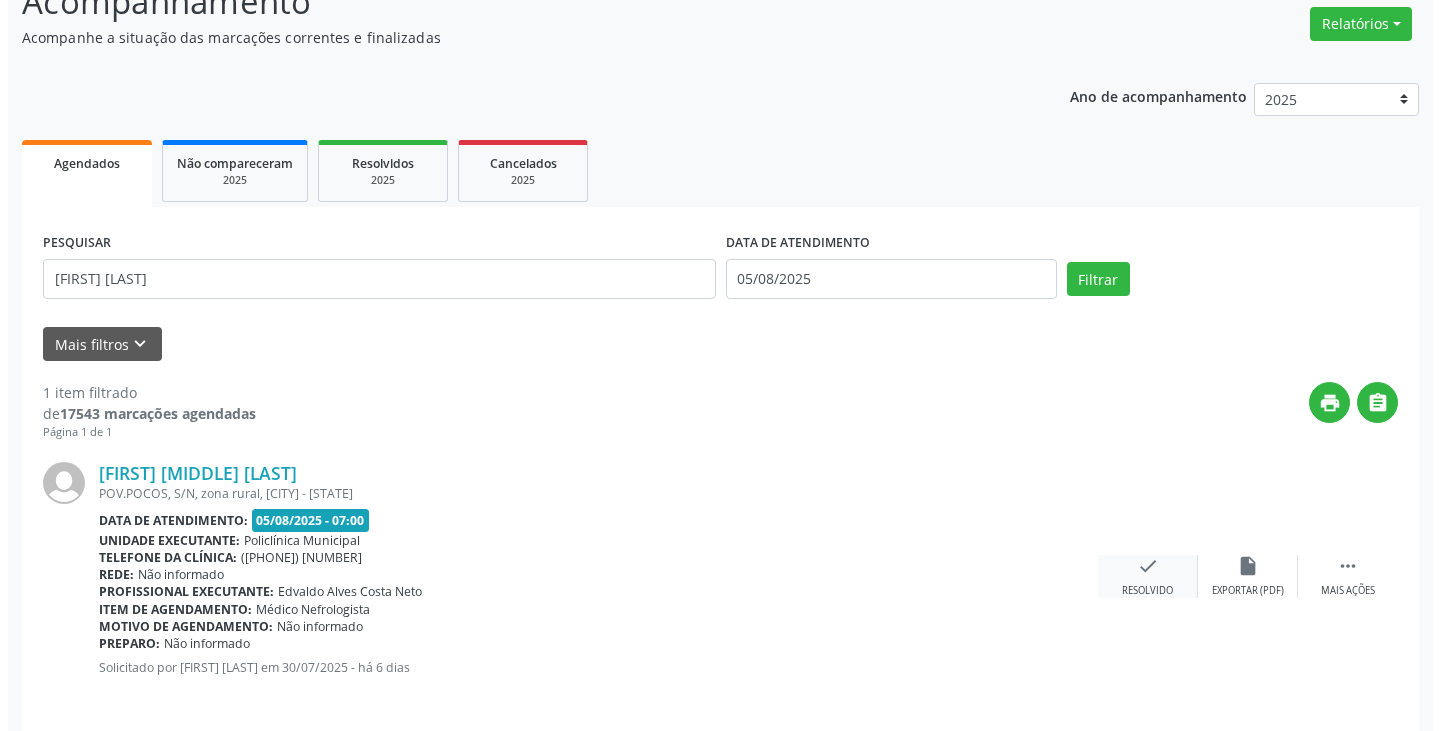 scroll, scrollTop: 174, scrollLeft: 0, axis: vertical 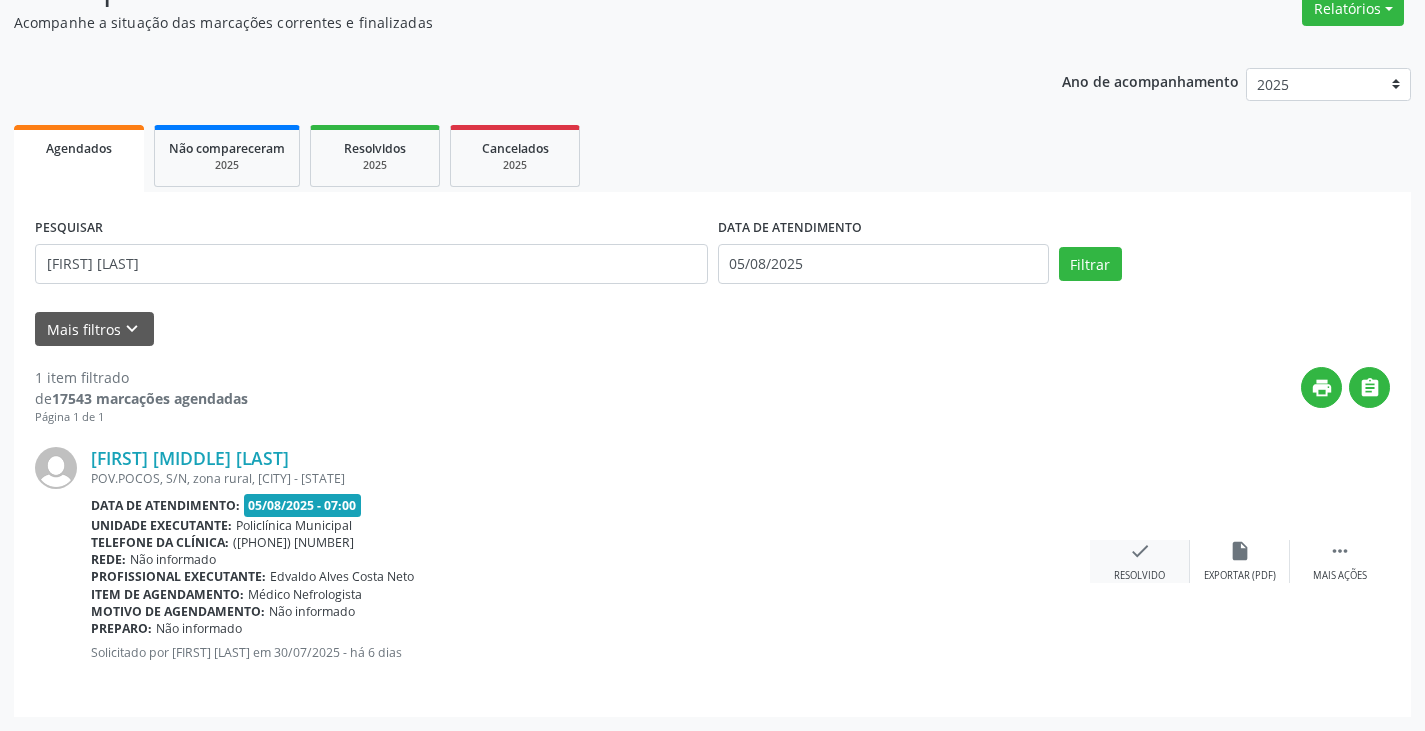 click on "check" at bounding box center [1140, 551] 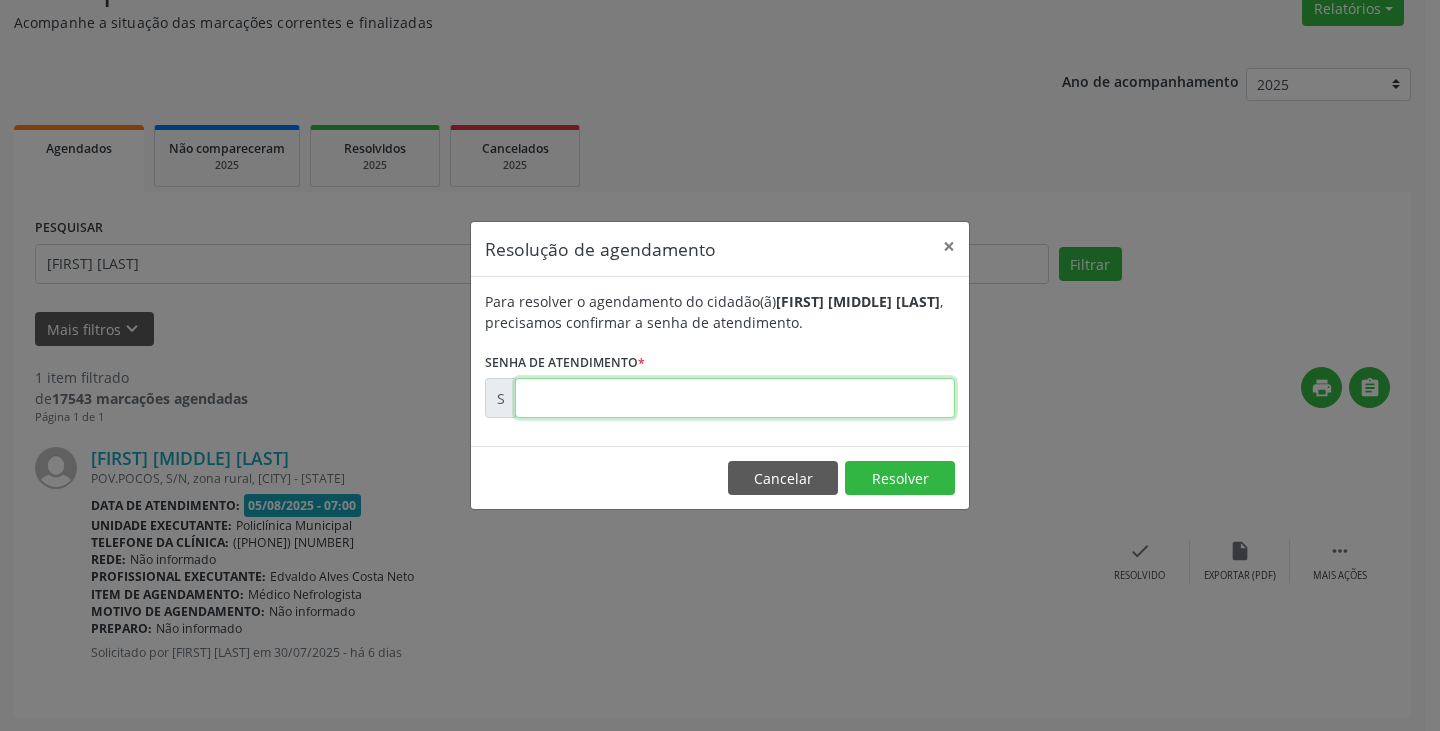 click at bounding box center [735, 398] 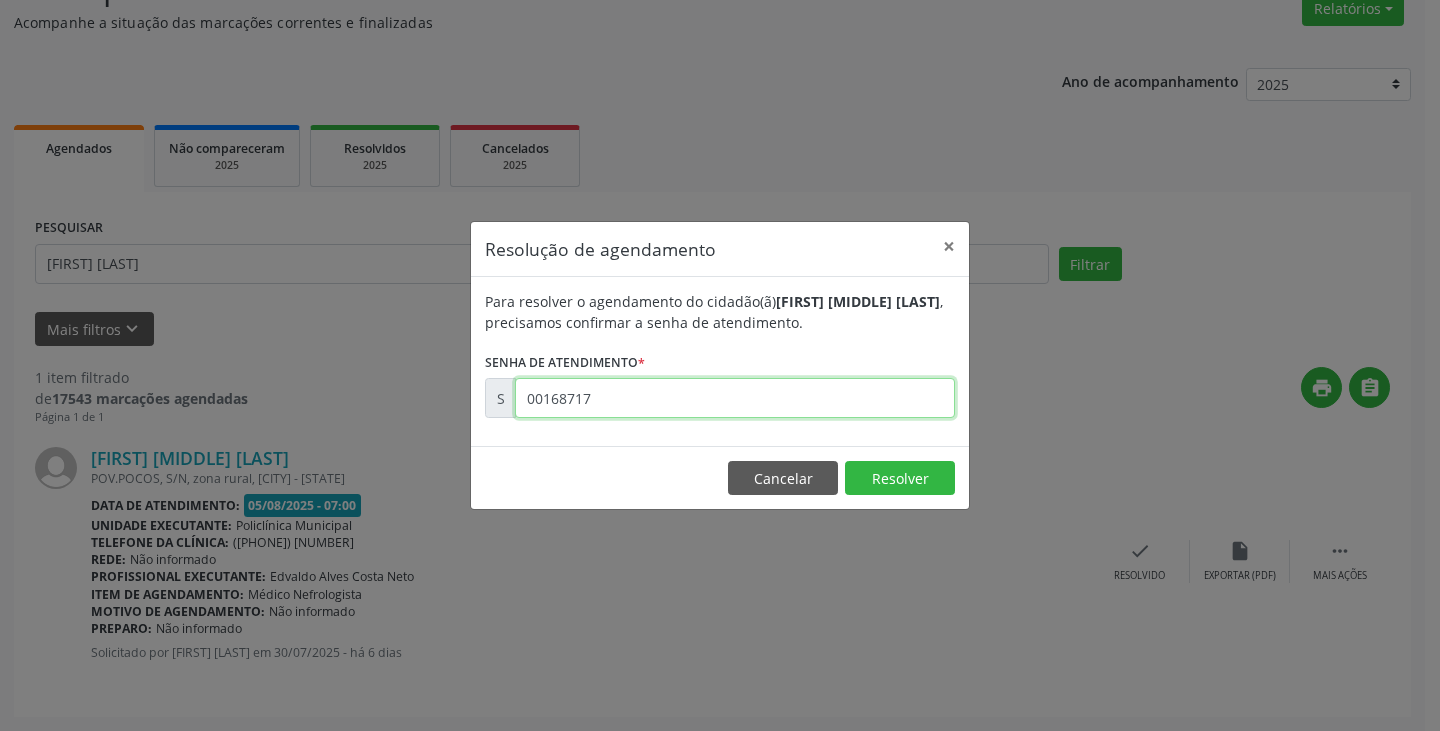 type on "00168717" 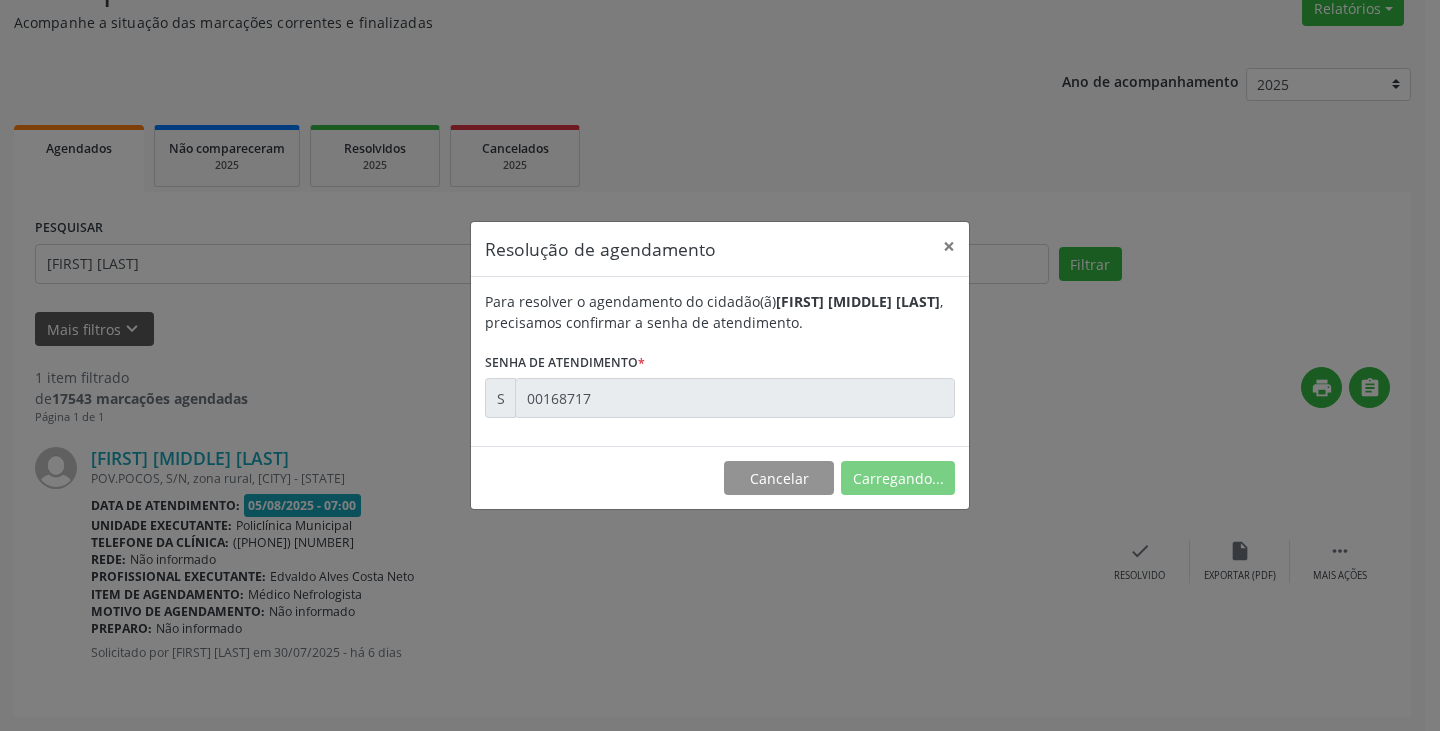scroll, scrollTop: 0, scrollLeft: 0, axis: both 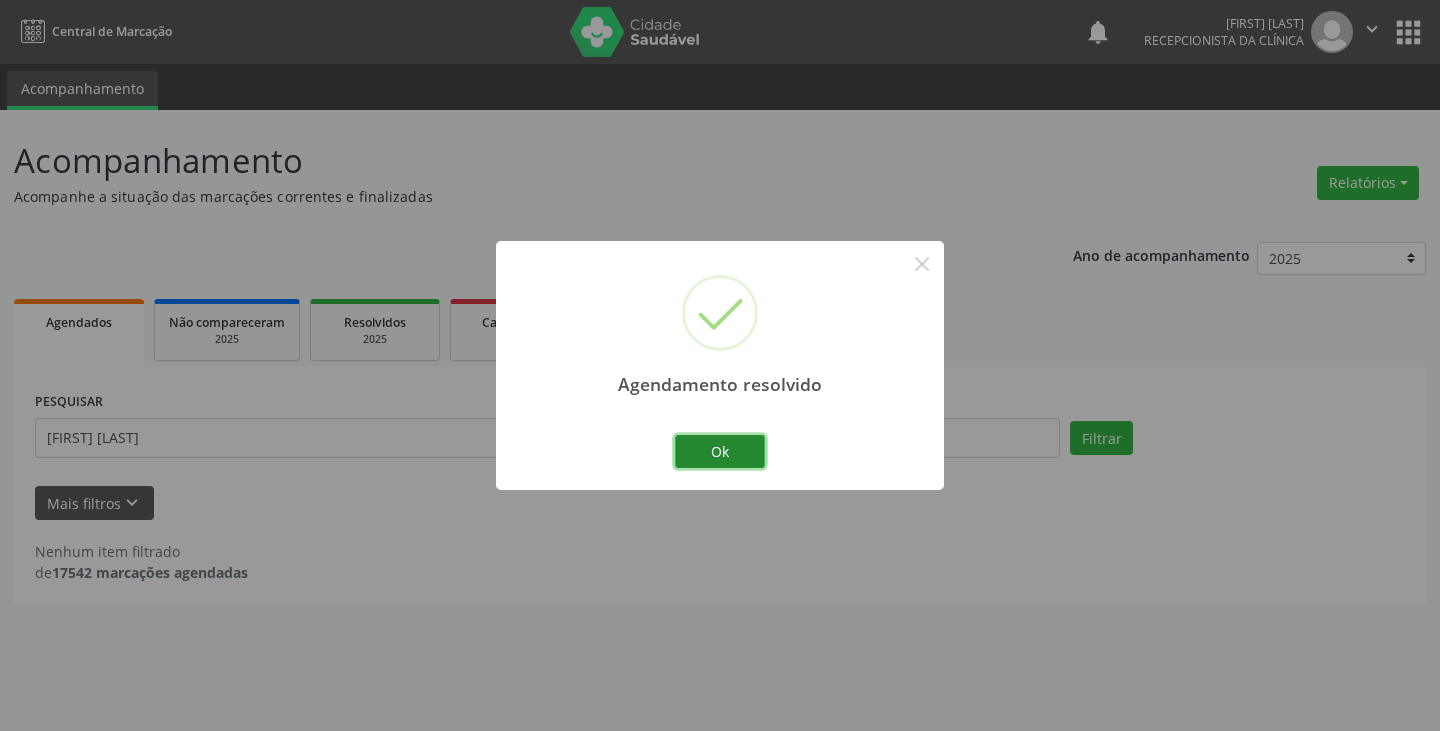 click on "Ok" at bounding box center [720, 452] 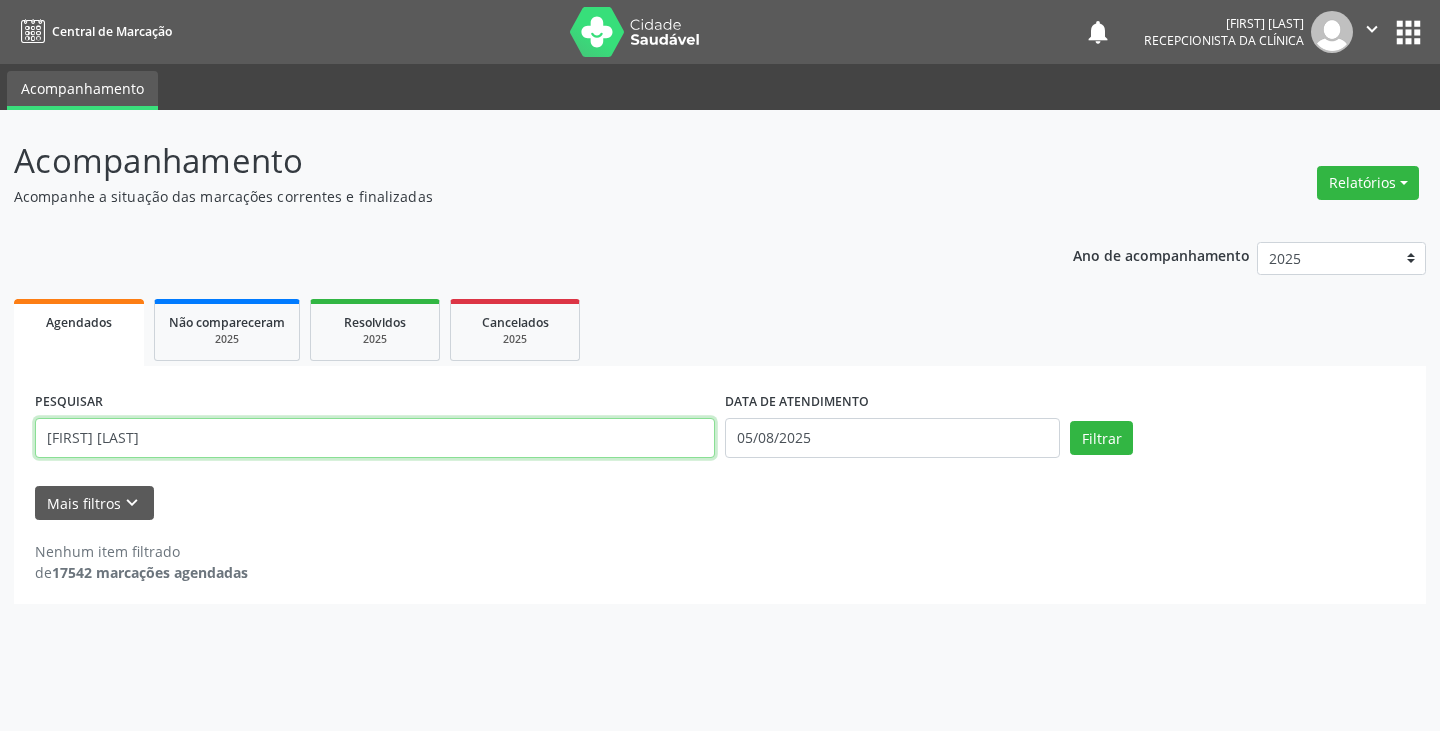 click on "[FIRST] [LAST]" at bounding box center (375, 438) 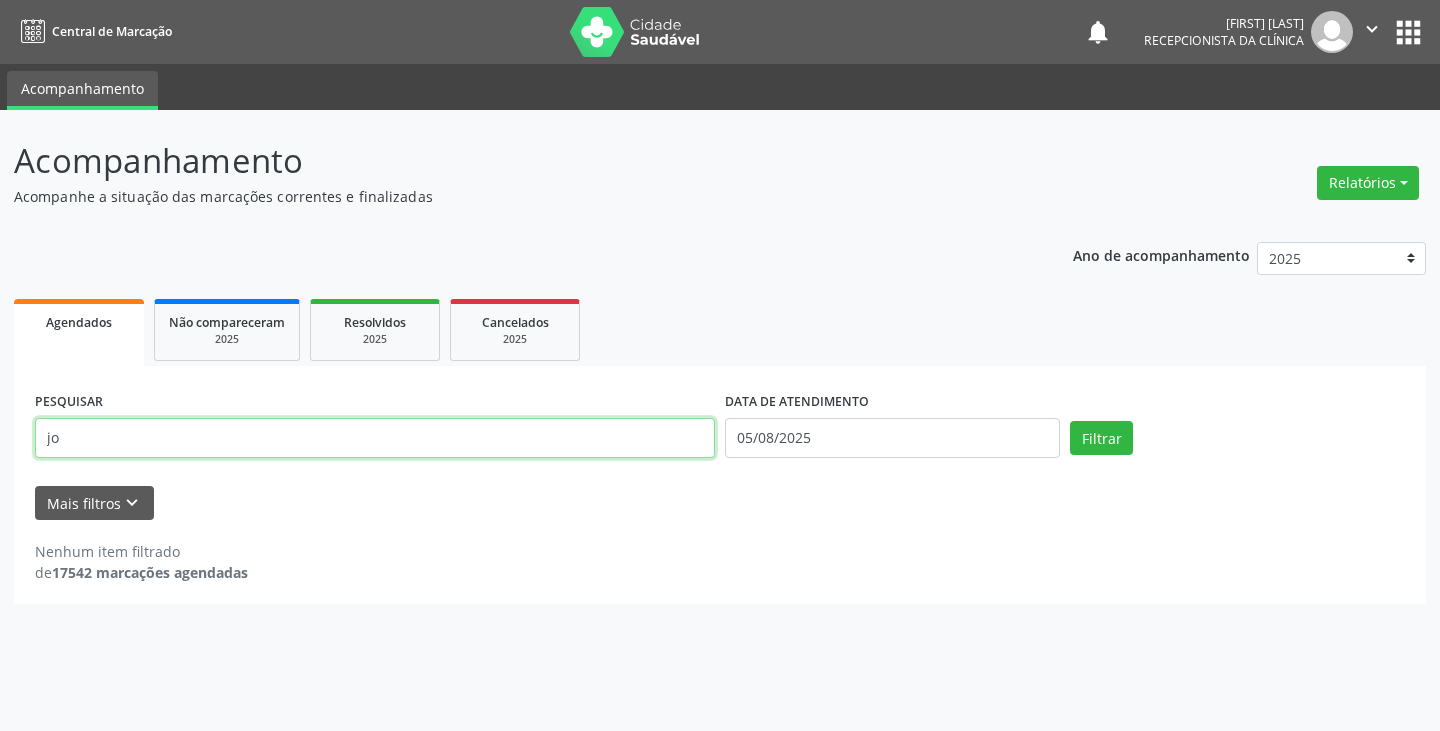 click on "jo" at bounding box center (375, 438) 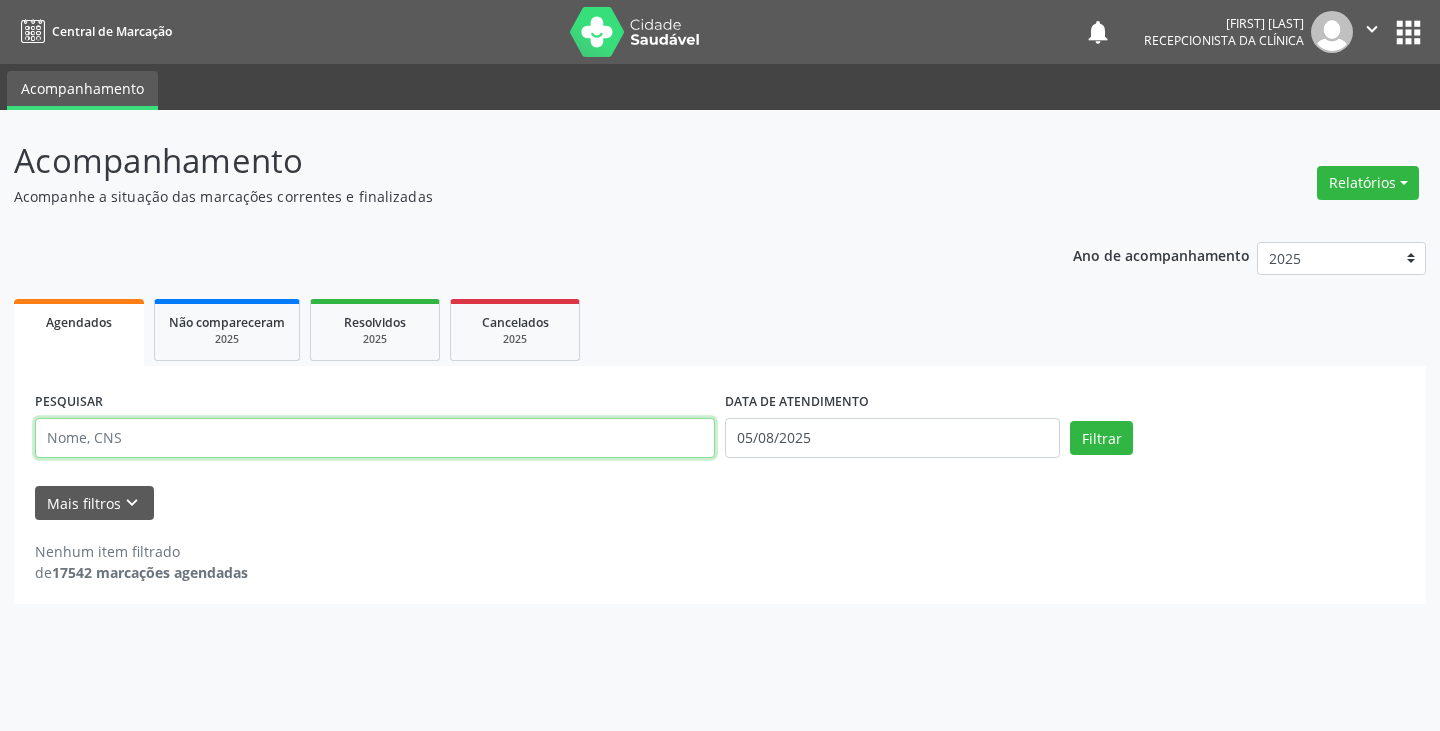 type 